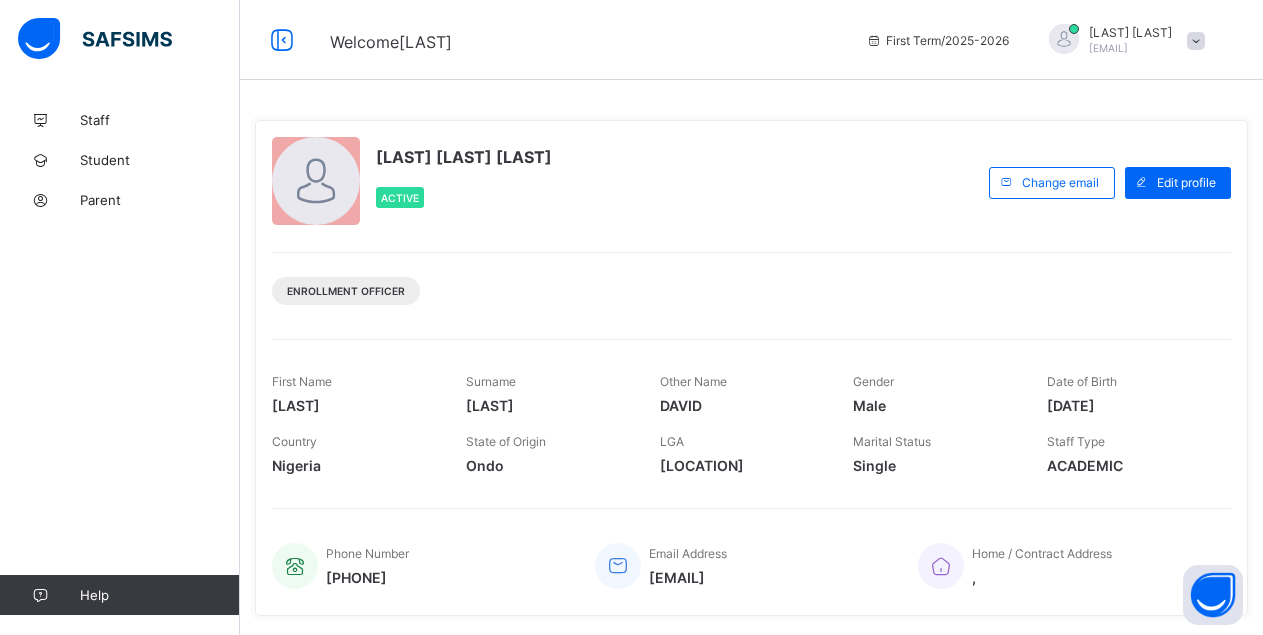 scroll, scrollTop: 0, scrollLeft: 0, axis: both 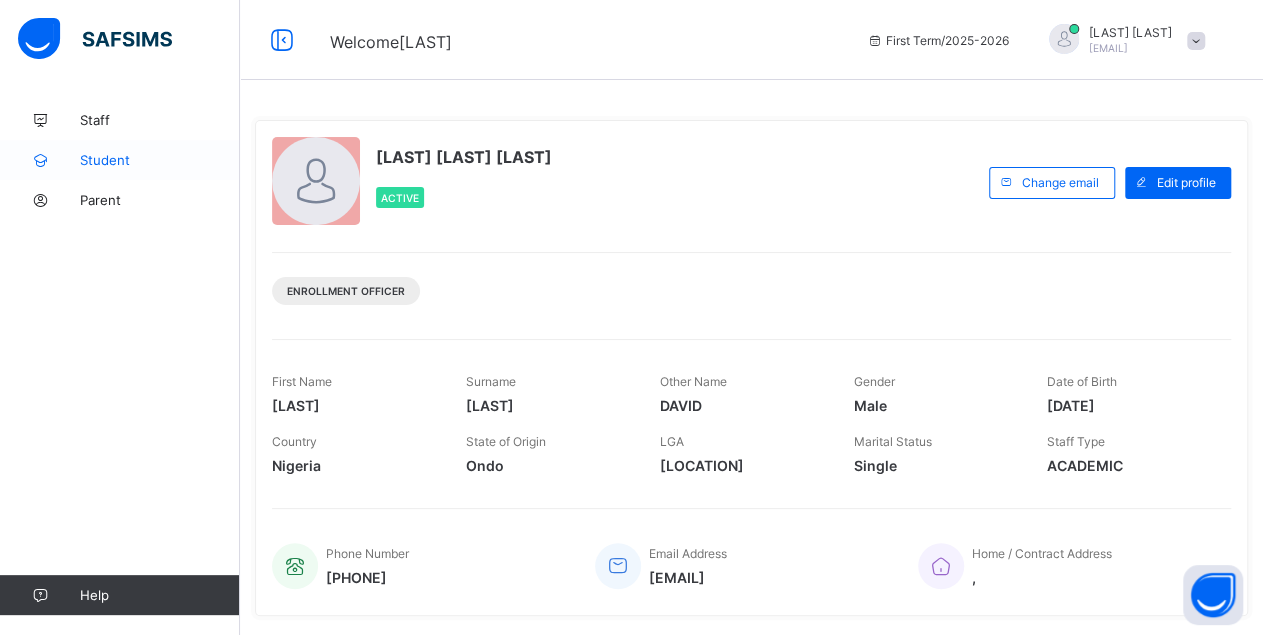 click on "Student" at bounding box center (120, 160) 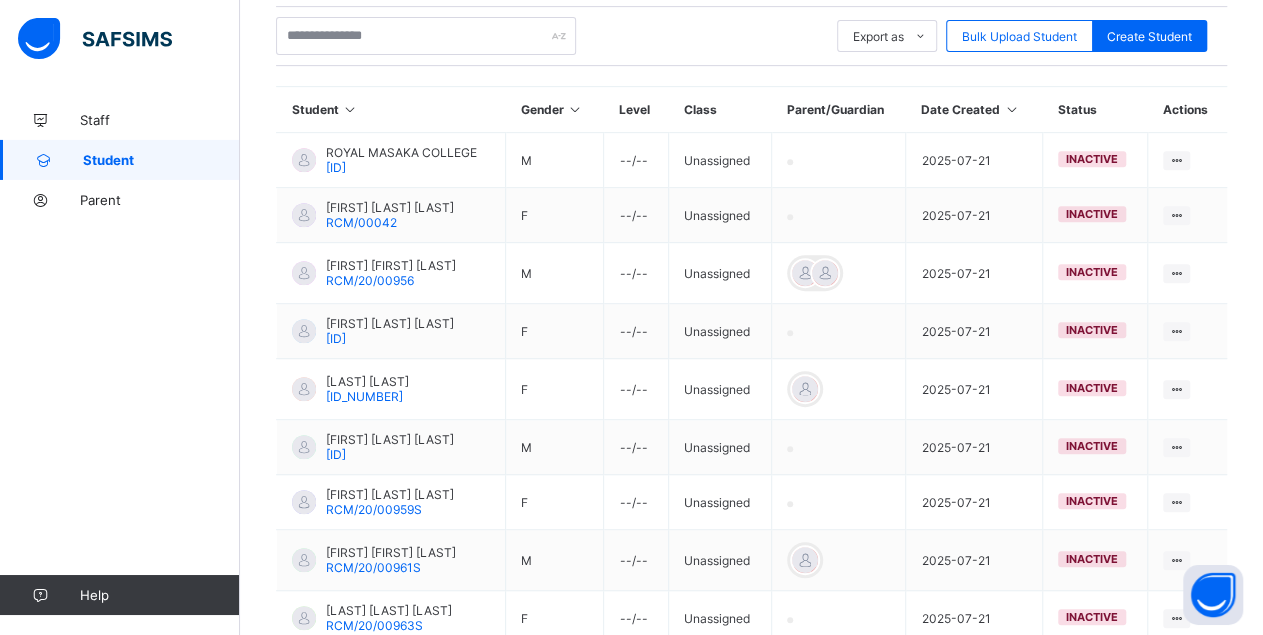 scroll, scrollTop: 587, scrollLeft: 0, axis: vertical 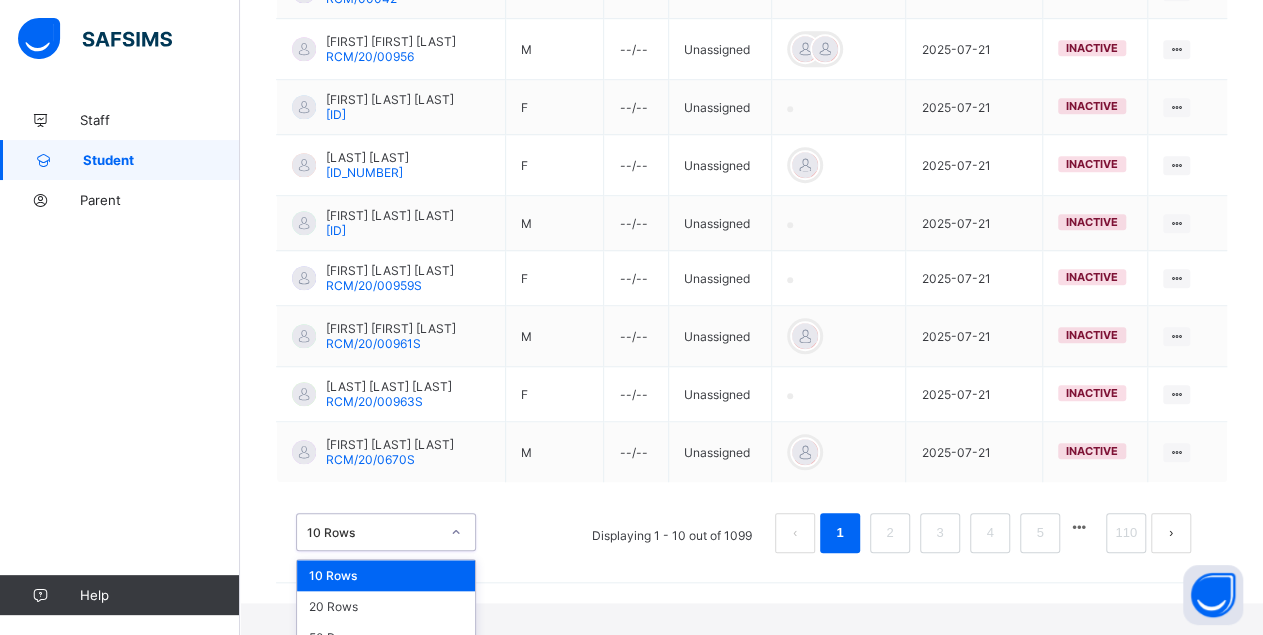 click on "option 10 Rows focused, 1 of 3. 3 results available. Use Up and Down to choose options, press Enter to select the currently focused option, press Escape to exit the menu, press Tab to select the option and exit the menu. 10 Rows 10 Rows 20 Rows 50 Rows" at bounding box center (386, 532) 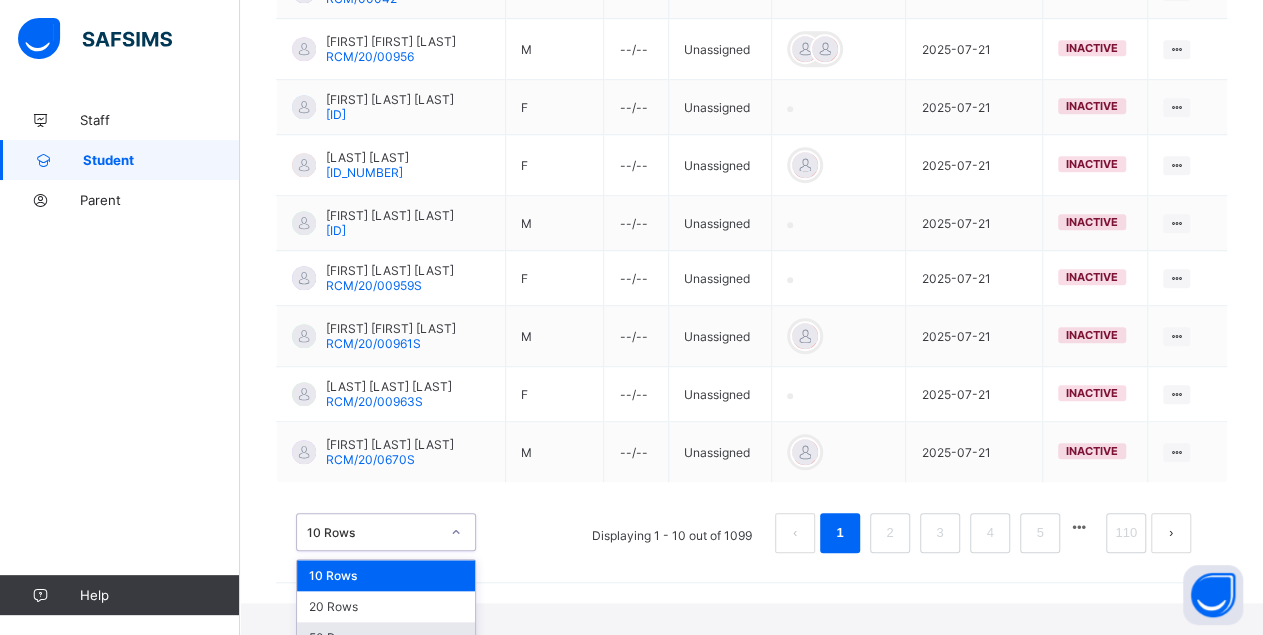 click on "50 Rows" at bounding box center (386, 637) 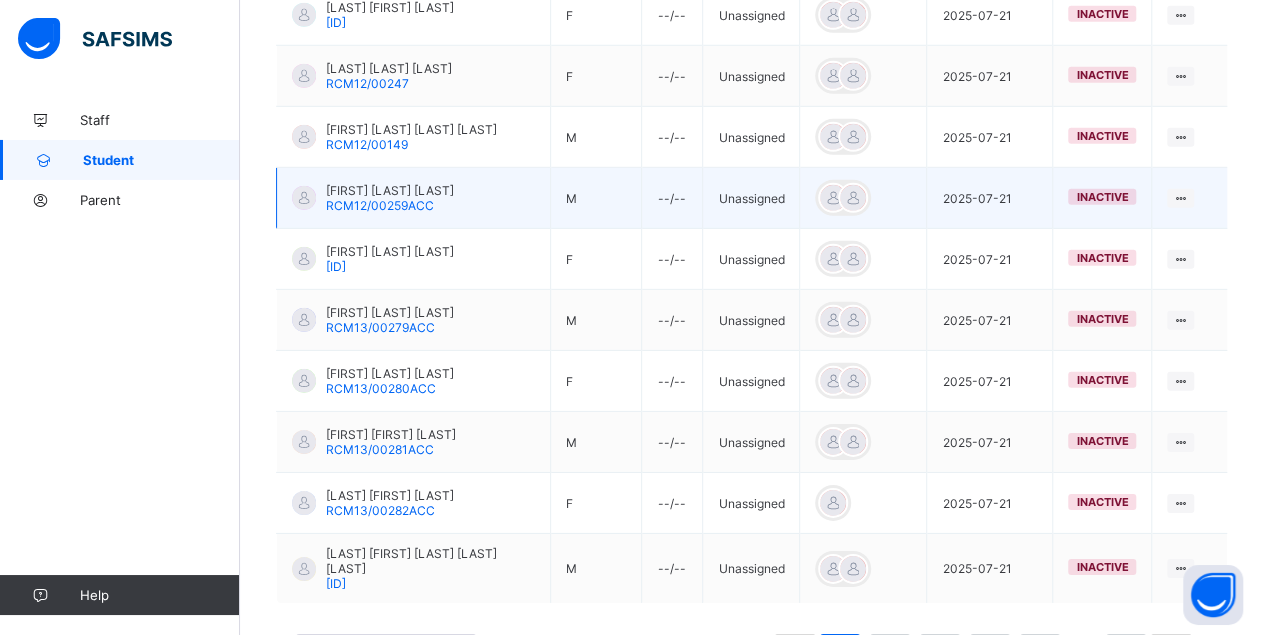 scroll, scrollTop: 2953, scrollLeft: 0, axis: vertical 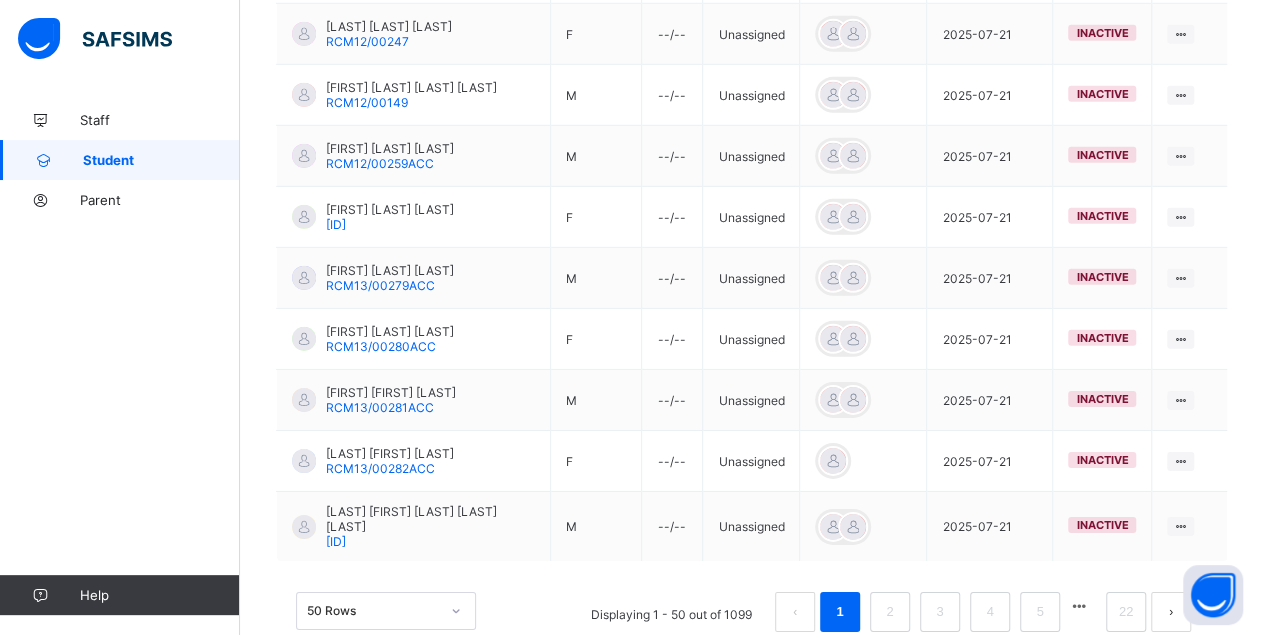 click at bounding box center [1079, 606] 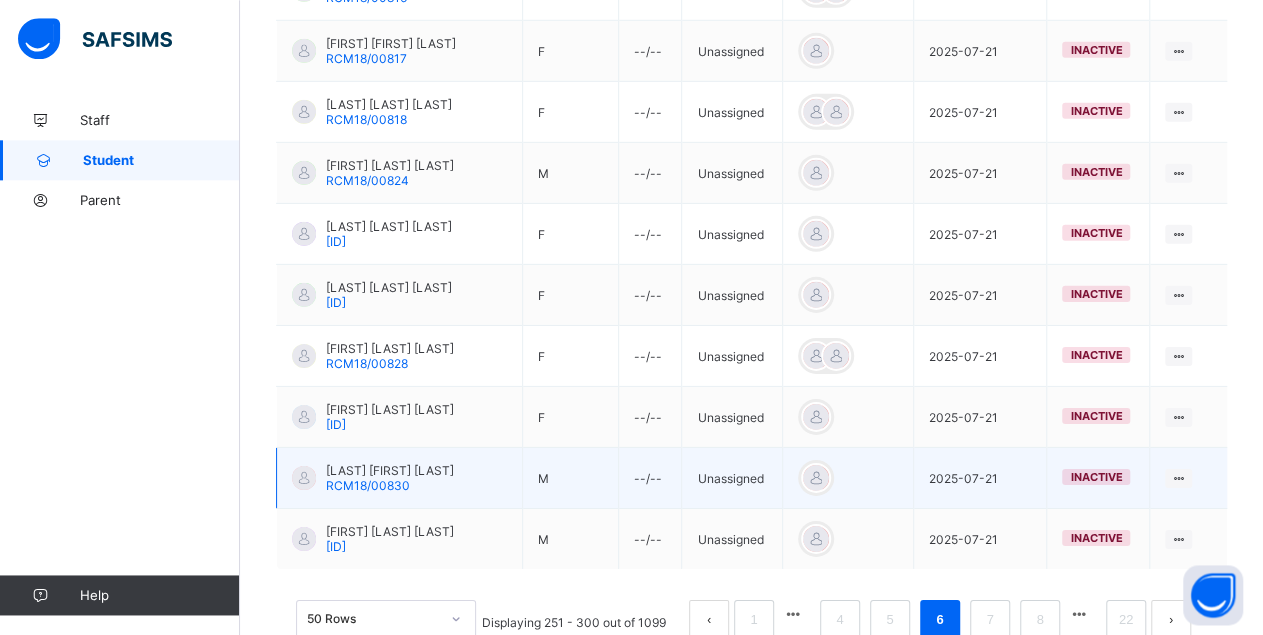 scroll, scrollTop: 3070, scrollLeft: 0, axis: vertical 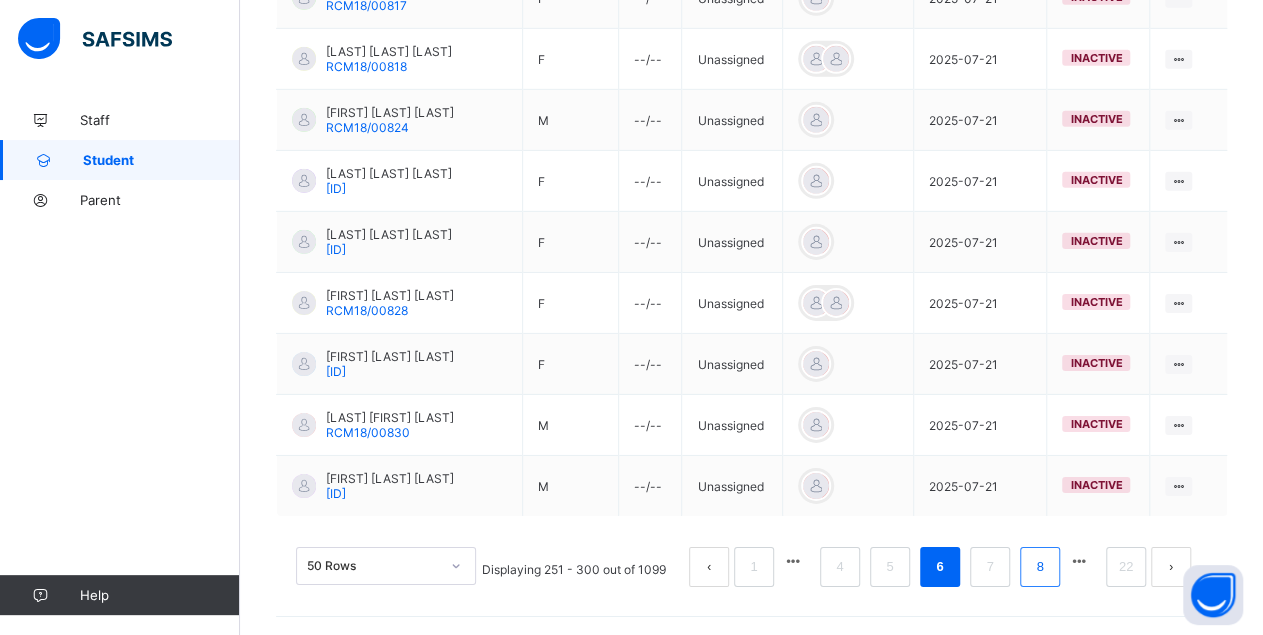 click on "8" at bounding box center [1039, 567] 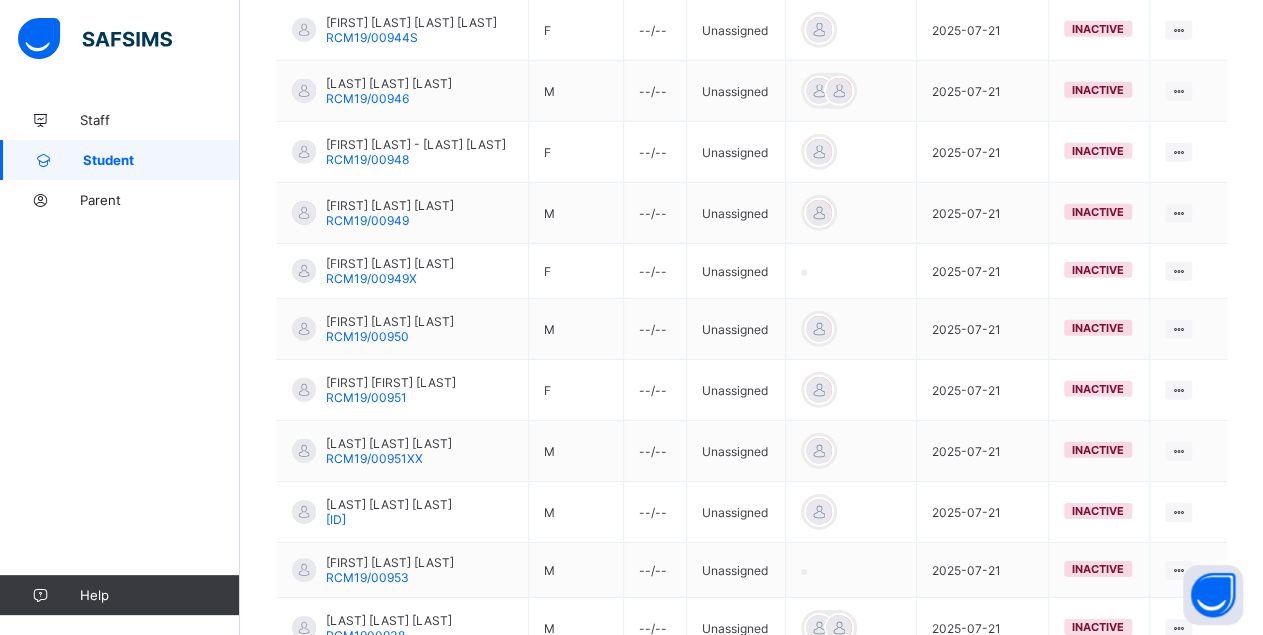 scroll, scrollTop: 3072, scrollLeft: 0, axis: vertical 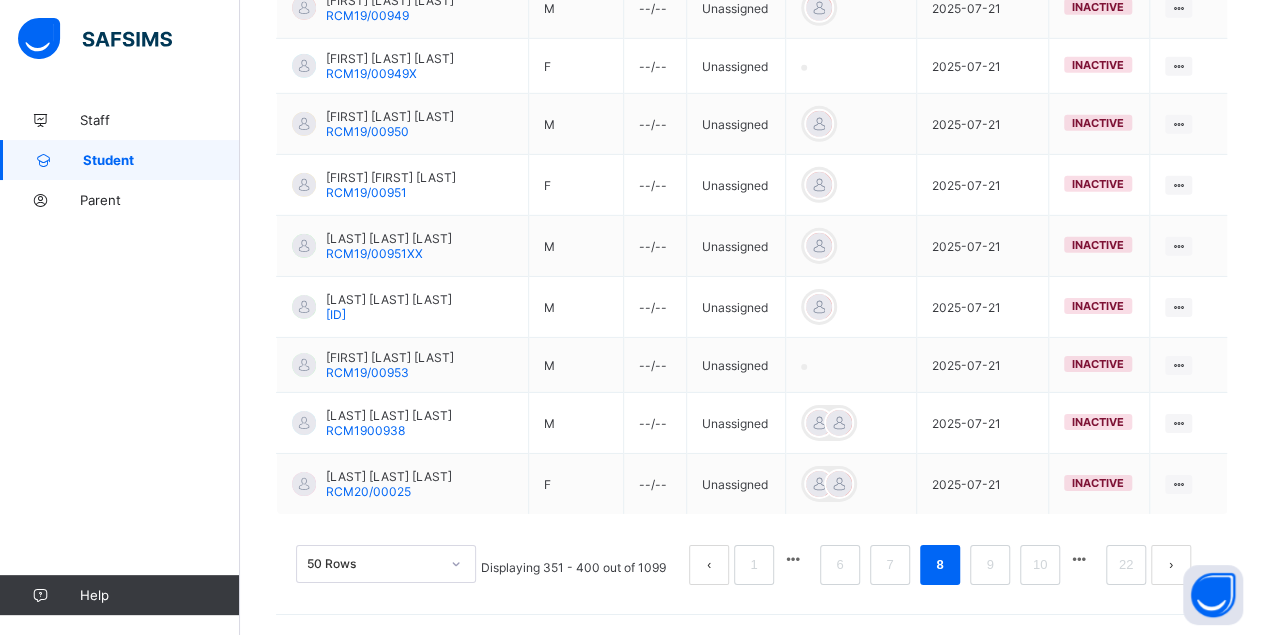 click on "10" at bounding box center [1040, 565] 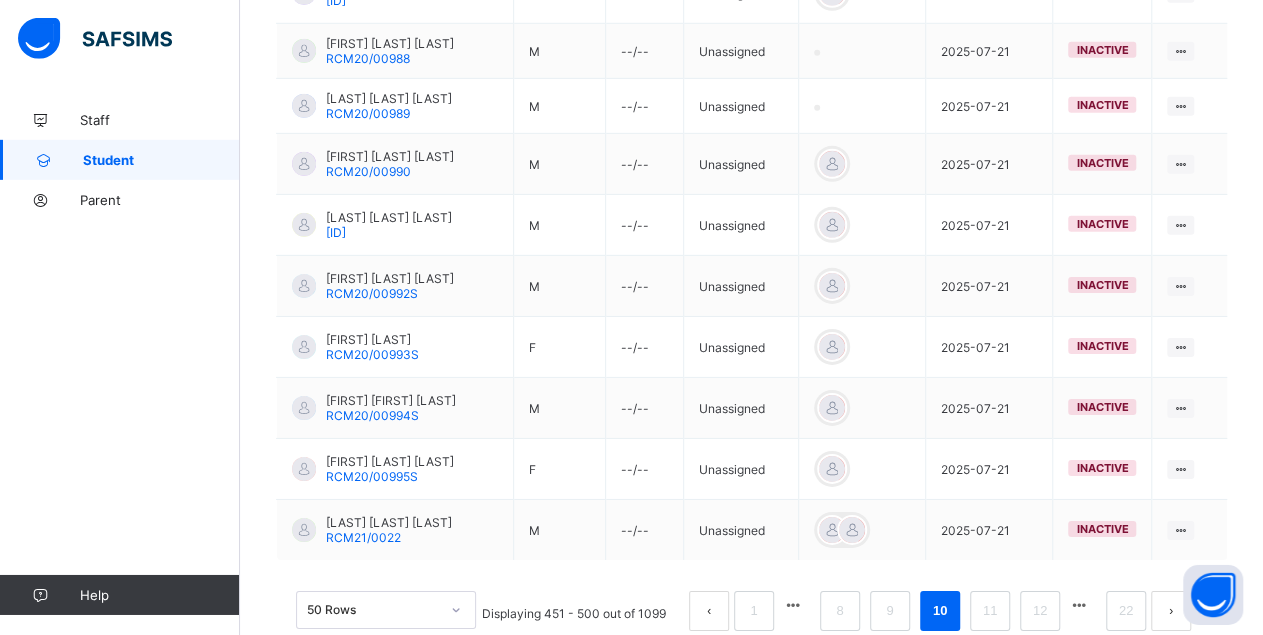 scroll, scrollTop: 3087, scrollLeft: 0, axis: vertical 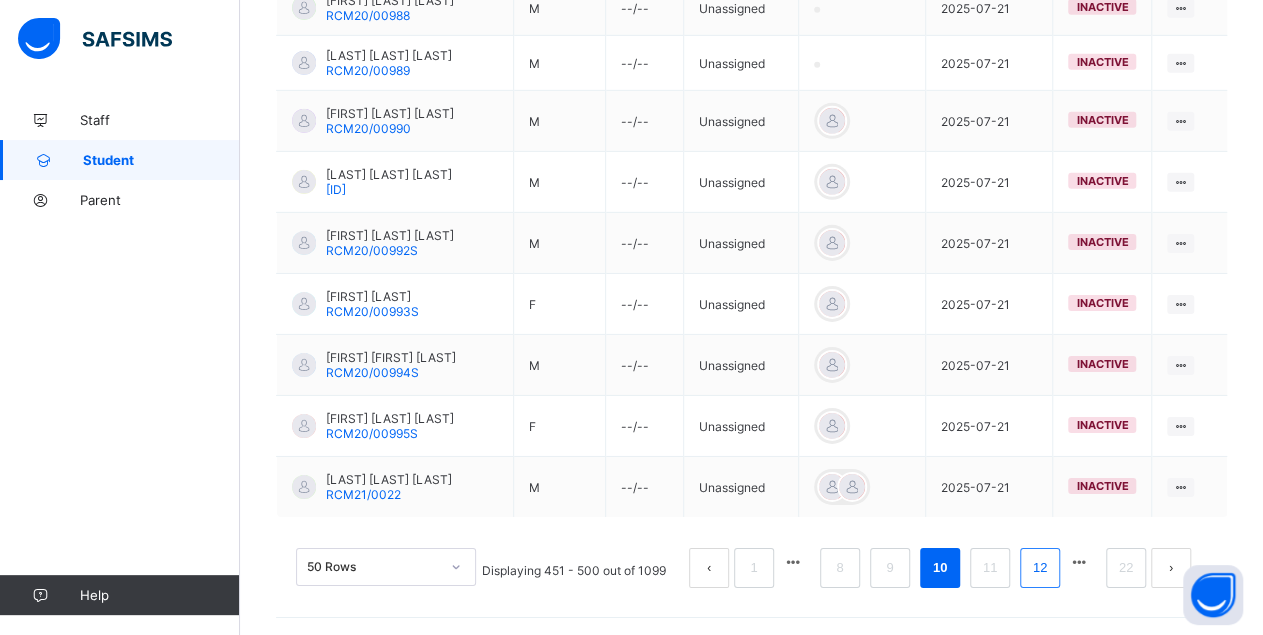 click on "12" at bounding box center [1040, 568] 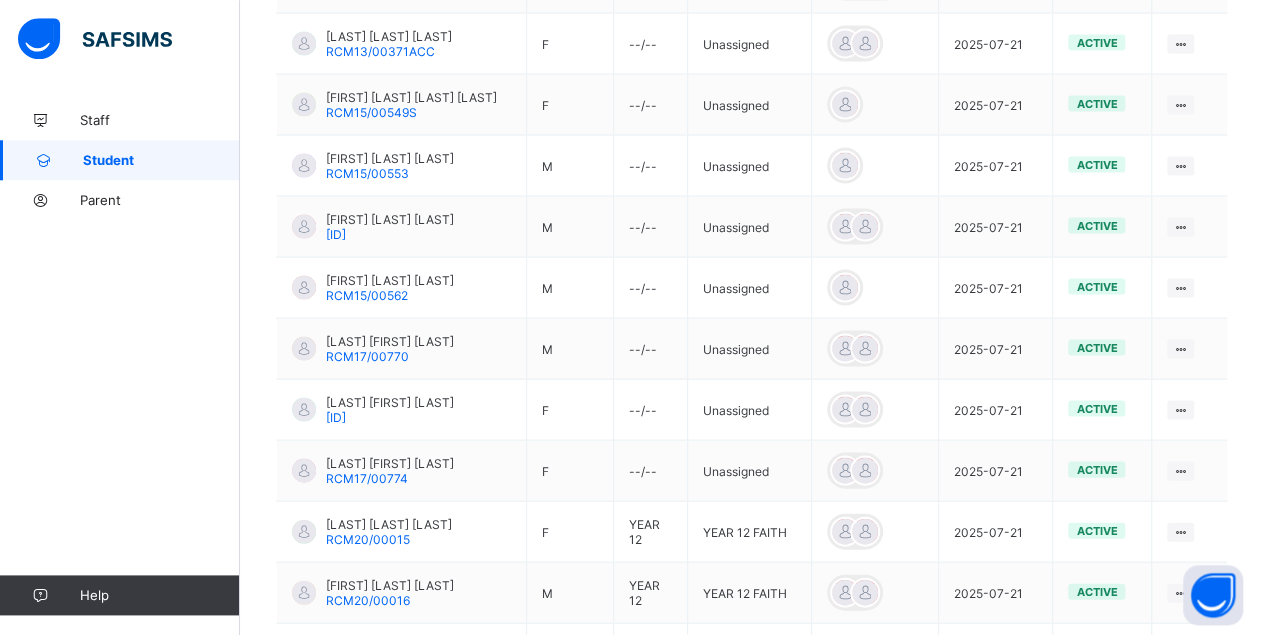 scroll, scrollTop: 1878, scrollLeft: 0, axis: vertical 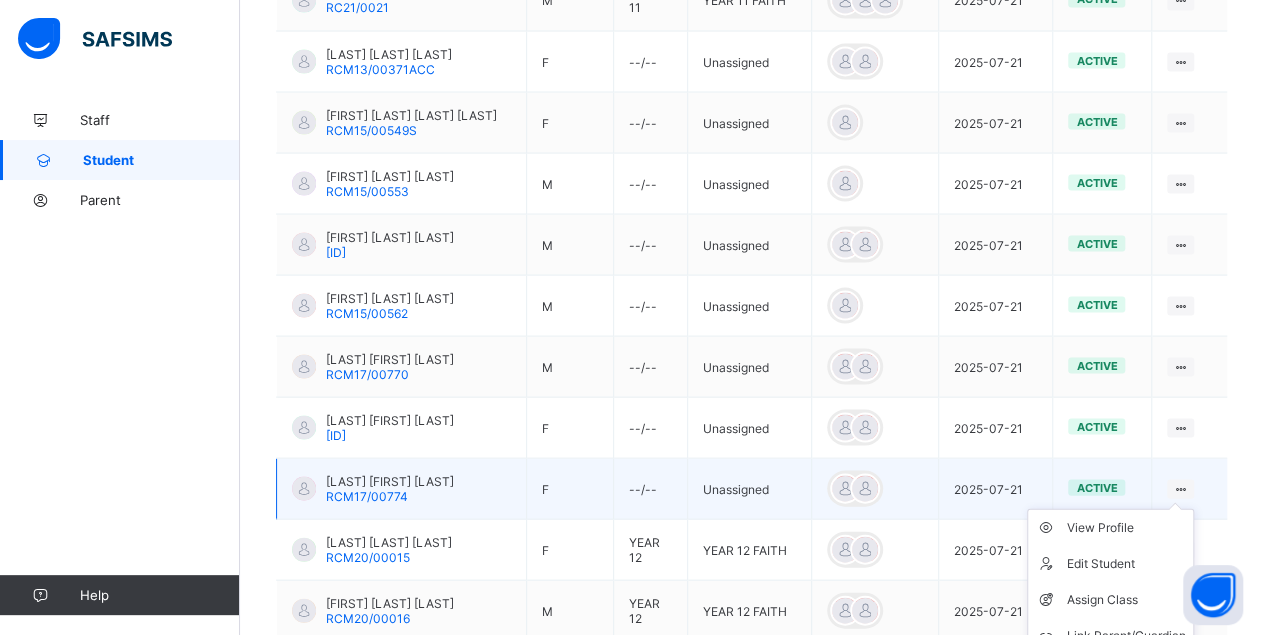 drag, startPoint x: 1170, startPoint y: 505, endPoint x: 1155, endPoint y: 518, distance: 19.849434 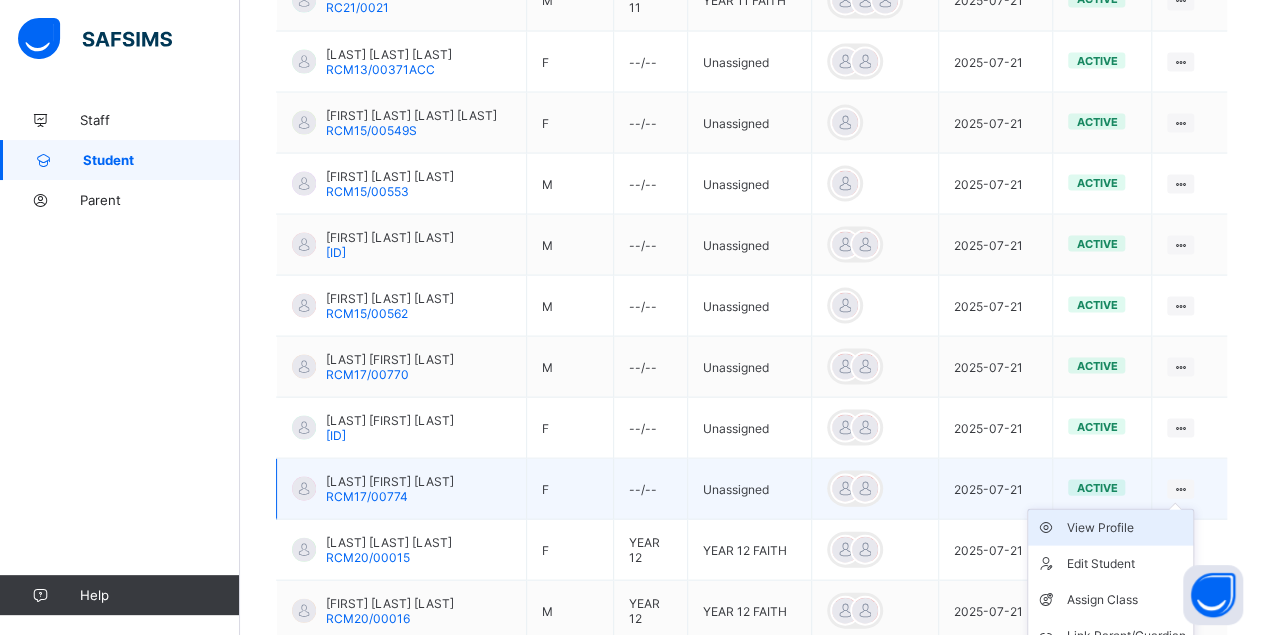 click on "View Profile" at bounding box center (1125, 527) 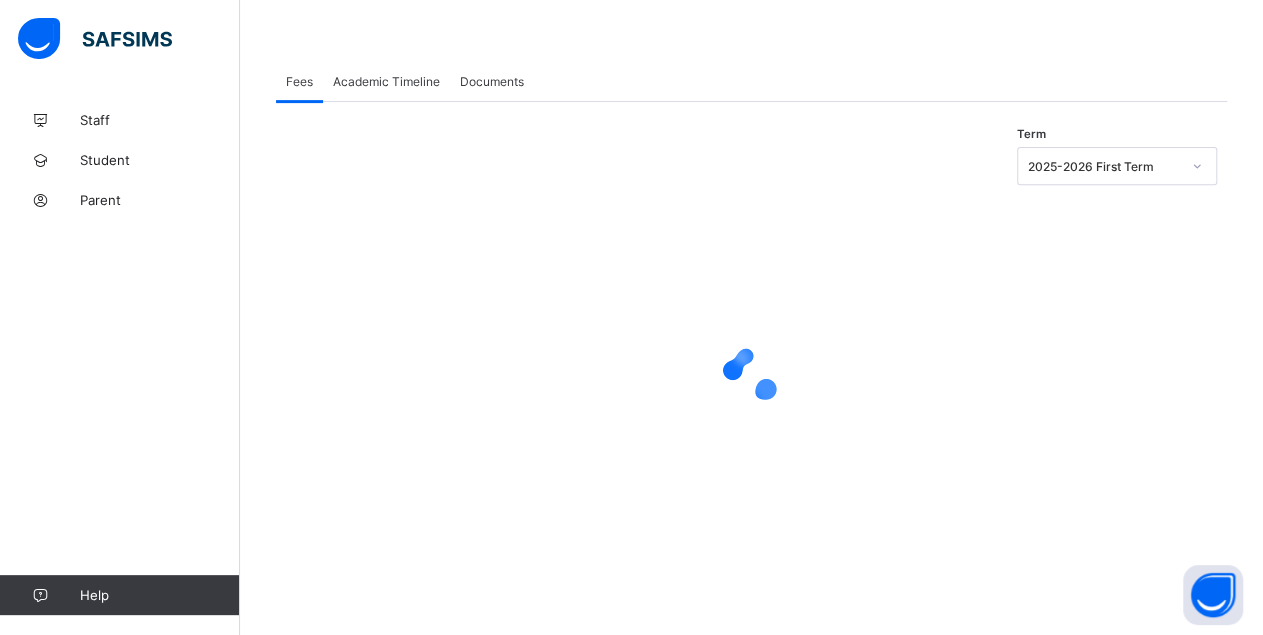 scroll, scrollTop: 187, scrollLeft: 0, axis: vertical 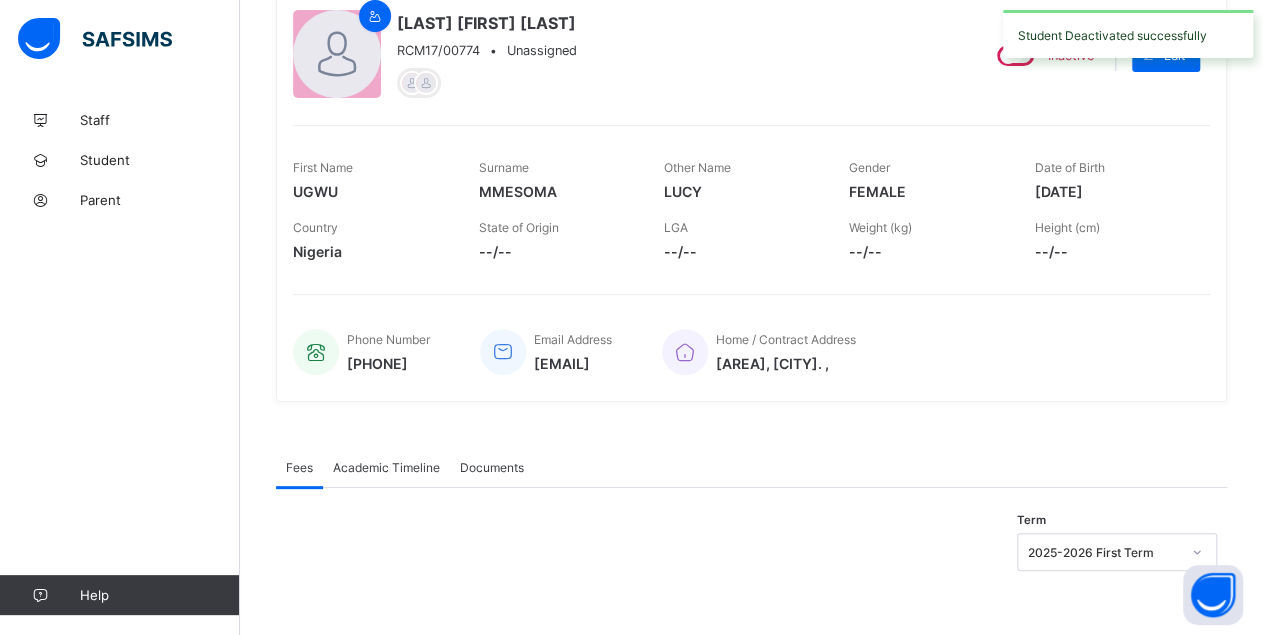 click on "[ID] • Unassigned Inactive Edit [NAME] [LAST] [NAME] [LAST] [NAME] [LAST] Gender FEMALE Date of Birth [DATE] Country Nigeria State of Origin --/-- LGA --/-- Weight (kg) --/-- Height (cm) --/-- Phone Number [PHONE] Email Address [EMAIL] Home / Contract Address [ADDRESS]" at bounding box center [751, 197] 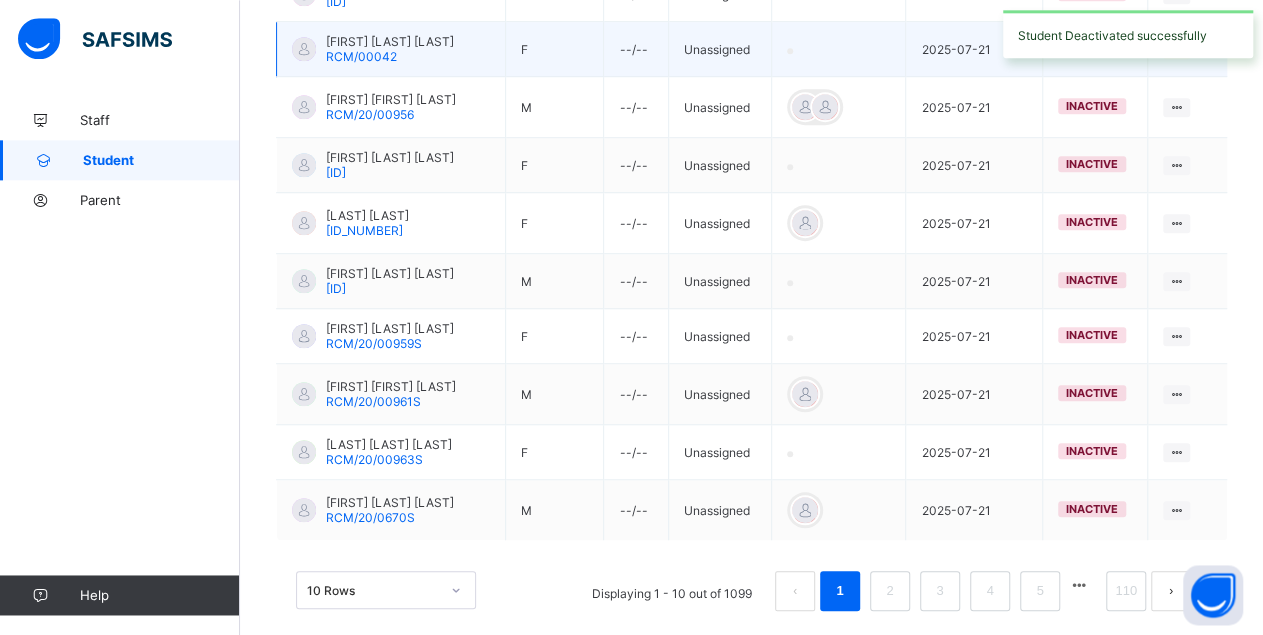 scroll, scrollTop: 587, scrollLeft: 0, axis: vertical 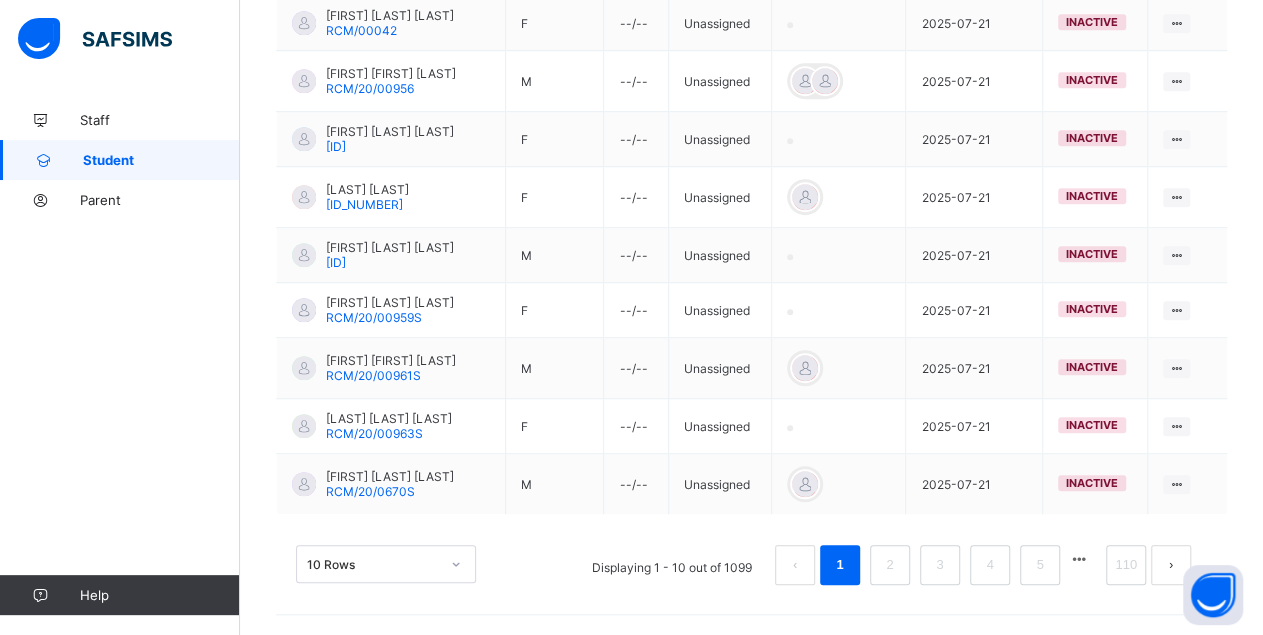 click on "10 Rows" at bounding box center [386, 564] 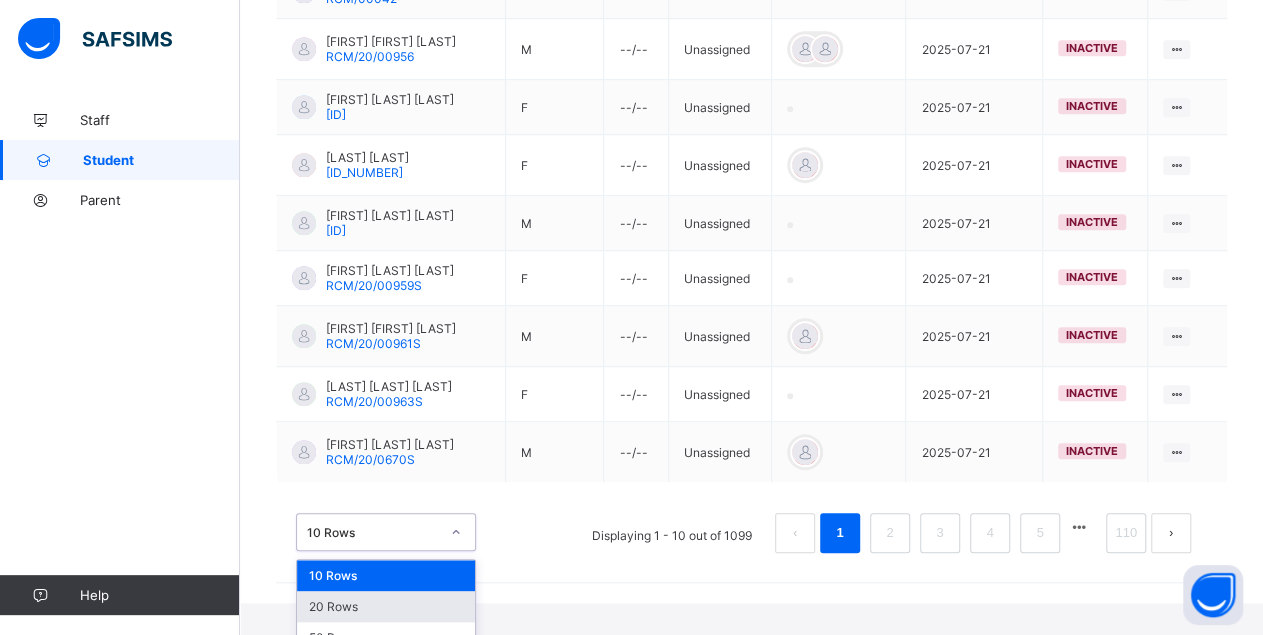 click on "10 Rows 20 Rows 50 Rows" at bounding box center [386, 606] 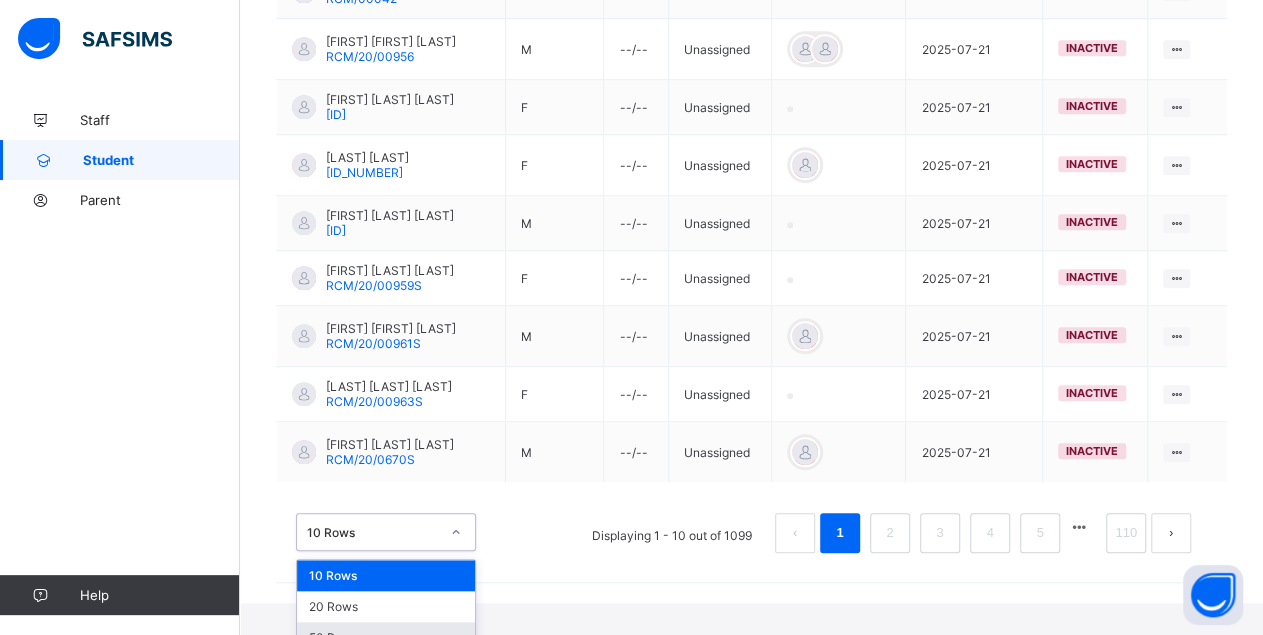 click on "50 Rows" at bounding box center [386, 637] 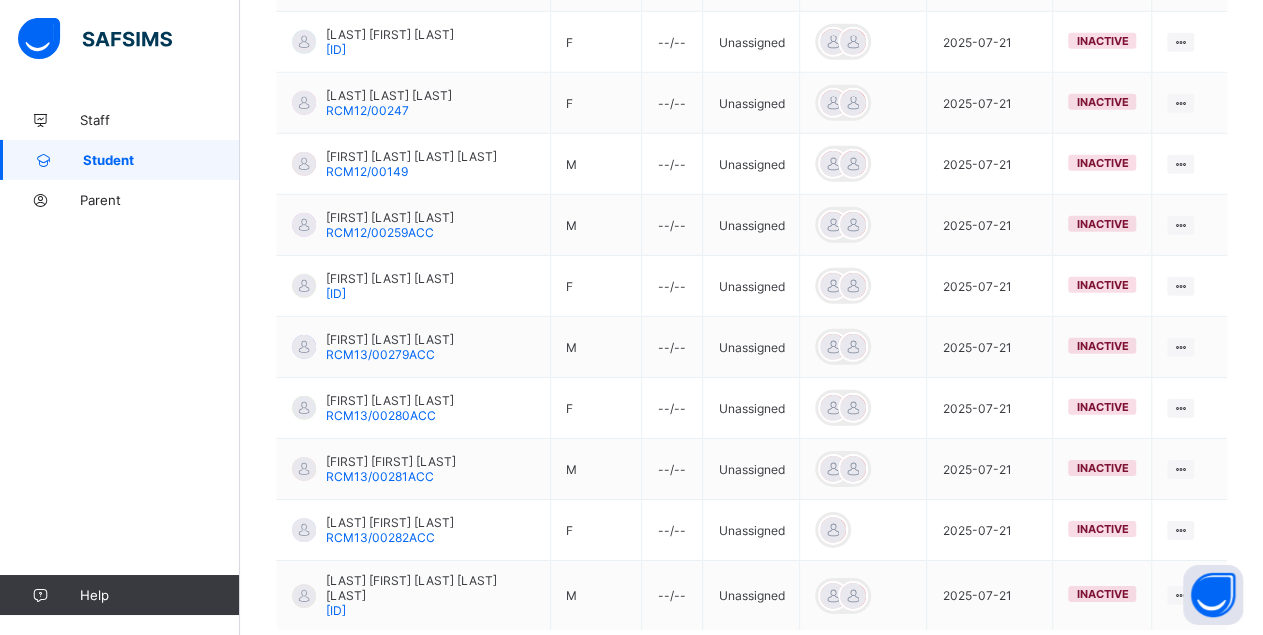 scroll, scrollTop: 2953, scrollLeft: 0, axis: vertical 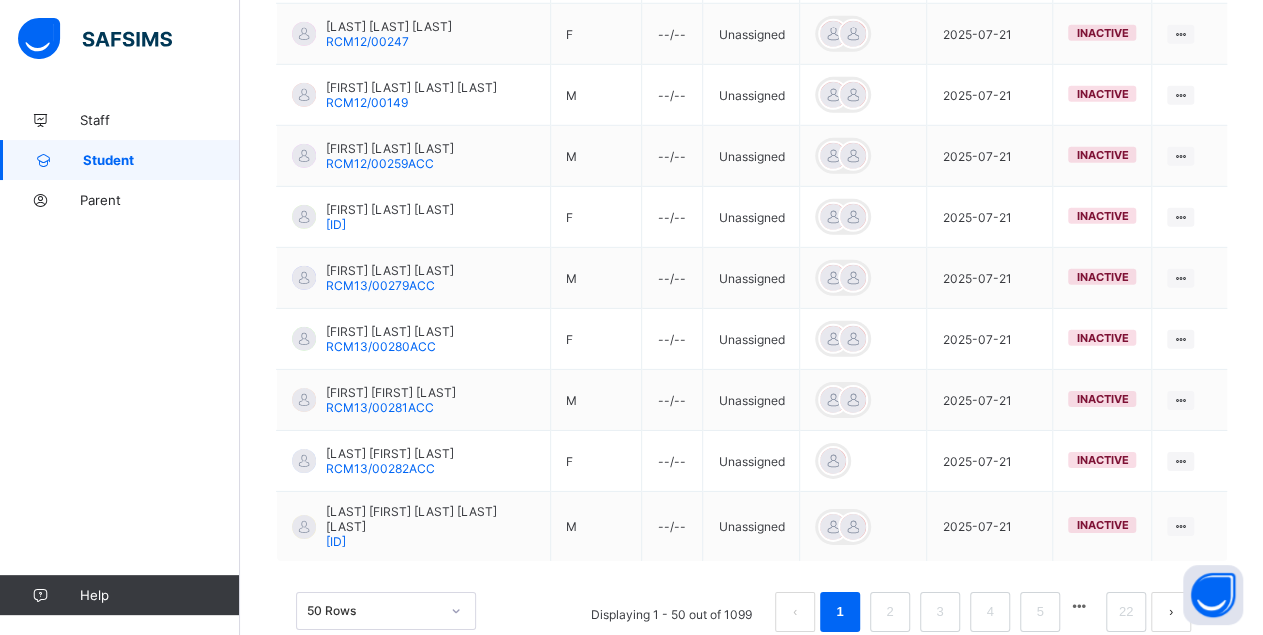 click at bounding box center (1079, 606) 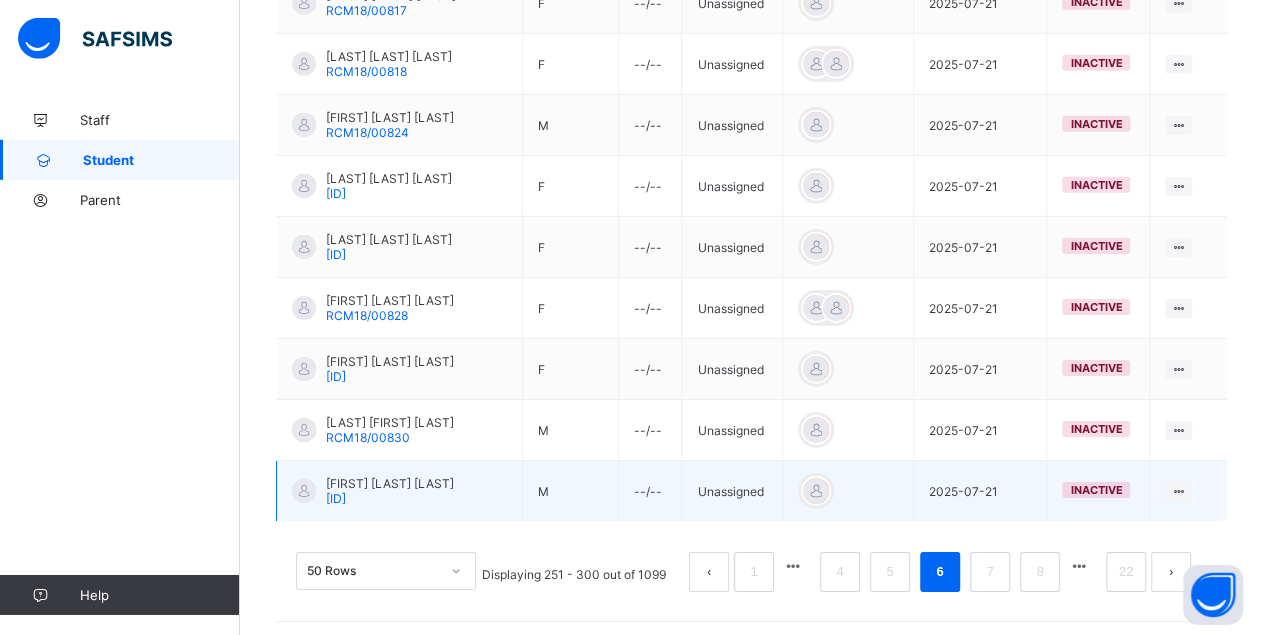 scroll, scrollTop: 3070, scrollLeft: 0, axis: vertical 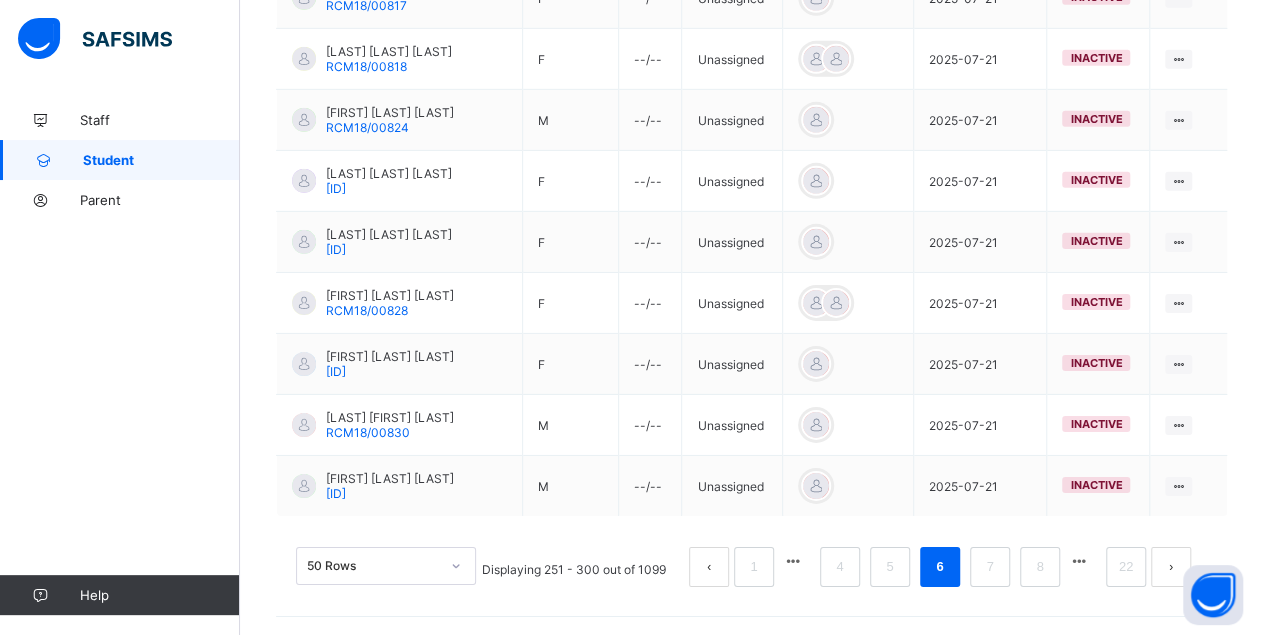 click at bounding box center [1079, 561] 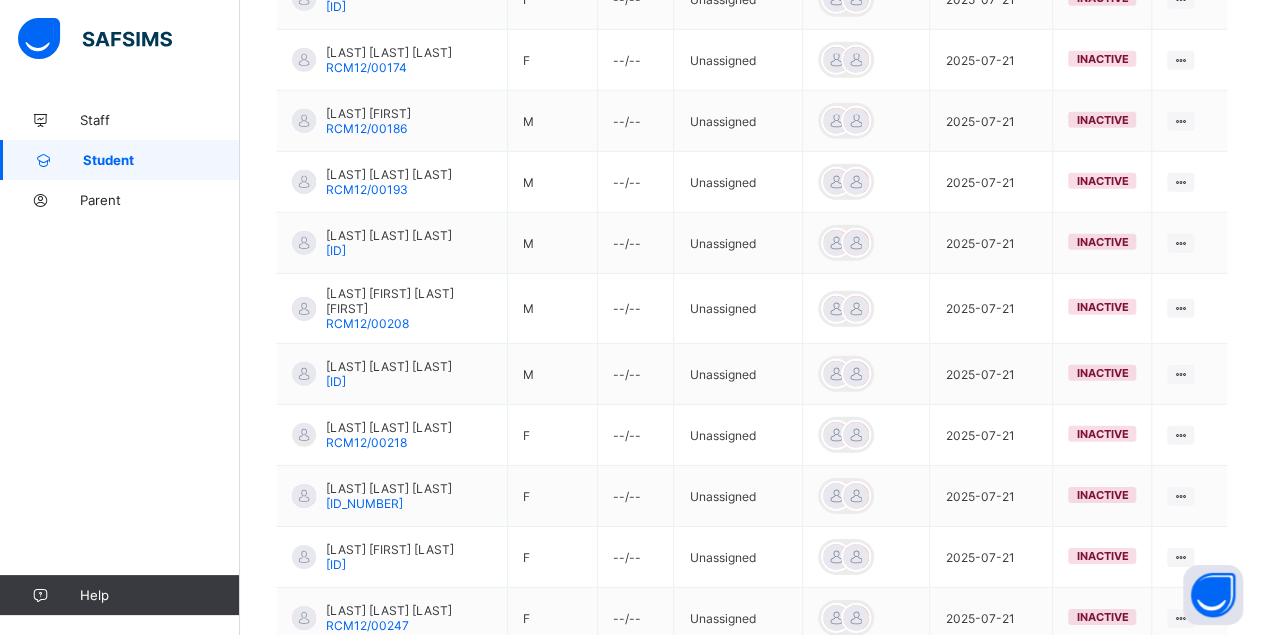 scroll, scrollTop: 3088, scrollLeft: 0, axis: vertical 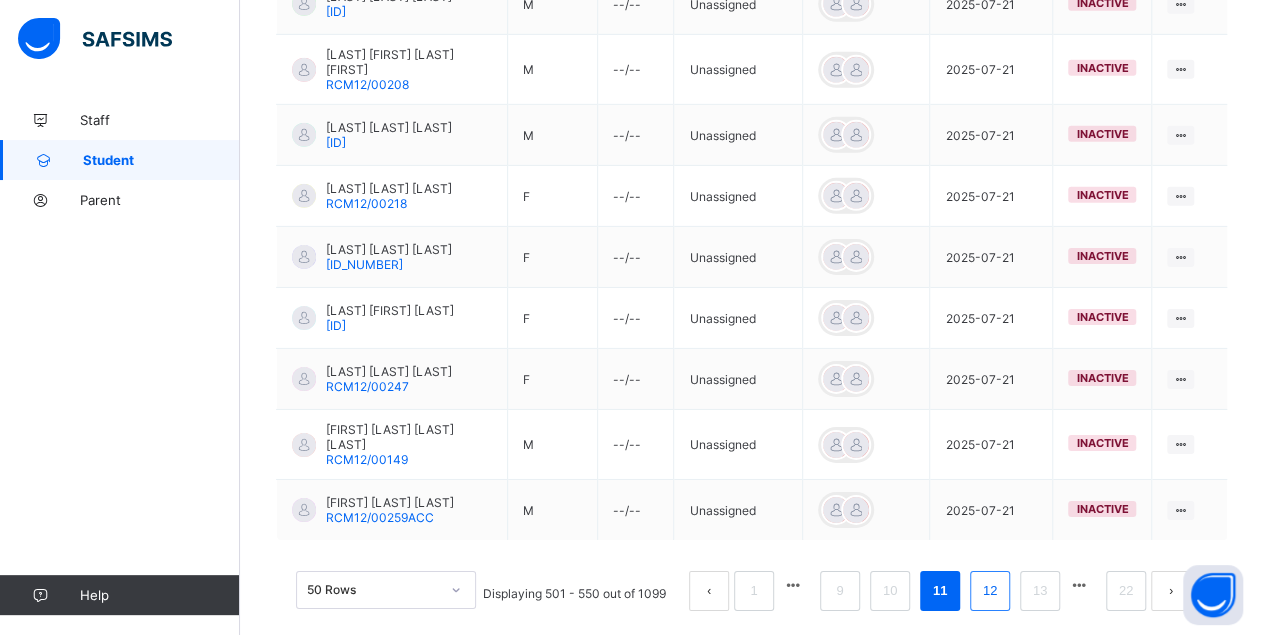 click on "12" at bounding box center (990, 591) 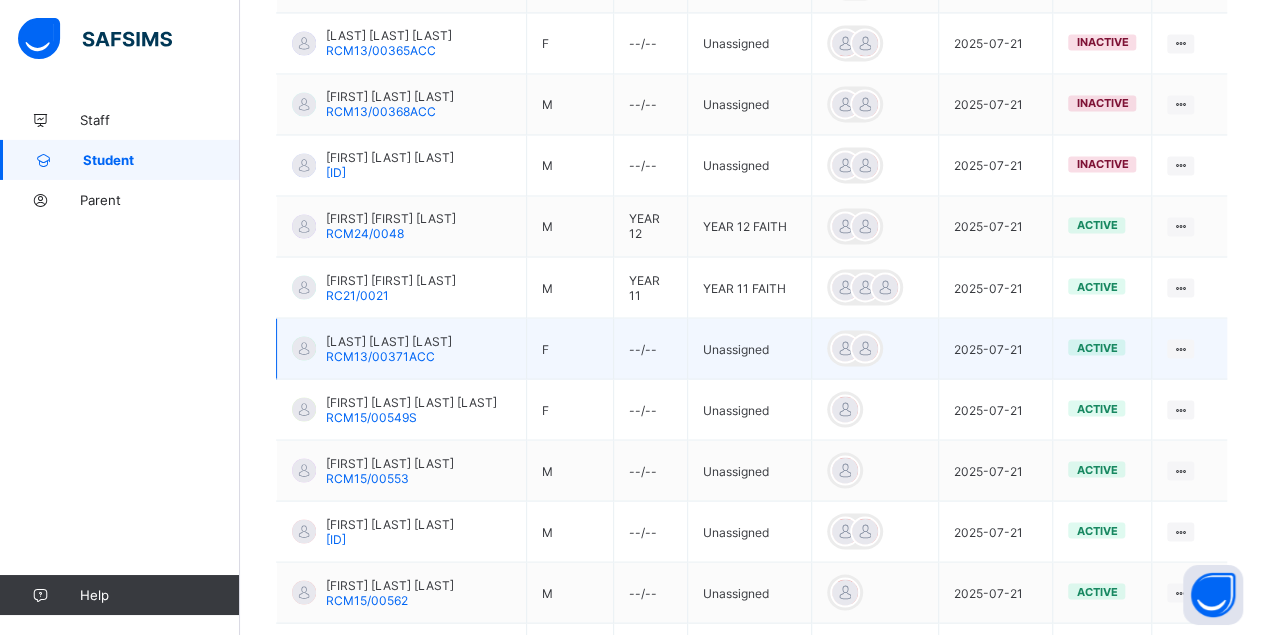 scroll, scrollTop: 1705, scrollLeft: 0, axis: vertical 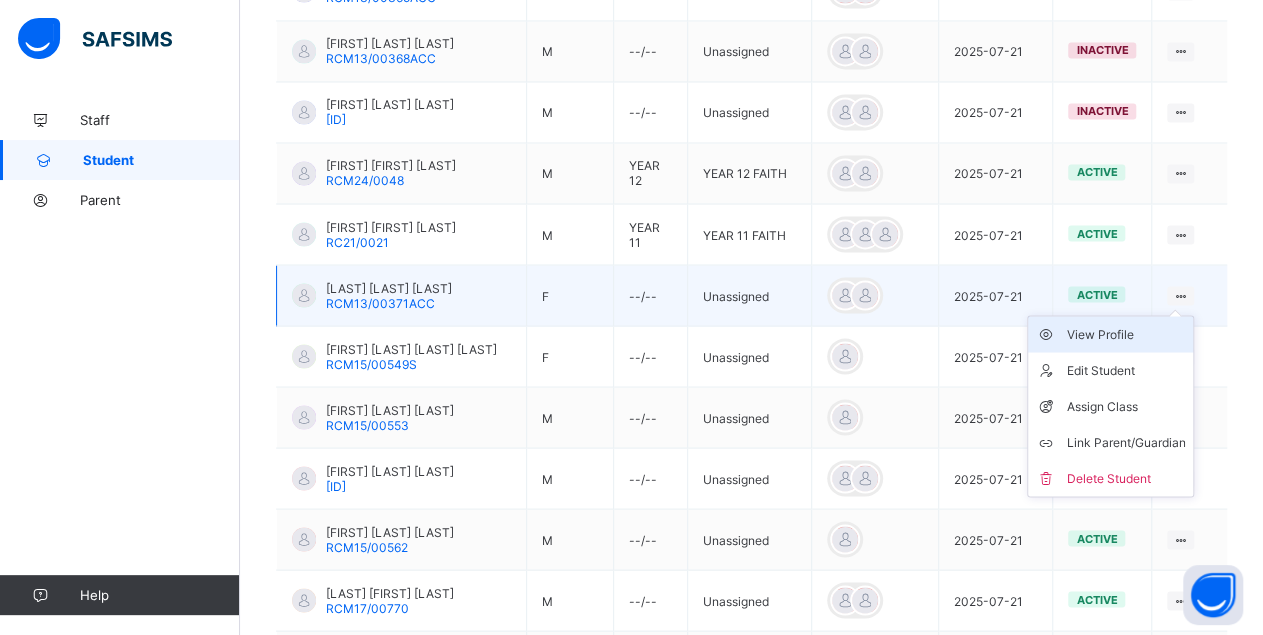 click on "View Profile" at bounding box center [1125, 334] 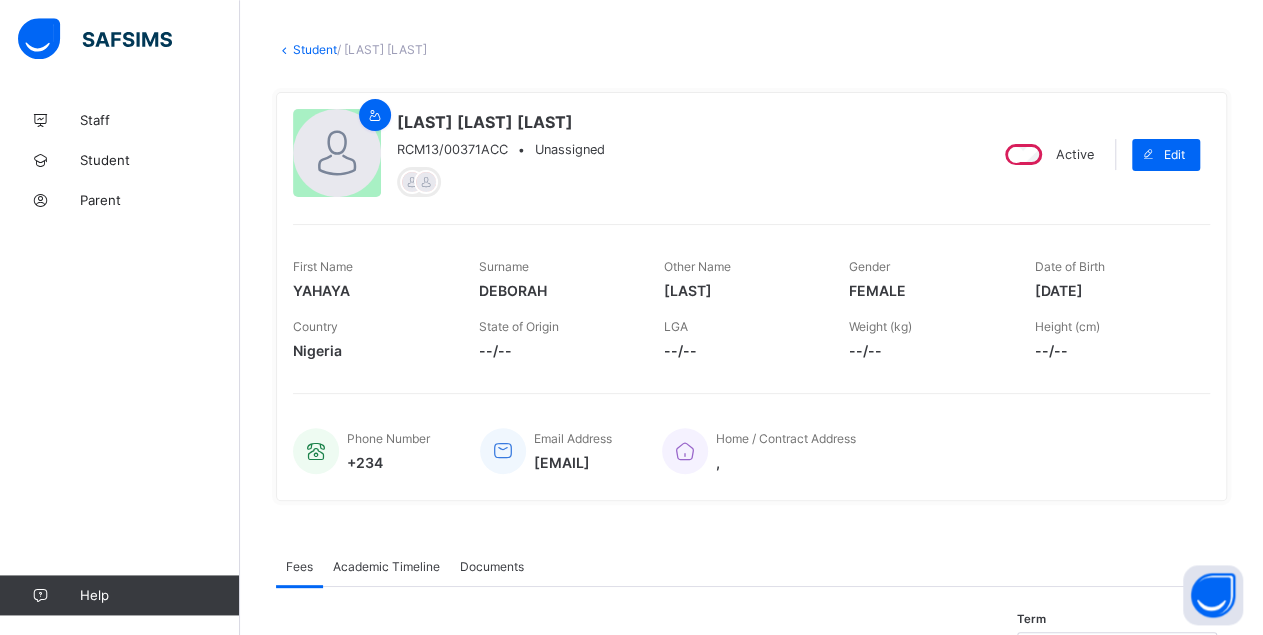 scroll, scrollTop: 0, scrollLeft: 0, axis: both 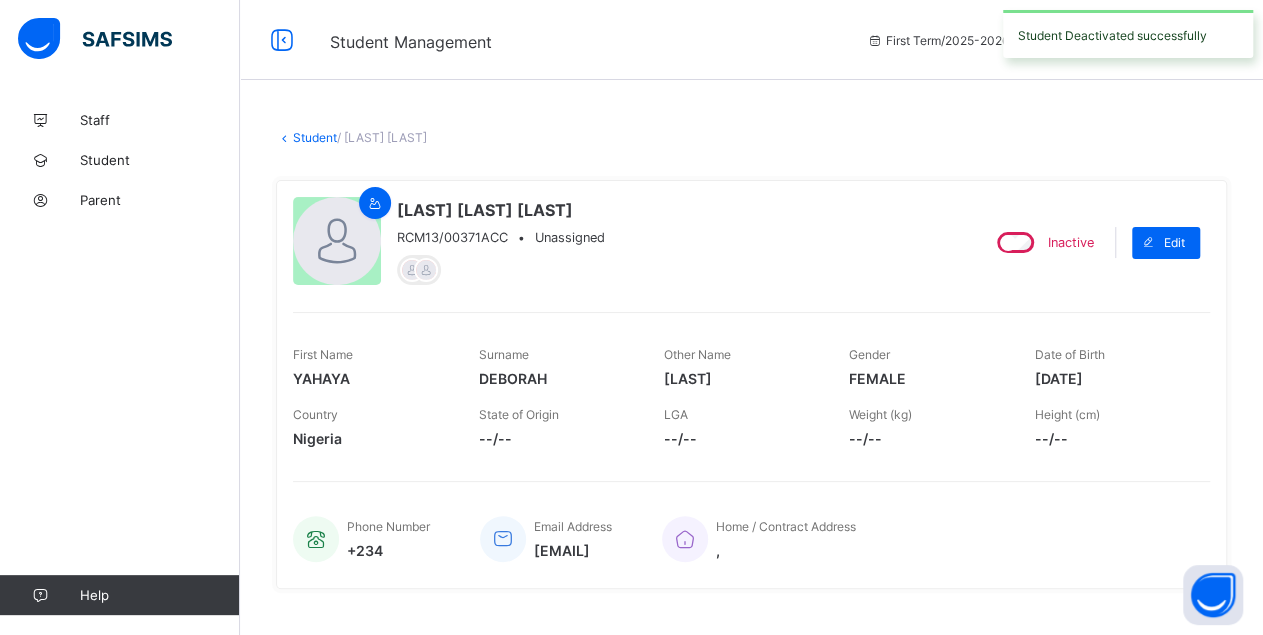 click on "First Name [LAST] Surname [LAST] Other Name [LAST] Gender FEMALE Date of Birth [DATE] Country Nigeria State of Origin --/-- LGA --/-- Weight (kg) --/-- Height (cm) --/--" at bounding box center (751, 384) 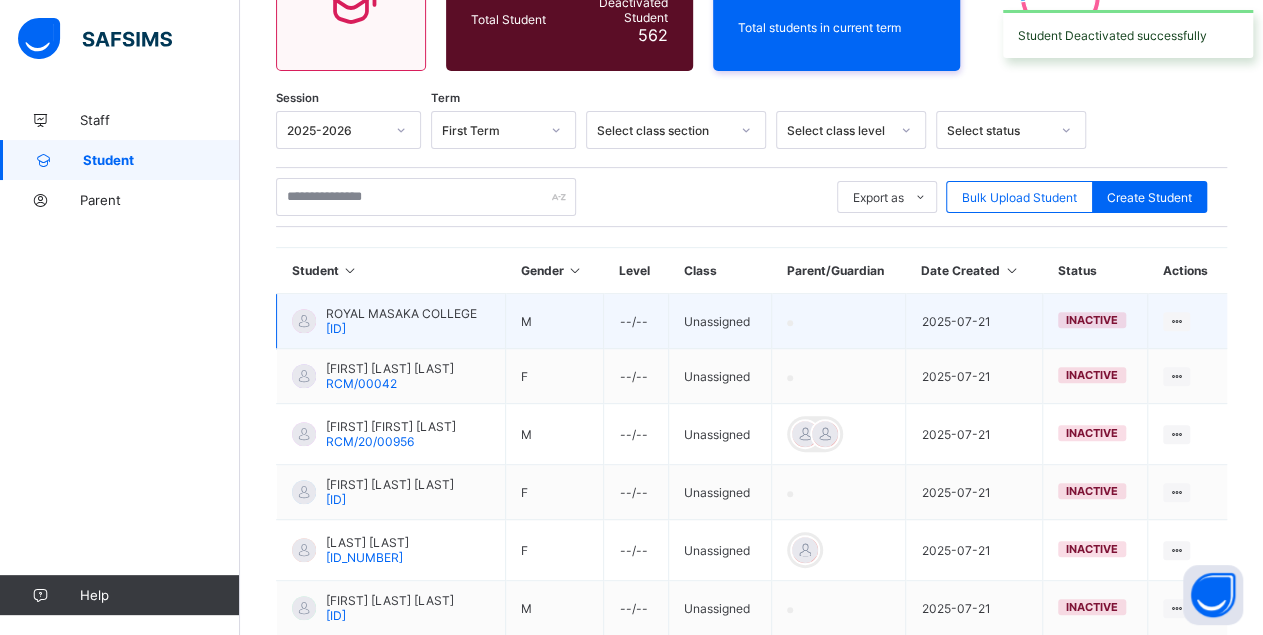 scroll, scrollTop: 587, scrollLeft: 0, axis: vertical 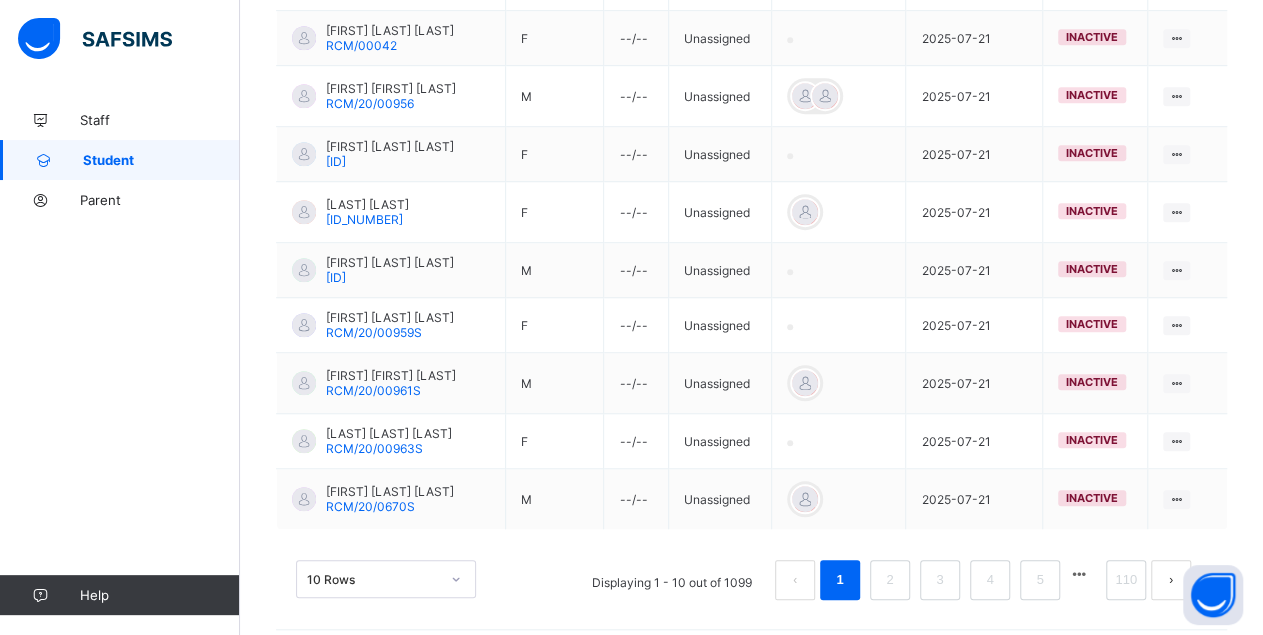 click at bounding box center [1079, 574] 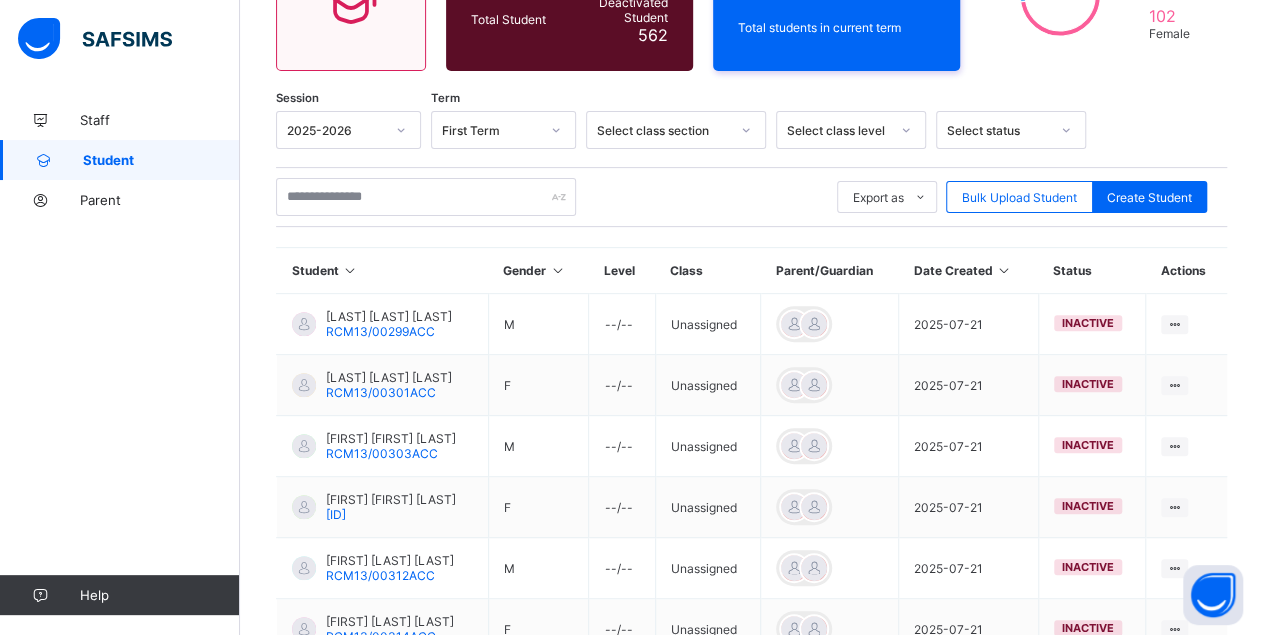 scroll, scrollTop: 631, scrollLeft: 0, axis: vertical 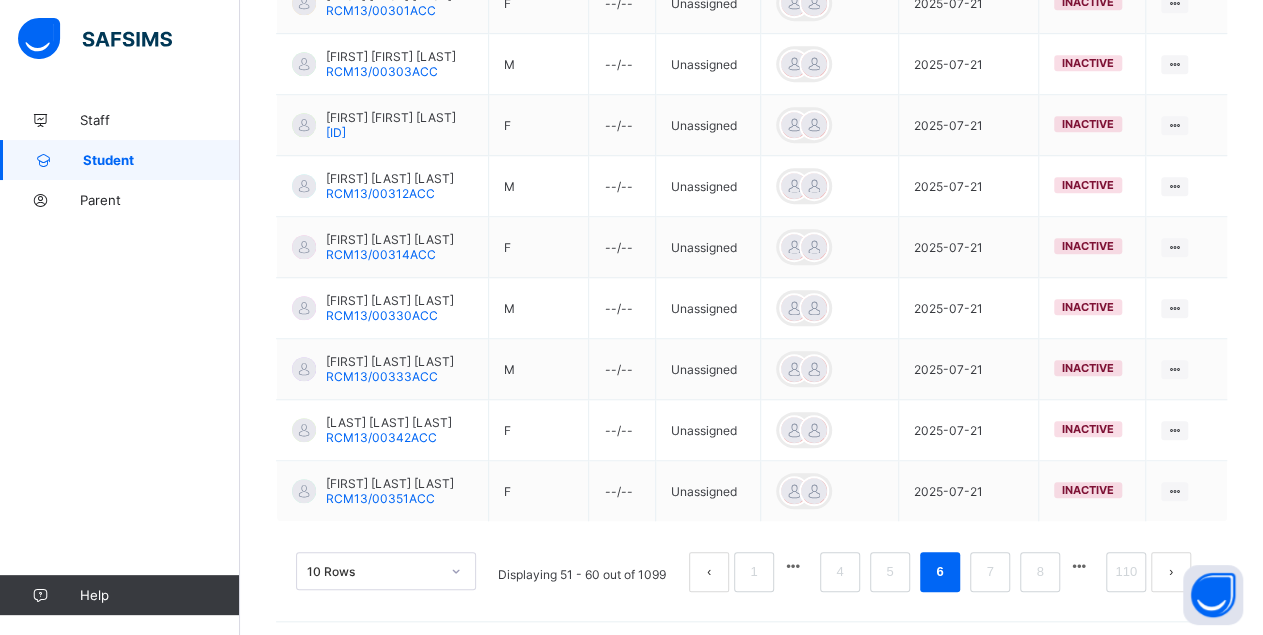 click at bounding box center (1079, 566) 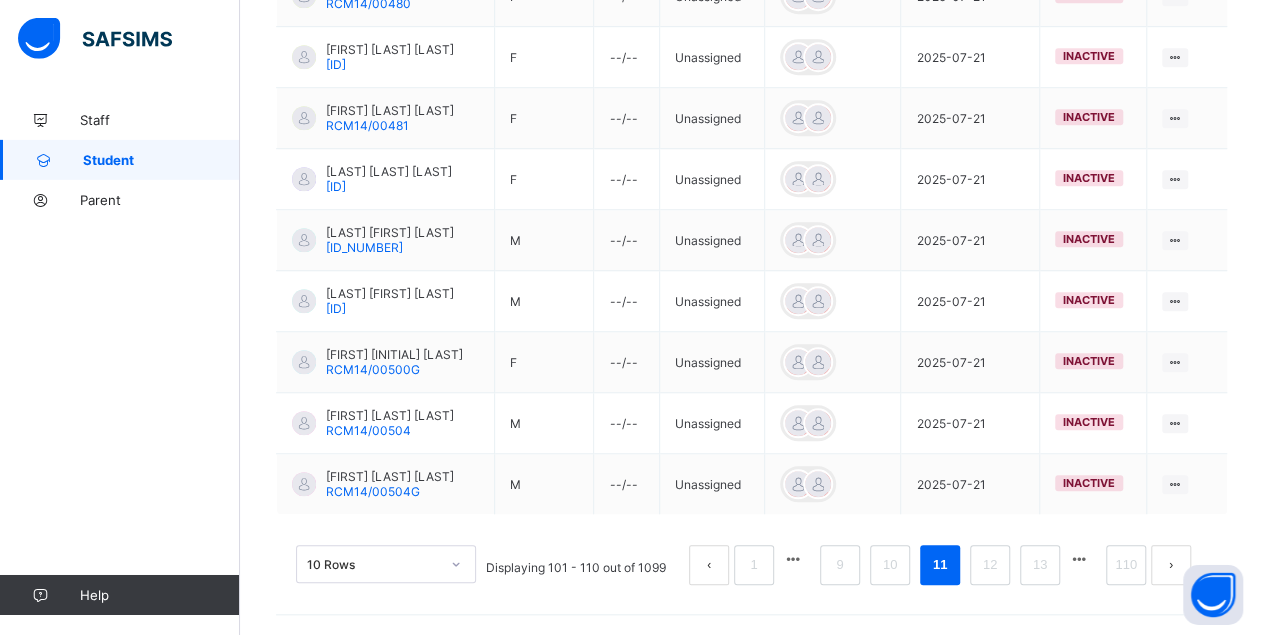 scroll, scrollTop: 657, scrollLeft: 0, axis: vertical 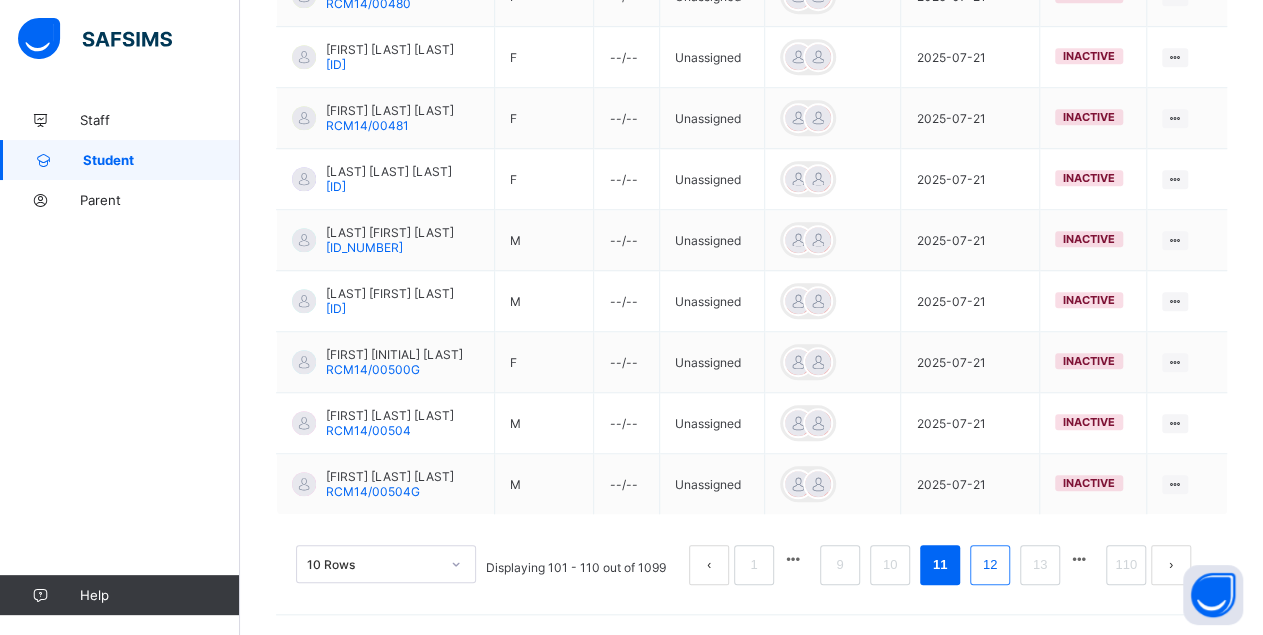 click on "12" at bounding box center (990, 565) 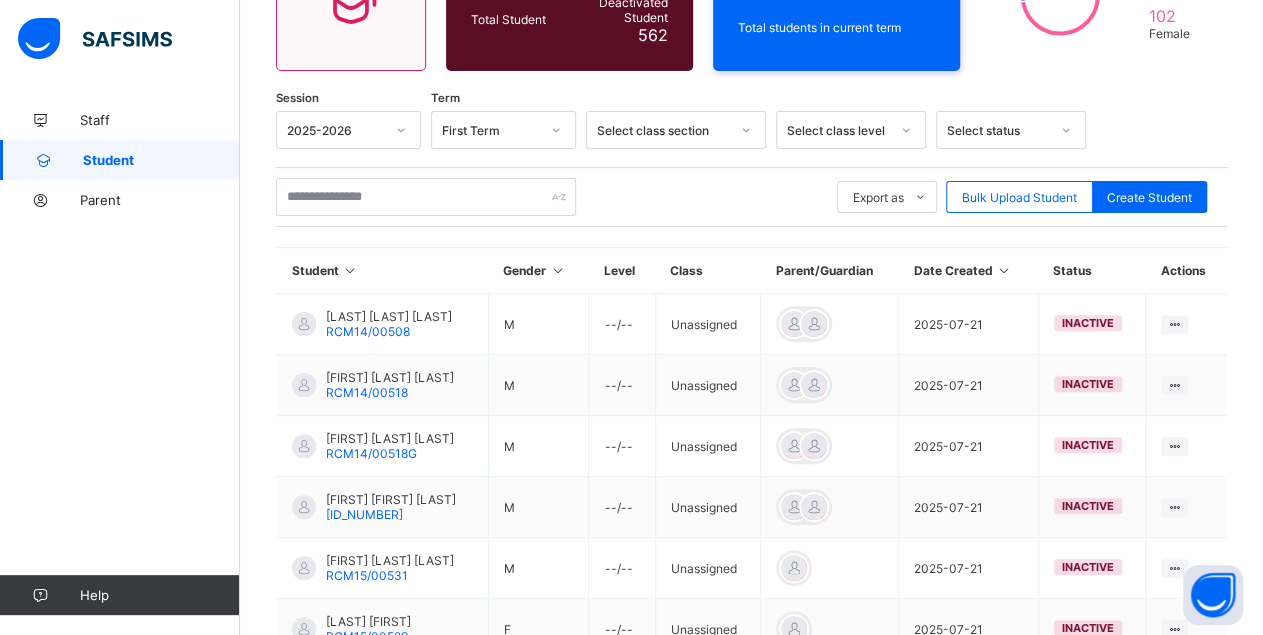 scroll, scrollTop: 631, scrollLeft: 0, axis: vertical 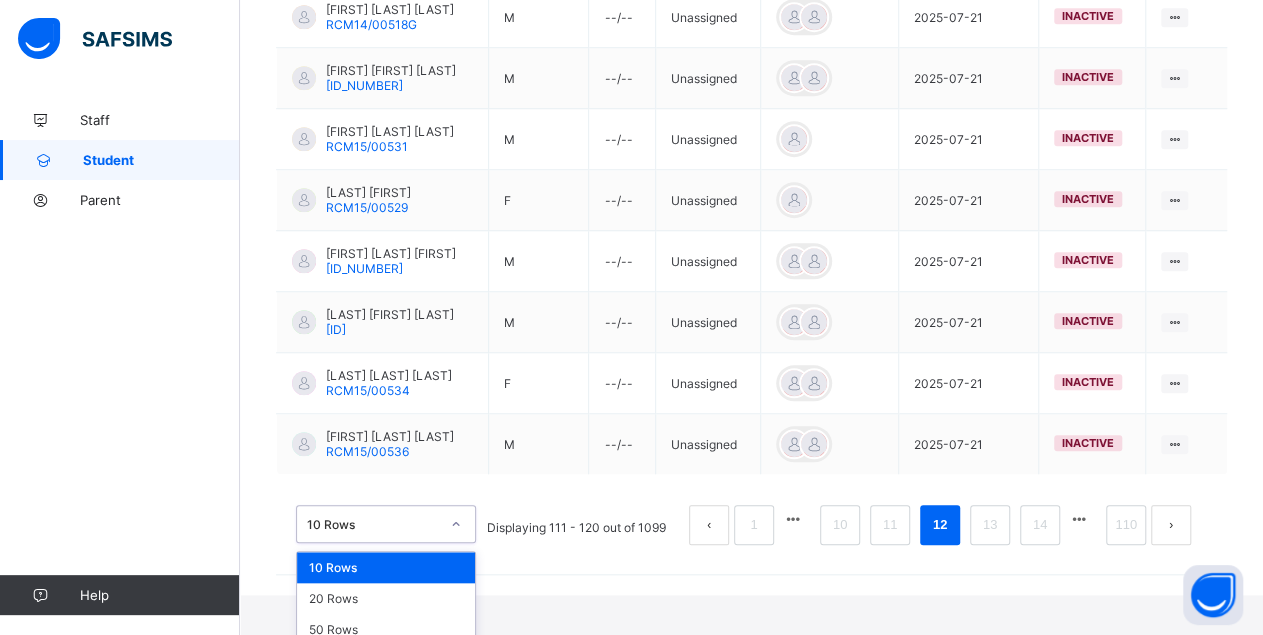 click on "option 10 Rows focused, 1 of 3. 3 results available. Use Up and Down to choose options, press Enter to select the currently focused option, press Escape to exit the menu, press Tab to select the option and exit the menu. 10 Rows 10 Rows 20 Rows 50 Rows" at bounding box center [386, 524] 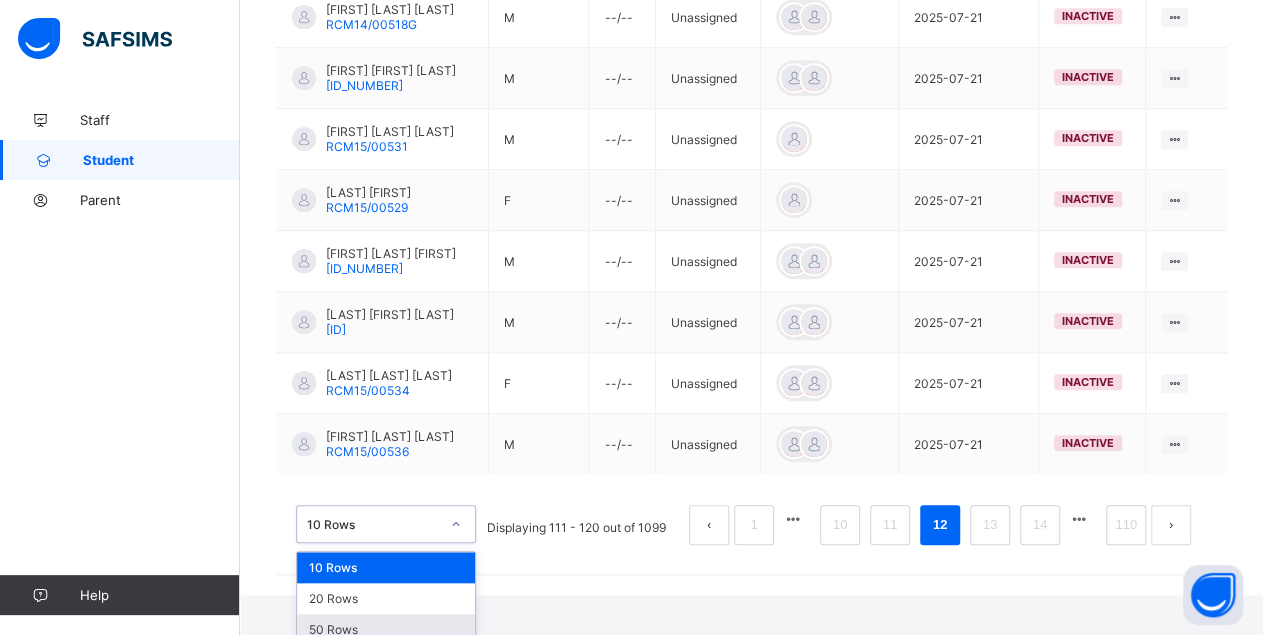 click on "50 Rows" at bounding box center (386, 629) 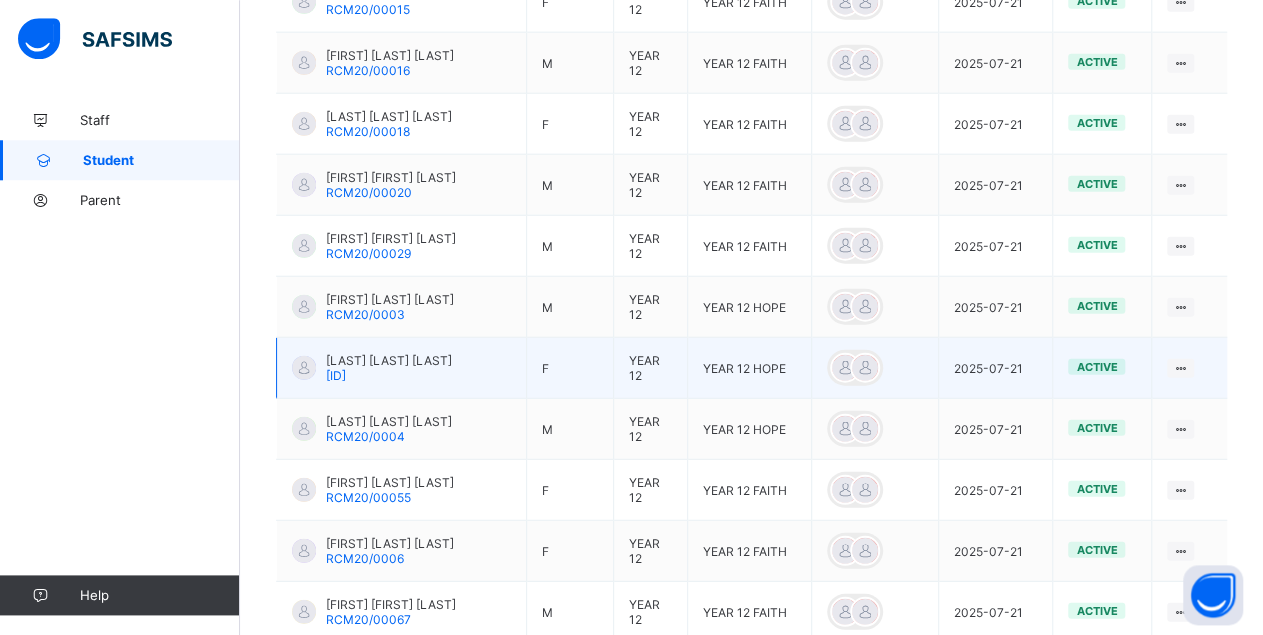 scroll, scrollTop: 2190, scrollLeft: 0, axis: vertical 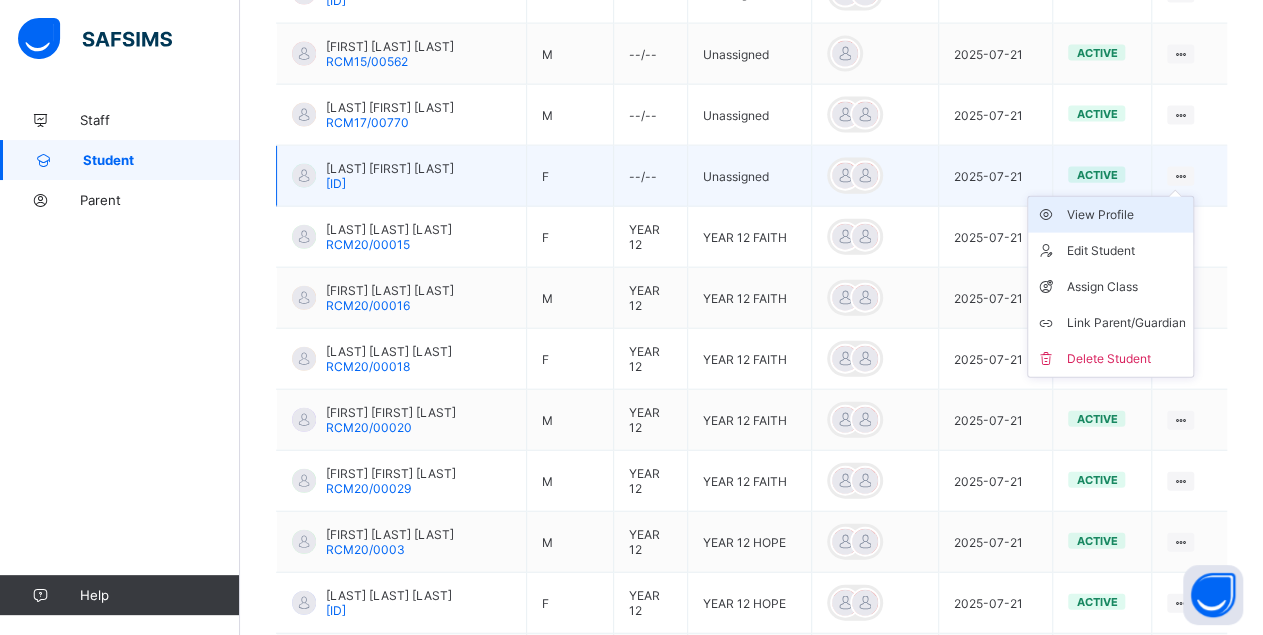 click on "View Profile" at bounding box center [1125, 215] 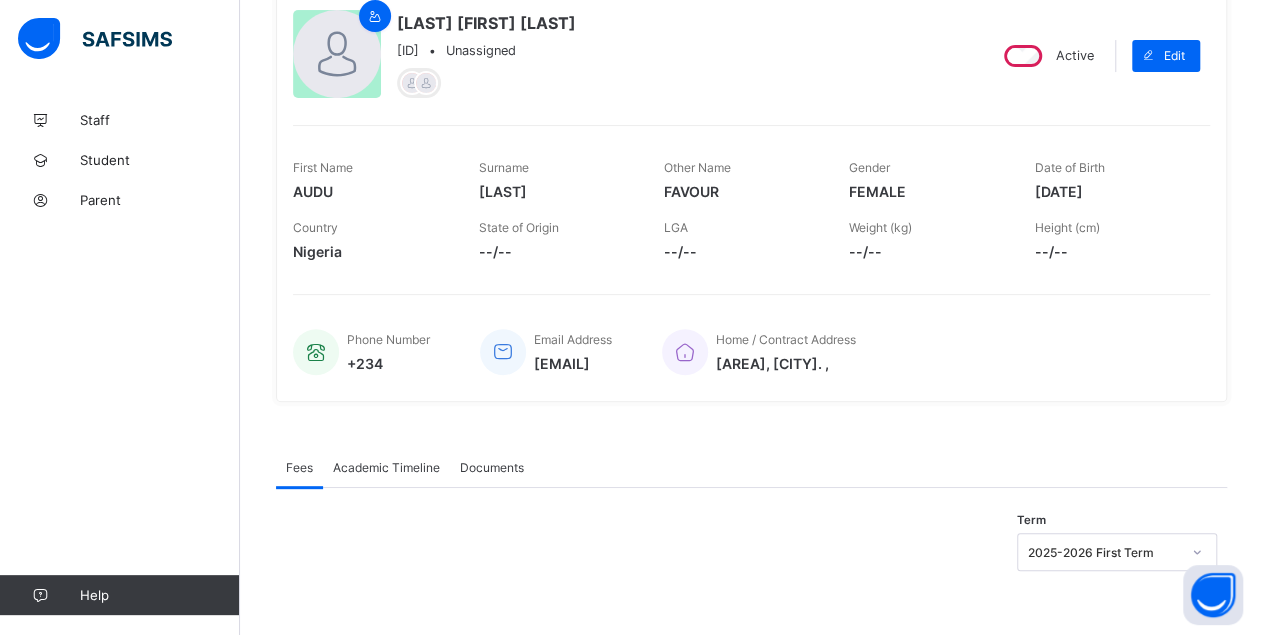 scroll, scrollTop: 0, scrollLeft: 0, axis: both 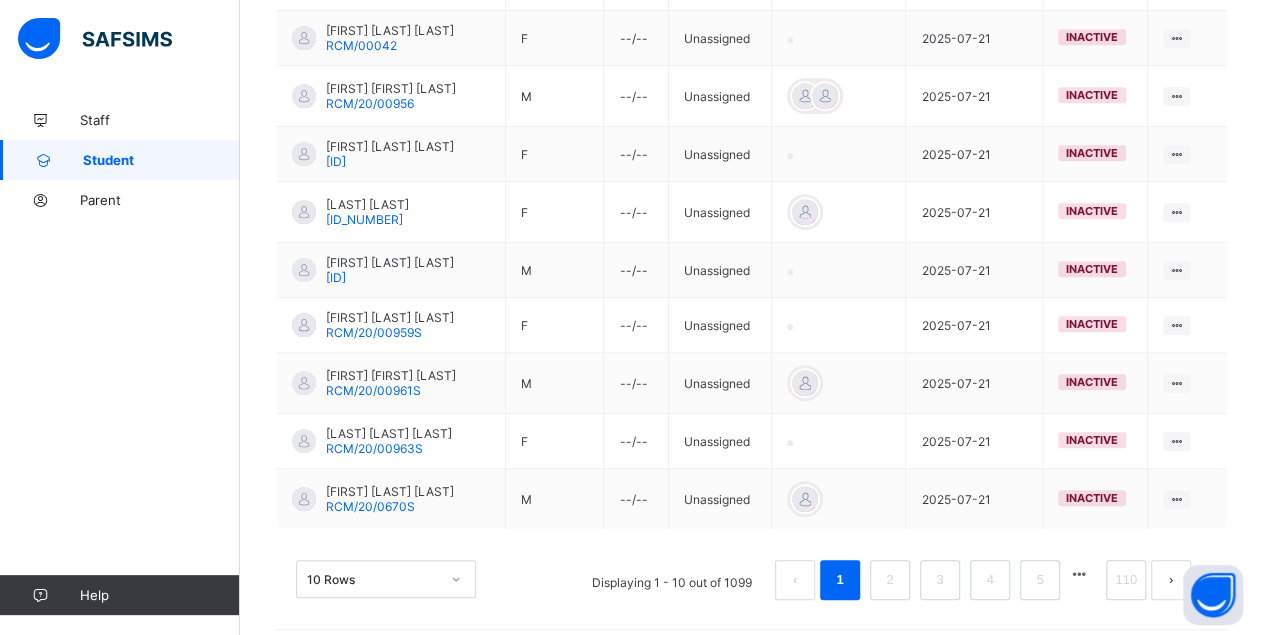 click at bounding box center [1079, 574] 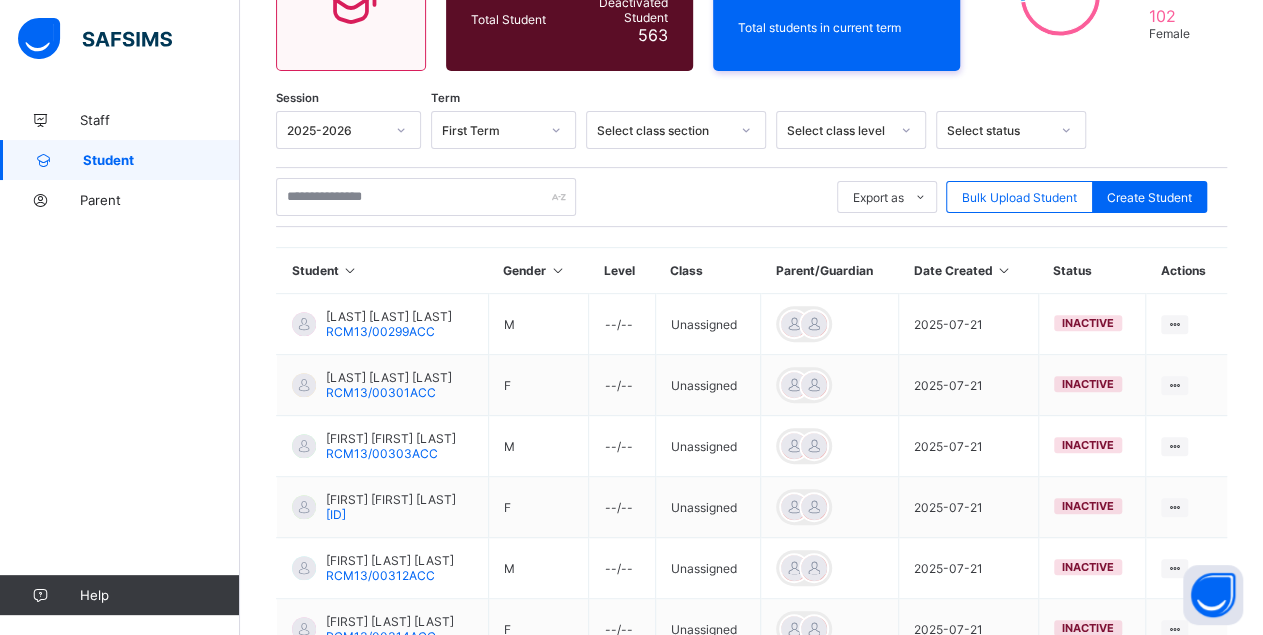 scroll, scrollTop: 631, scrollLeft: 0, axis: vertical 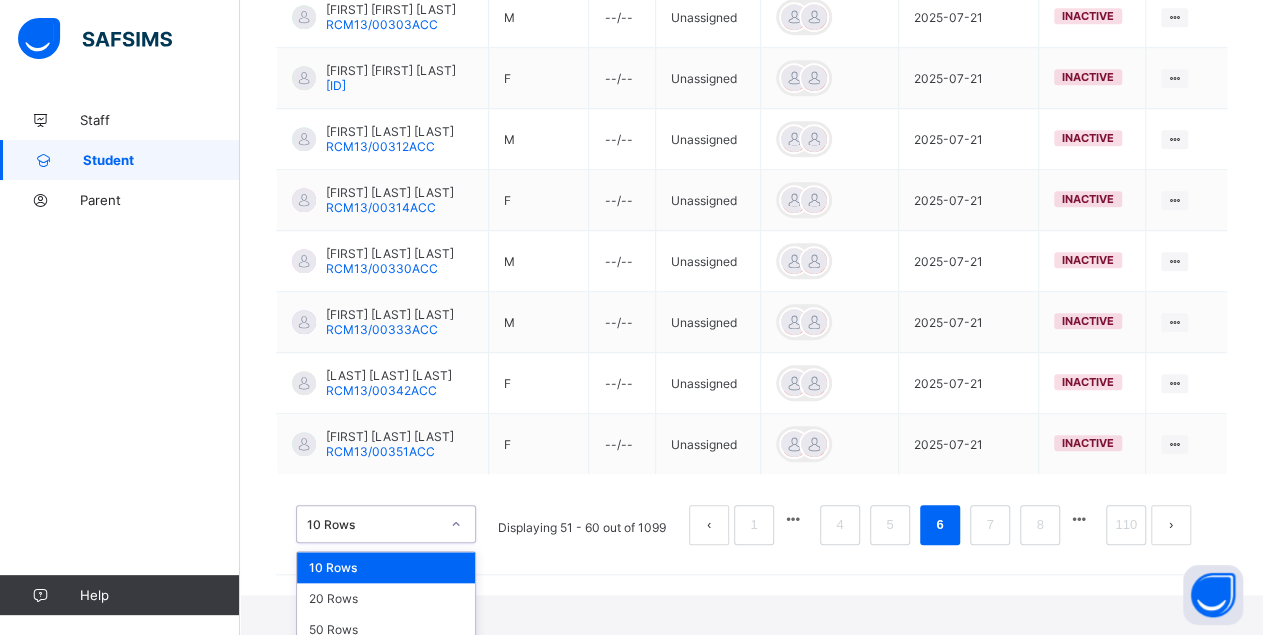 click on "option 10 Rows focused, 1 of 3. 3 results available. Use Up and Down to choose options, press Enter to select the currently focused option, press Escape to exit the menu, press Tab to select the option and exit the menu. 10 Rows 10 Rows 20 Rows 50 Rows" at bounding box center (386, 524) 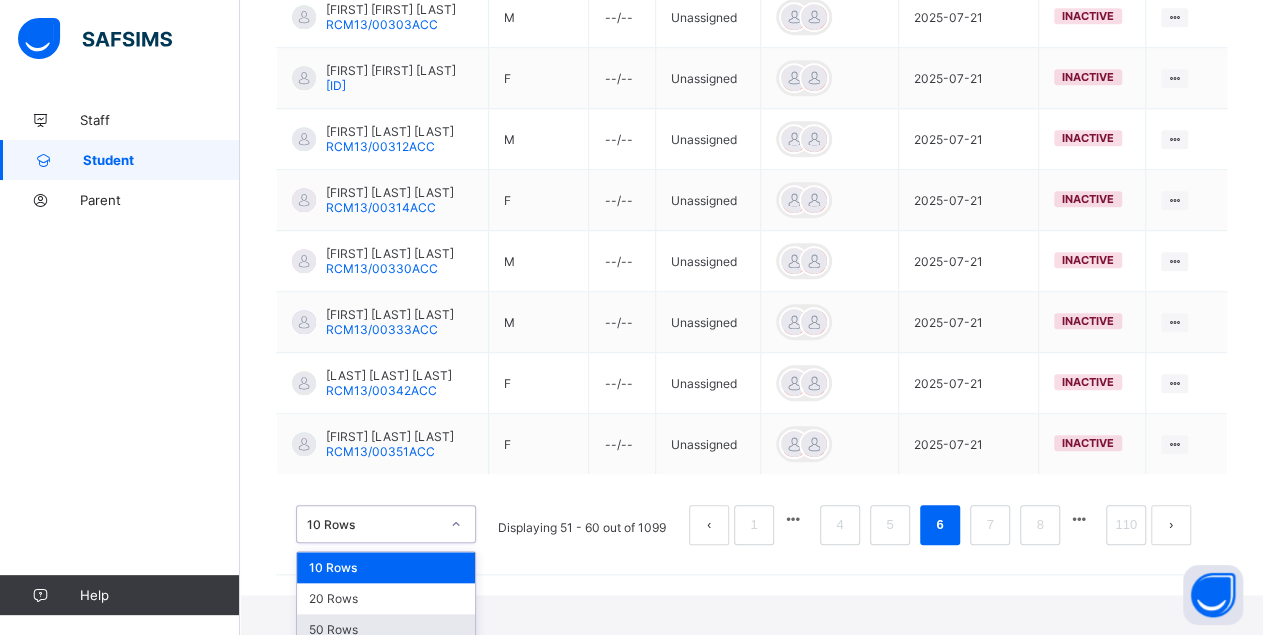 click on "50 Rows" at bounding box center [386, 629] 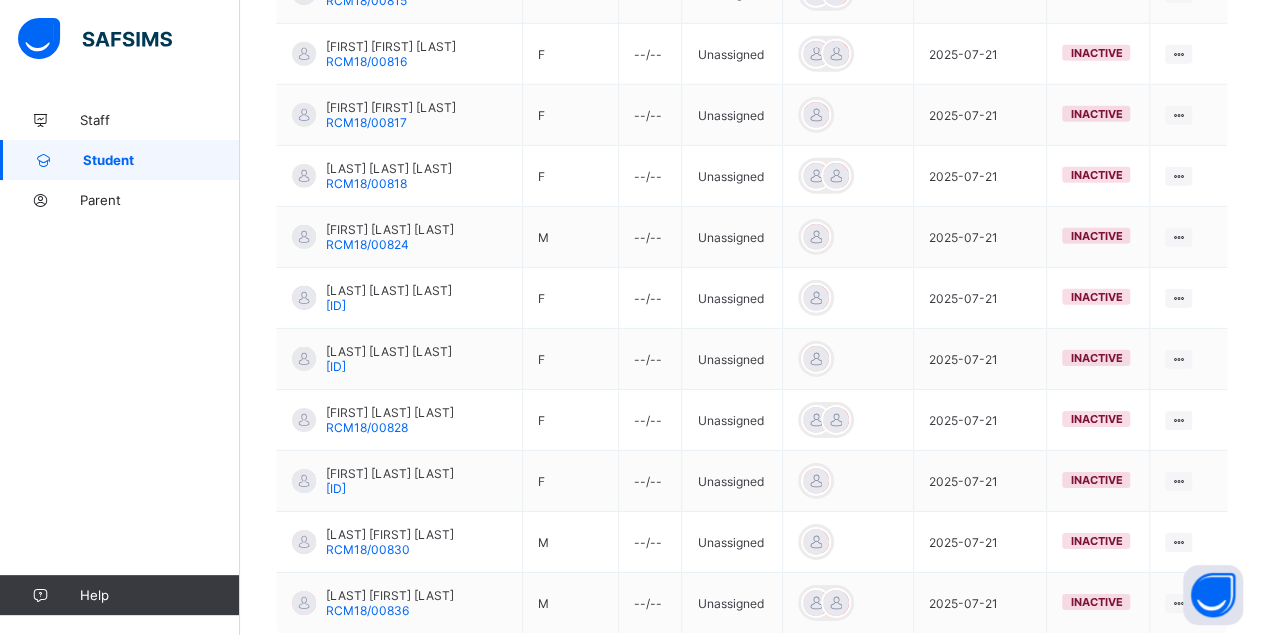 scroll, scrollTop: 3070, scrollLeft: 0, axis: vertical 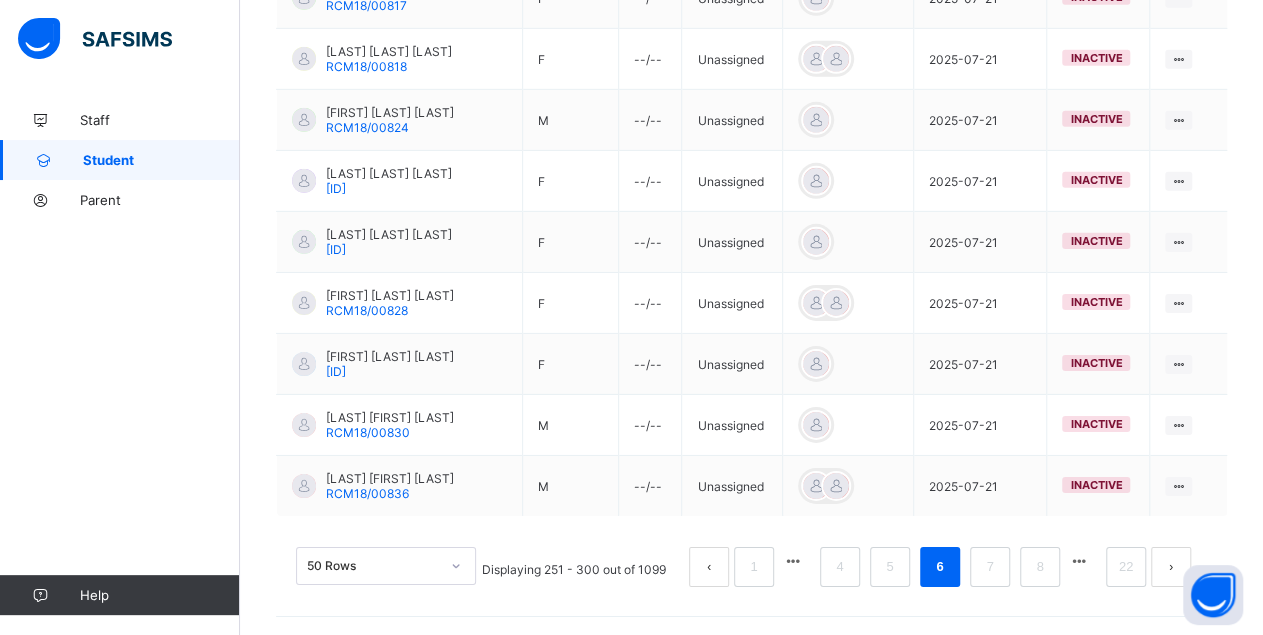 click at bounding box center (1079, 561) 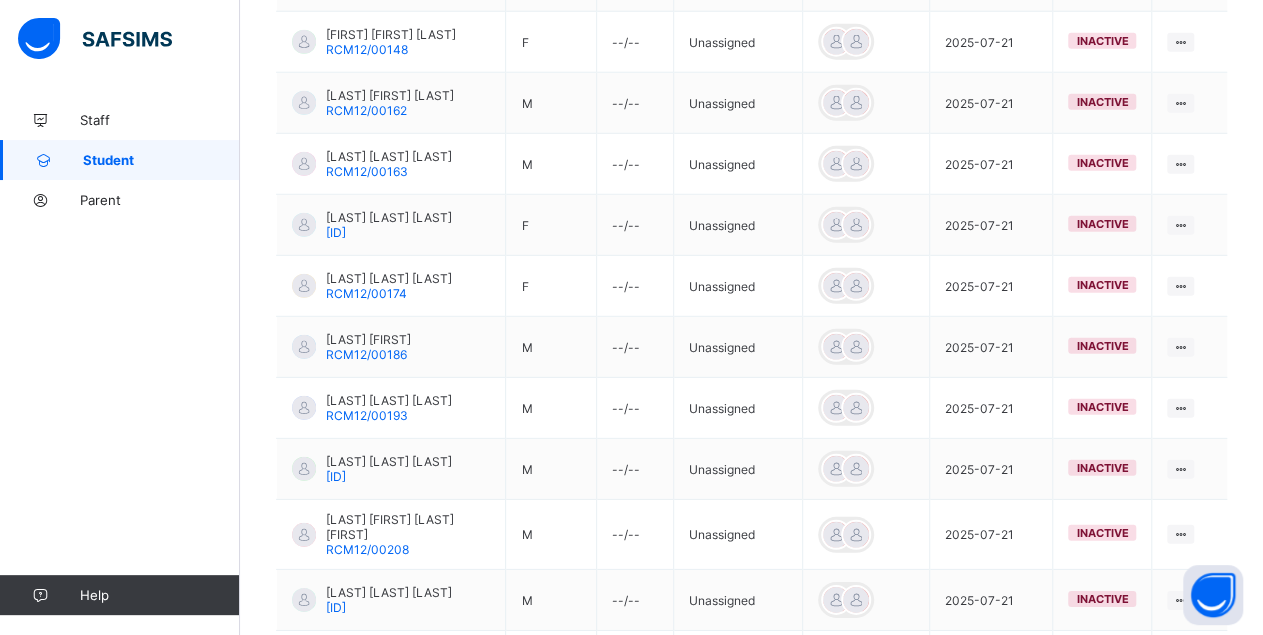scroll, scrollTop: 3088, scrollLeft: 0, axis: vertical 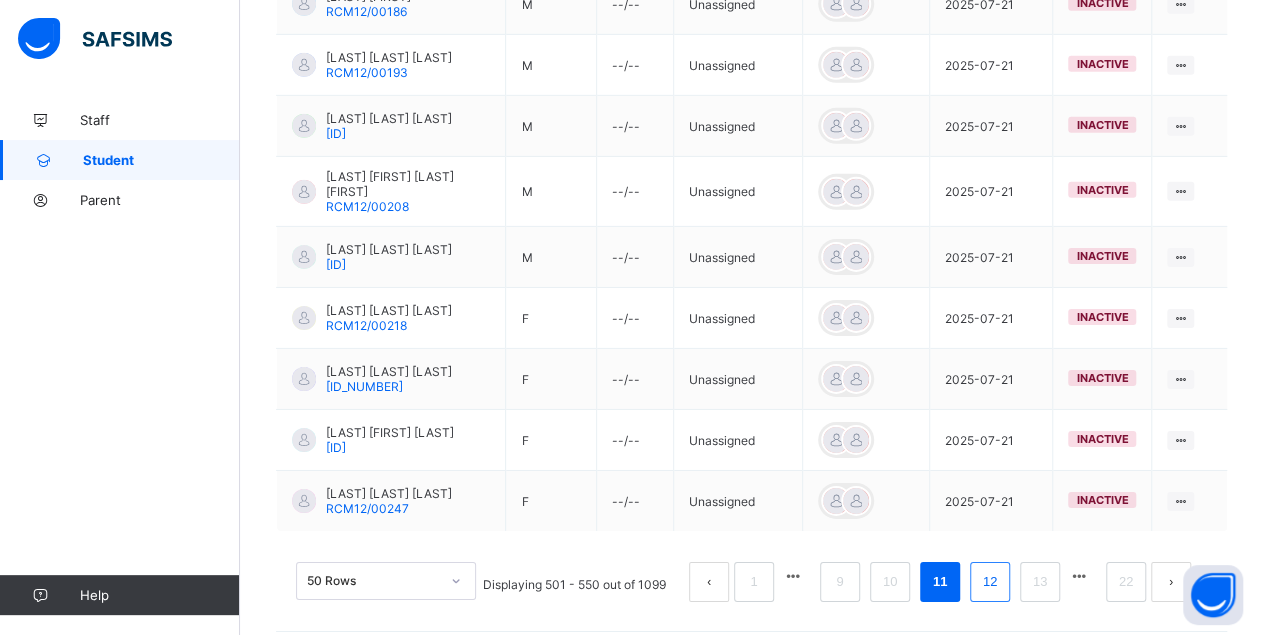 click on "12" at bounding box center (990, 582) 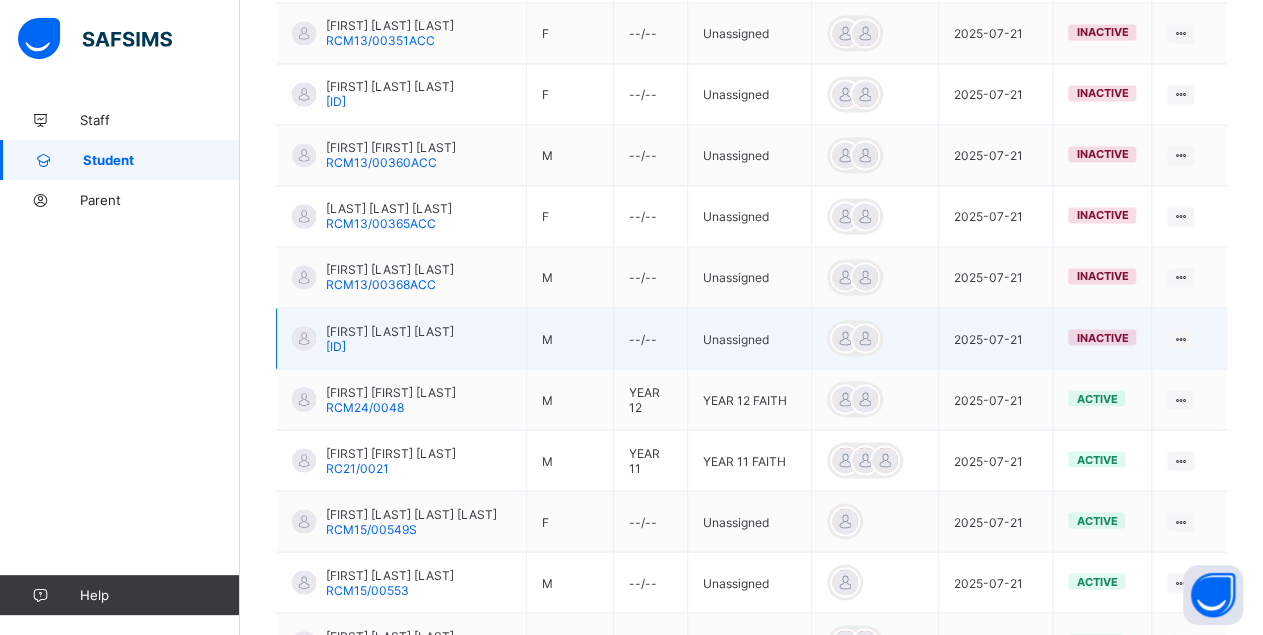 scroll, scrollTop: 1705, scrollLeft: 0, axis: vertical 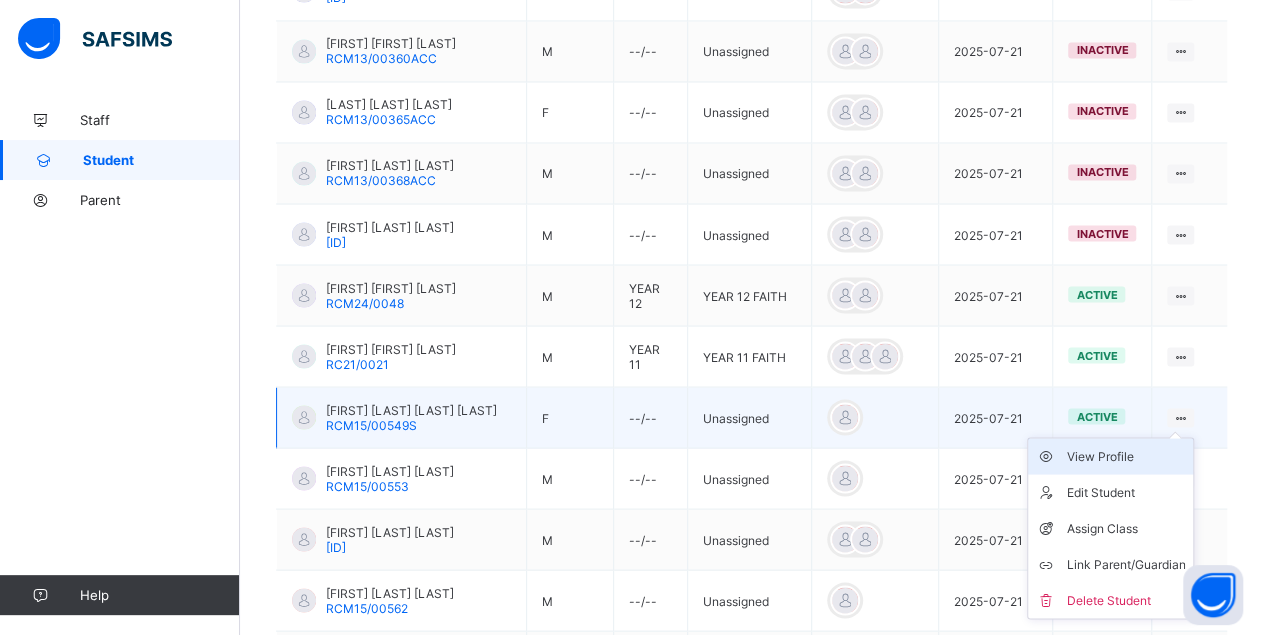 click on "View Profile" at bounding box center [1125, 456] 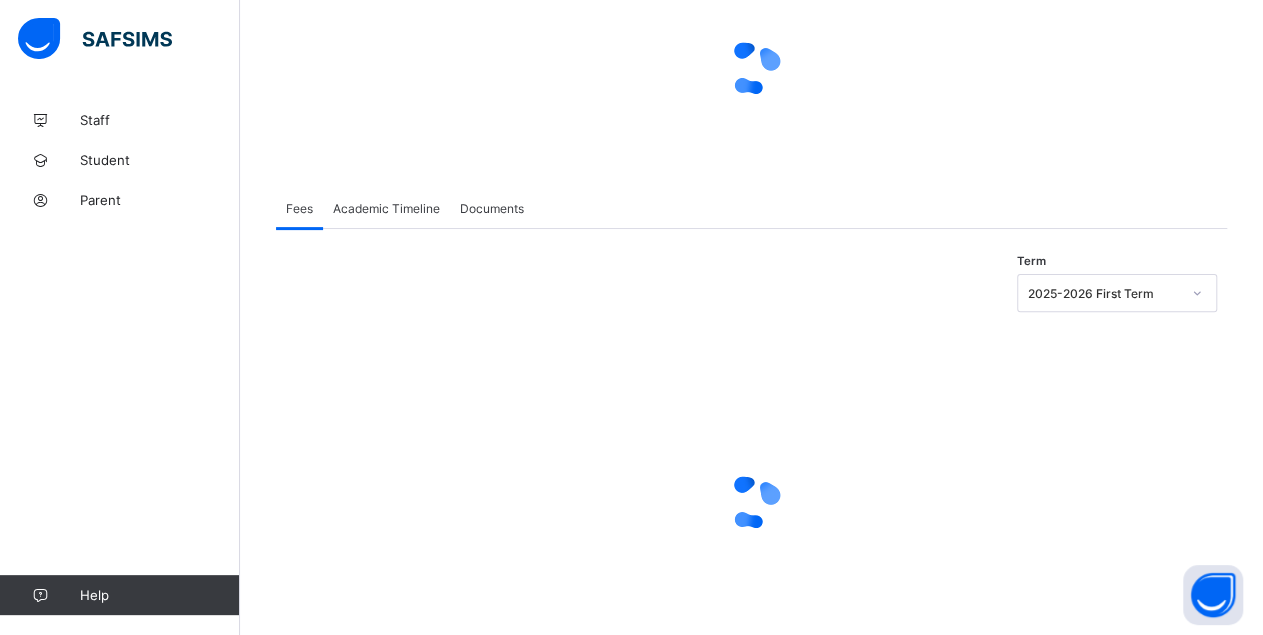 scroll, scrollTop: 0, scrollLeft: 0, axis: both 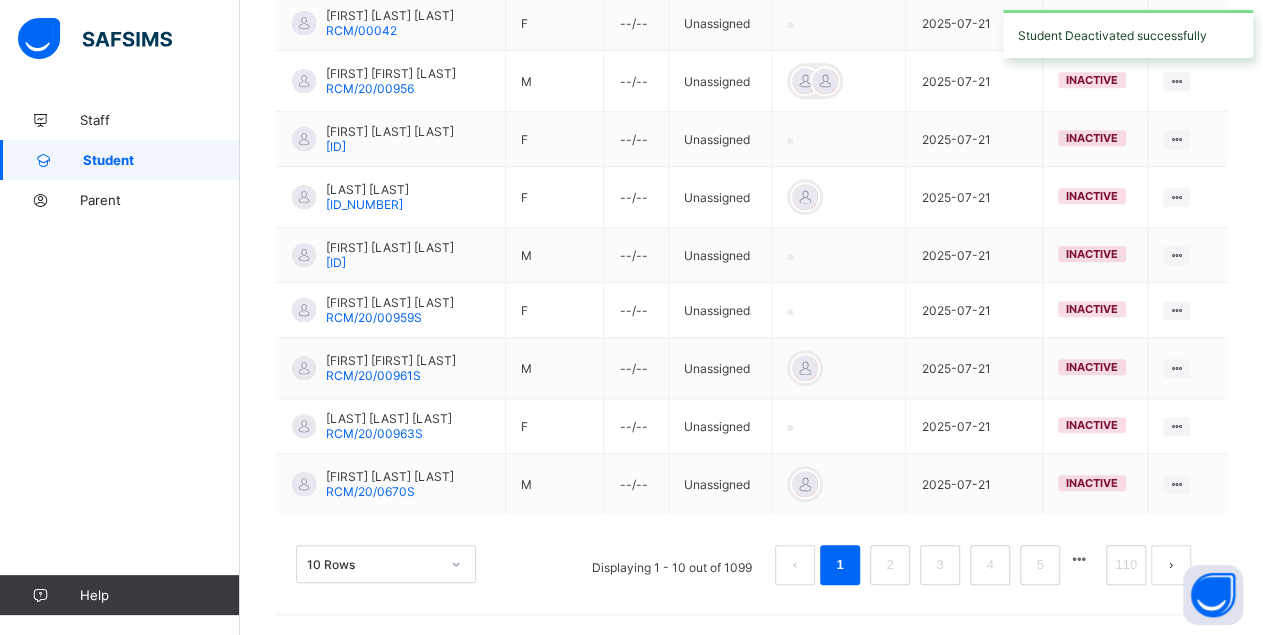click on "10 Rows" at bounding box center (386, 564) 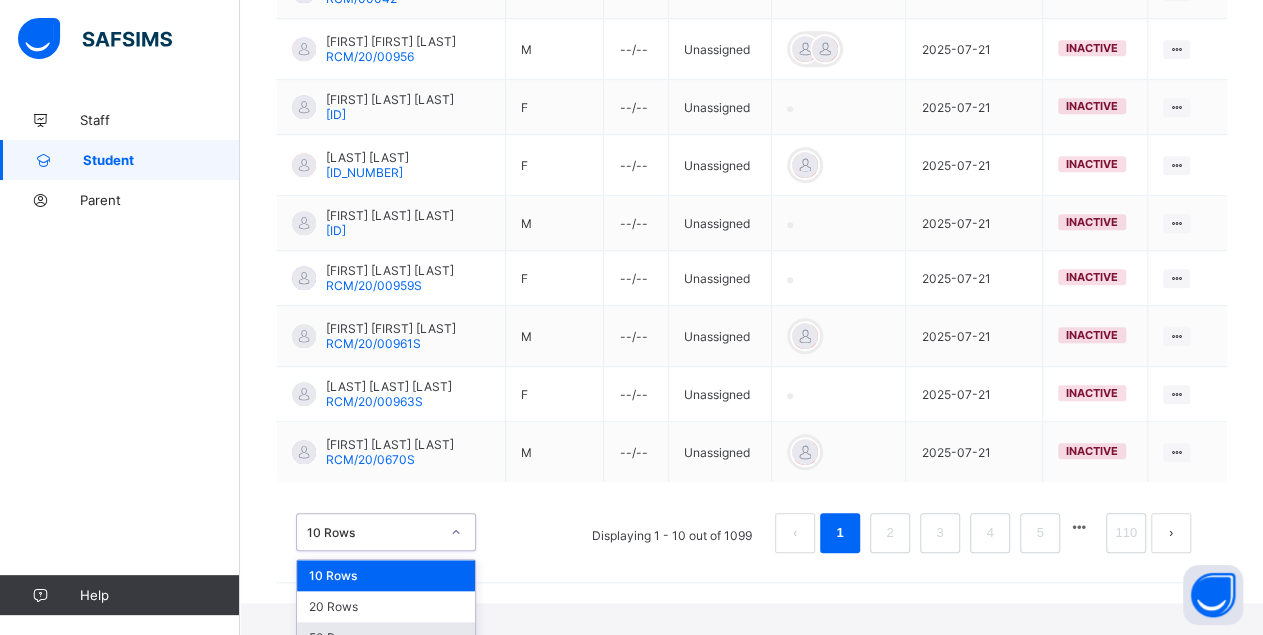 click on "50 Rows" at bounding box center [386, 637] 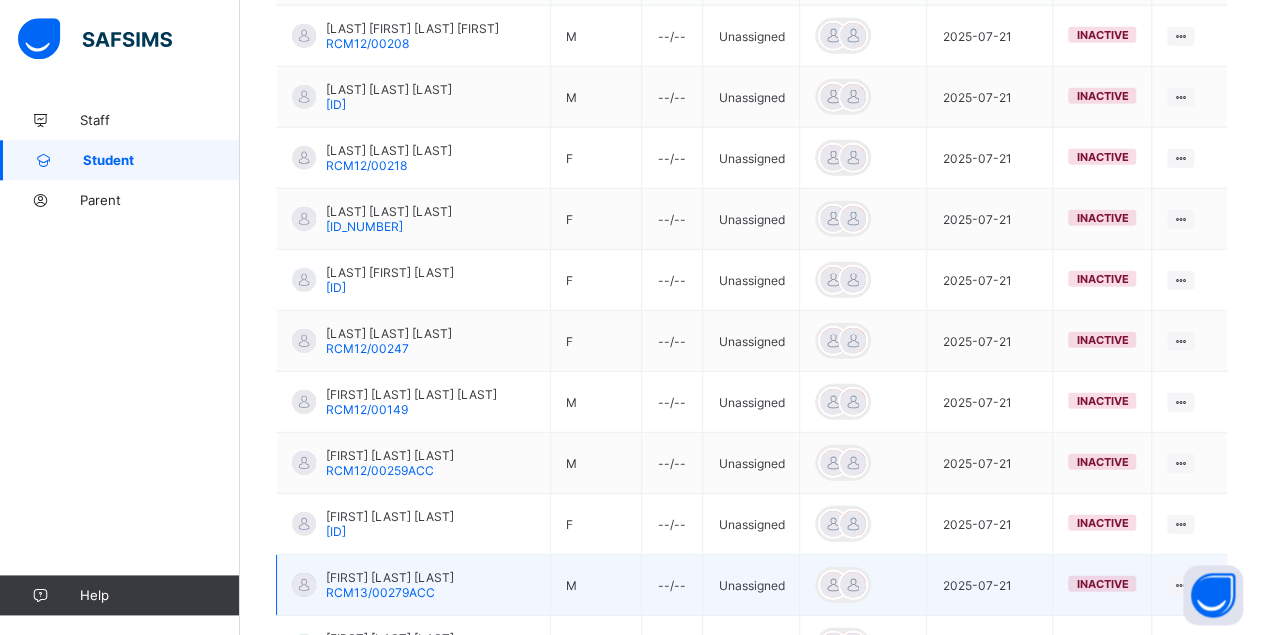 scroll, scrollTop: 2953, scrollLeft: 0, axis: vertical 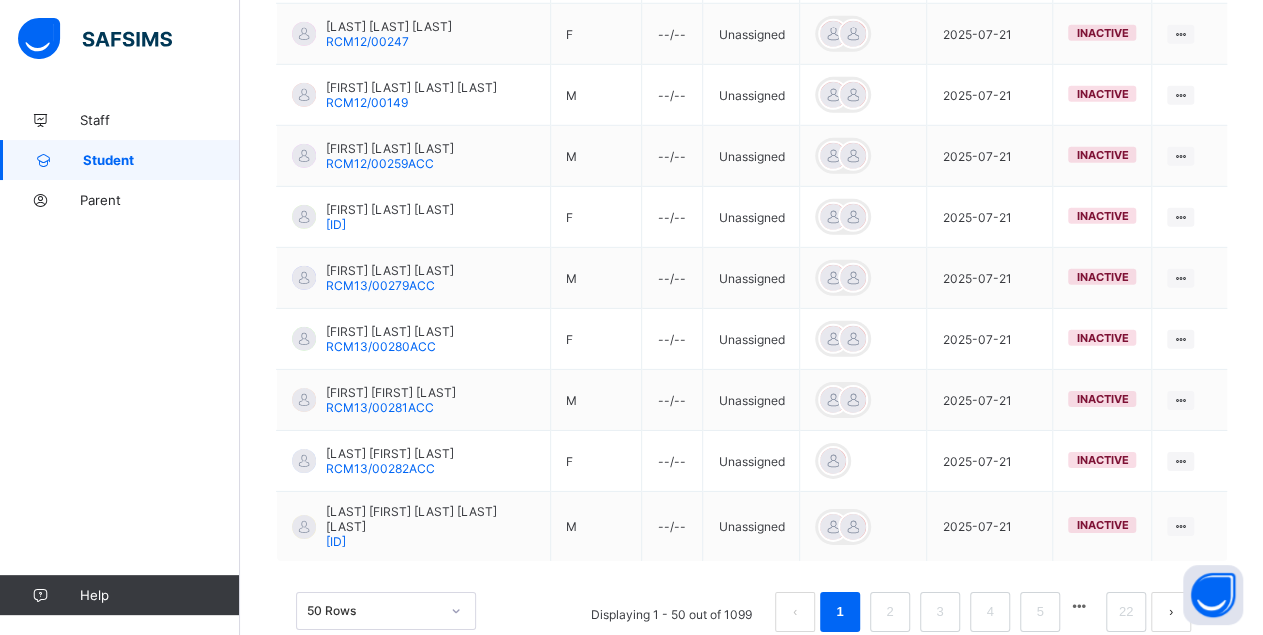 click at bounding box center [1079, 606] 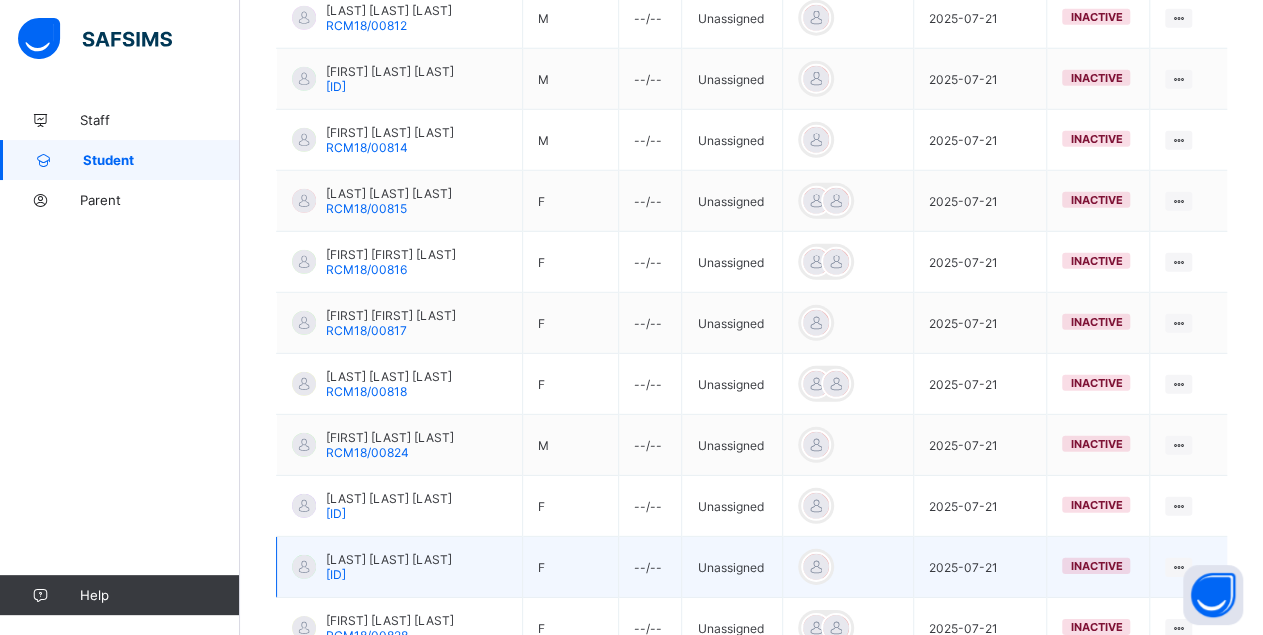 scroll, scrollTop: 3070, scrollLeft: 0, axis: vertical 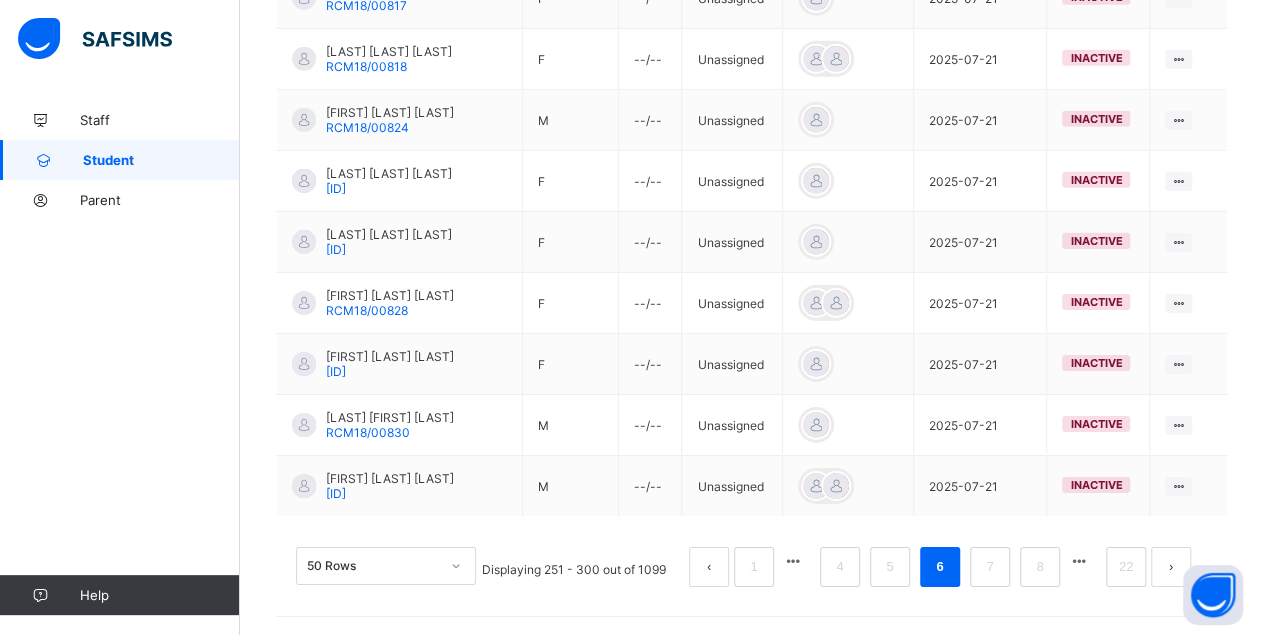 click at bounding box center [1079, 561] 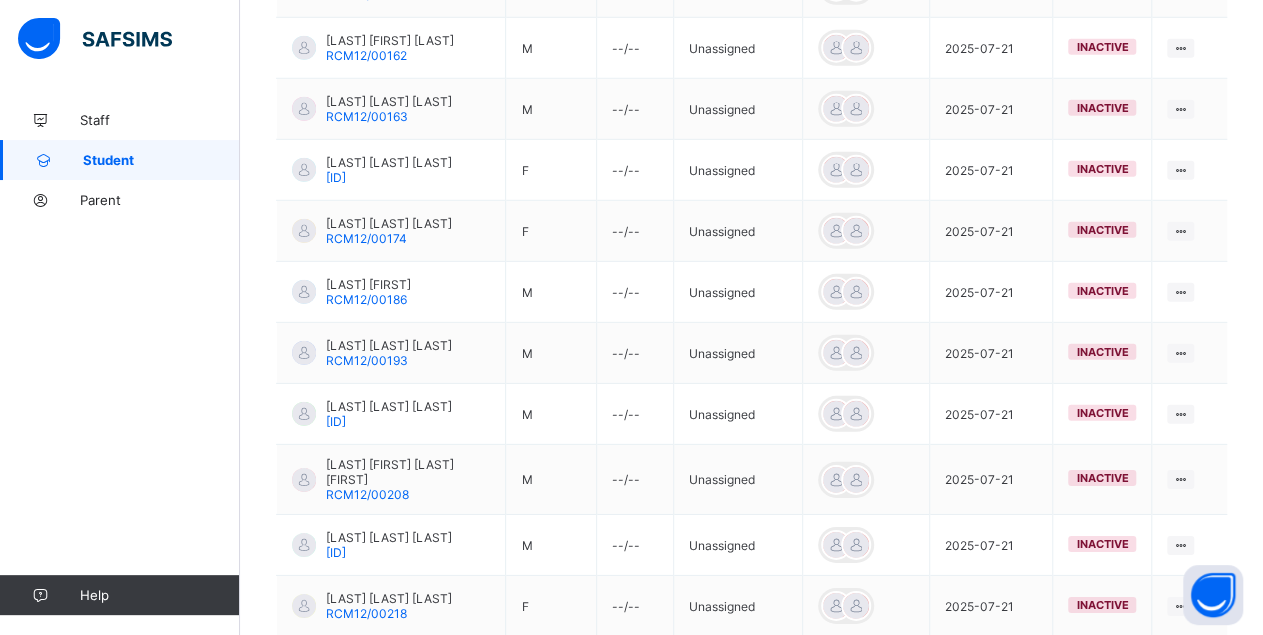scroll, scrollTop: 3074, scrollLeft: 0, axis: vertical 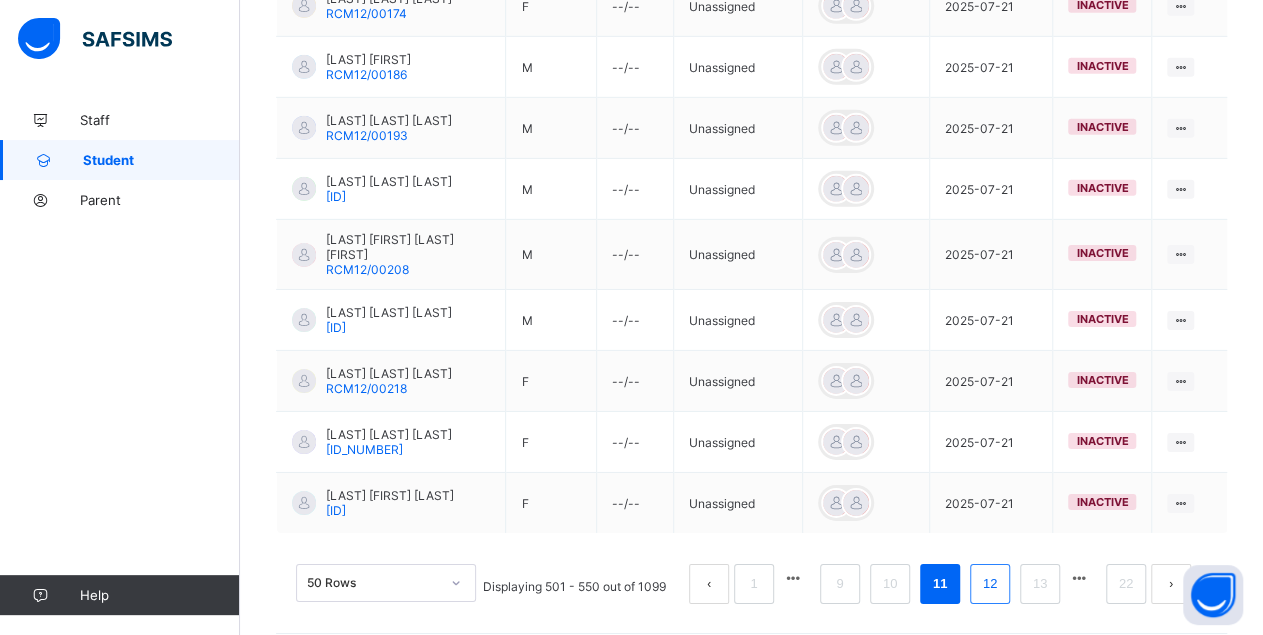 click on "12" at bounding box center [990, 584] 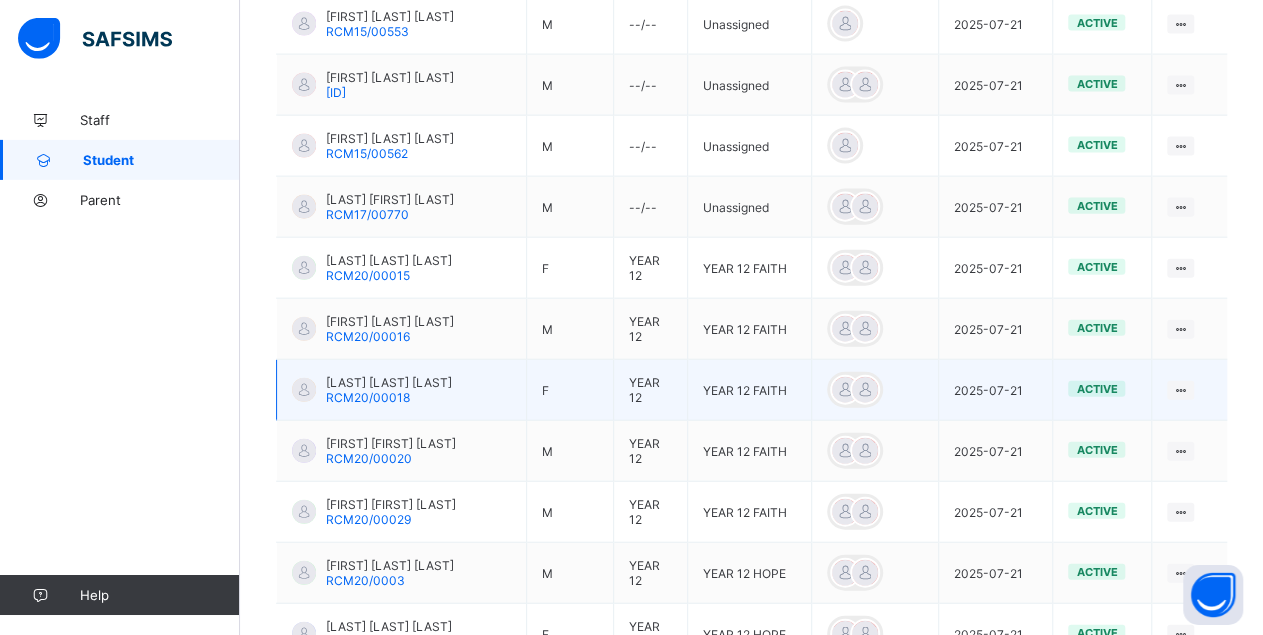 scroll, scrollTop: 2017, scrollLeft: 0, axis: vertical 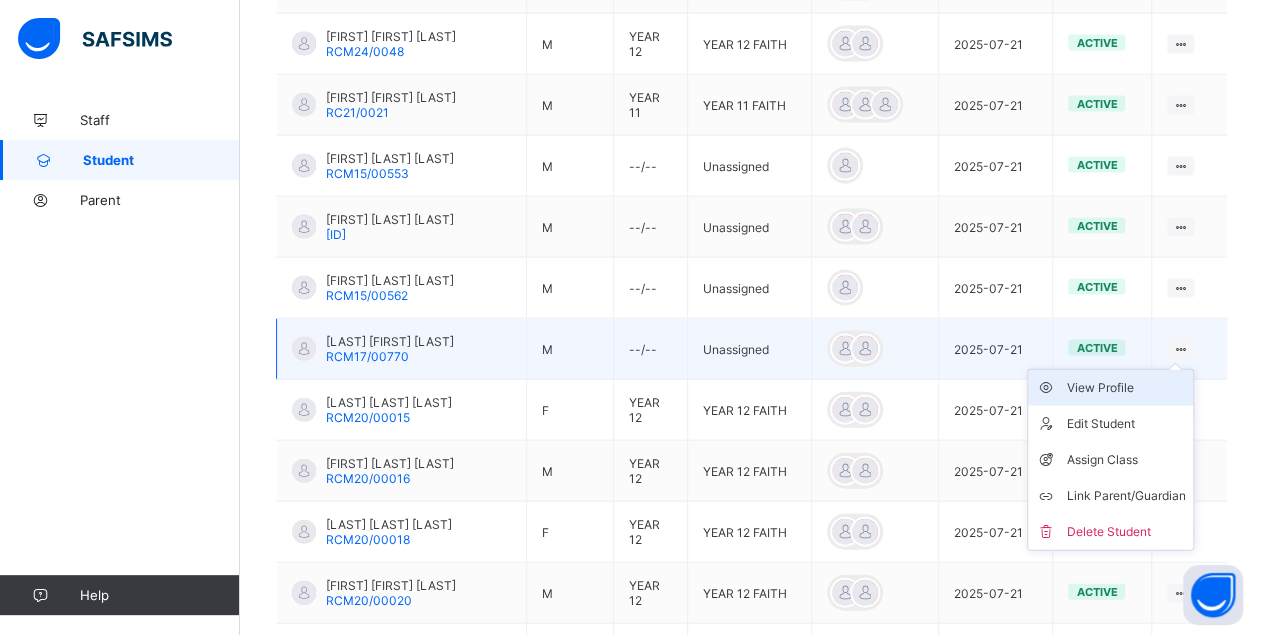 click on "View Profile" at bounding box center [1125, 388] 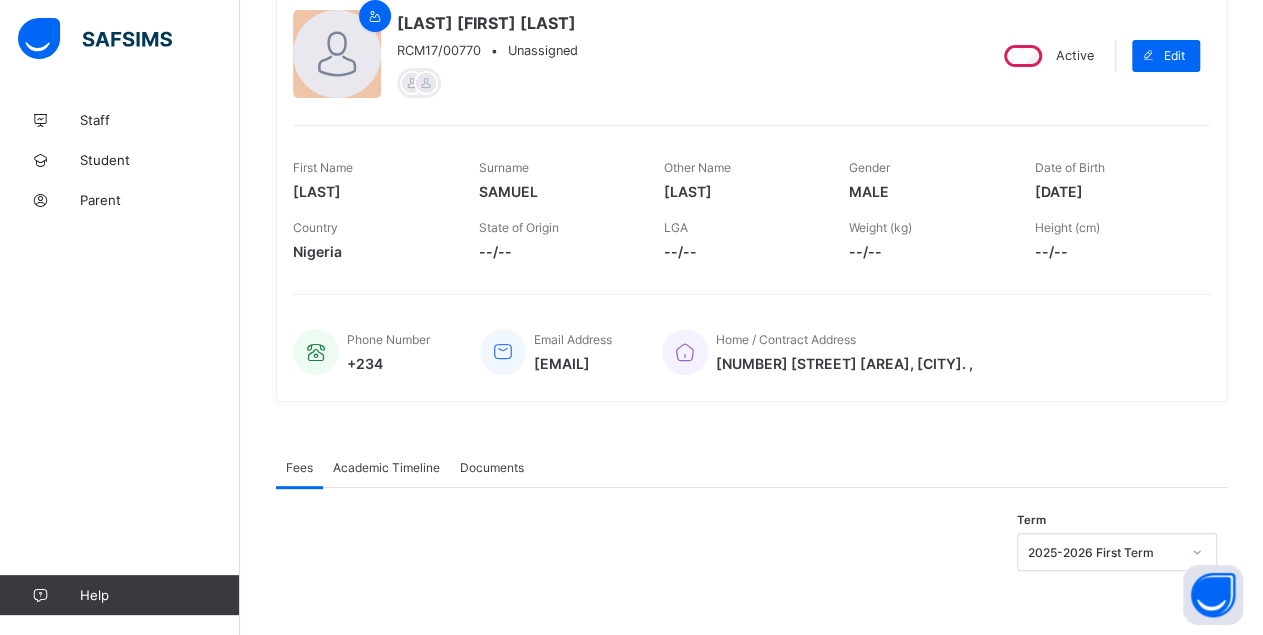 scroll, scrollTop: 0, scrollLeft: 0, axis: both 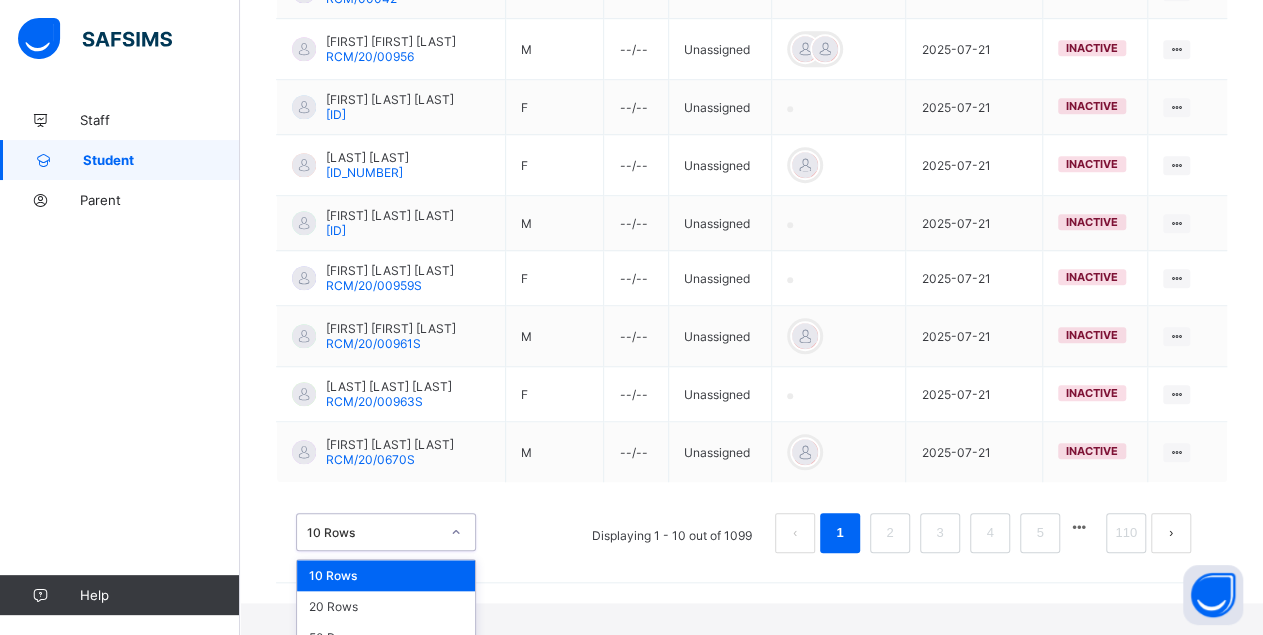 click on "option 10 Rows focused, 1 of 3. 3 results available. Use Up and Down to choose options, press Enter to select the currently focused option, press Escape to exit the menu, press Tab to select the option and exit the menu. 10 Rows 10 Rows 20 Rows 50 Rows" at bounding box center [386, 532] 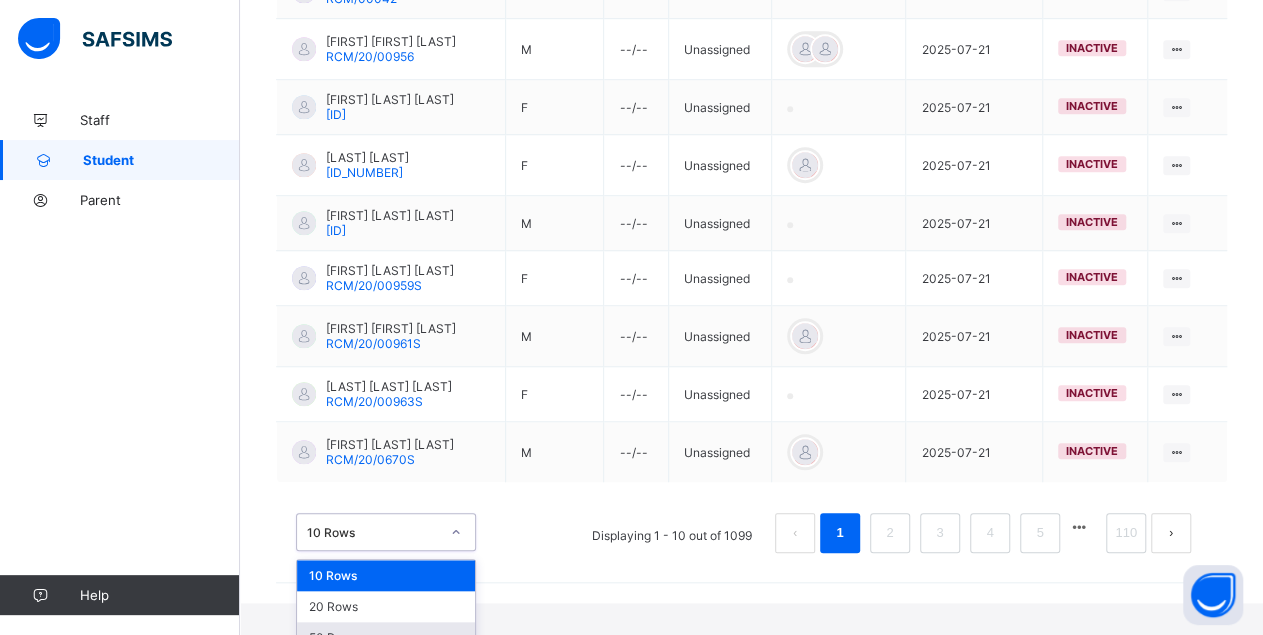 click on "50 Rows" at bounding box center (386, 637) 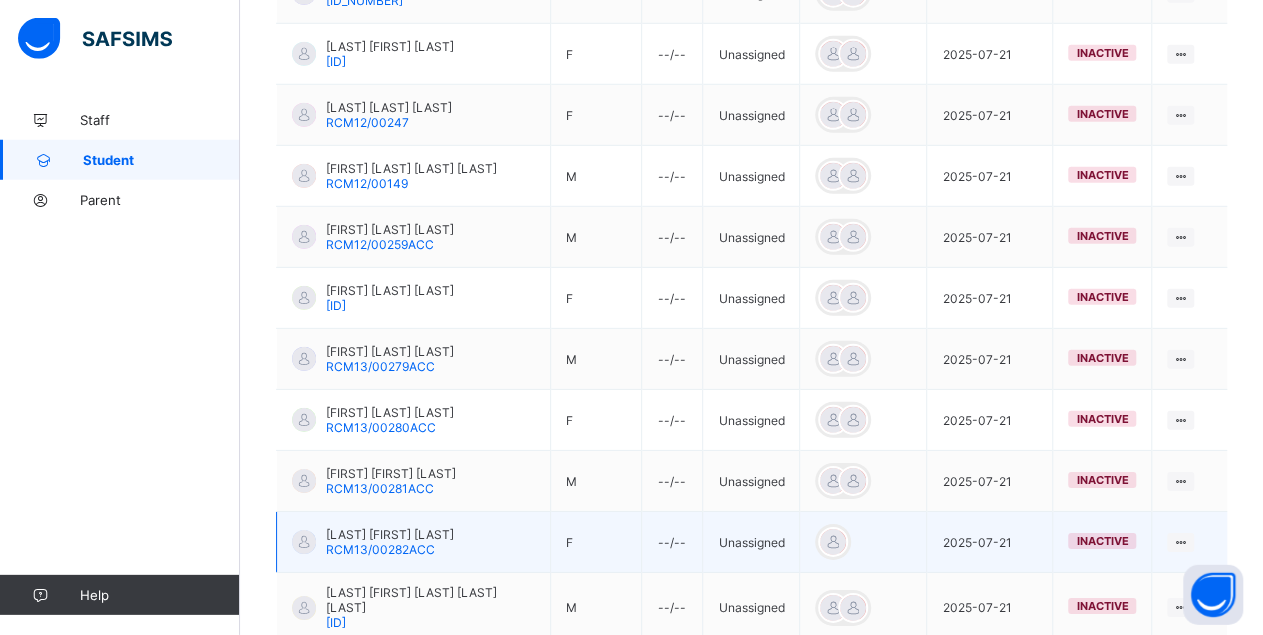scroll, scrollTop: 2953, scrollLeft: 0, axis: vertical 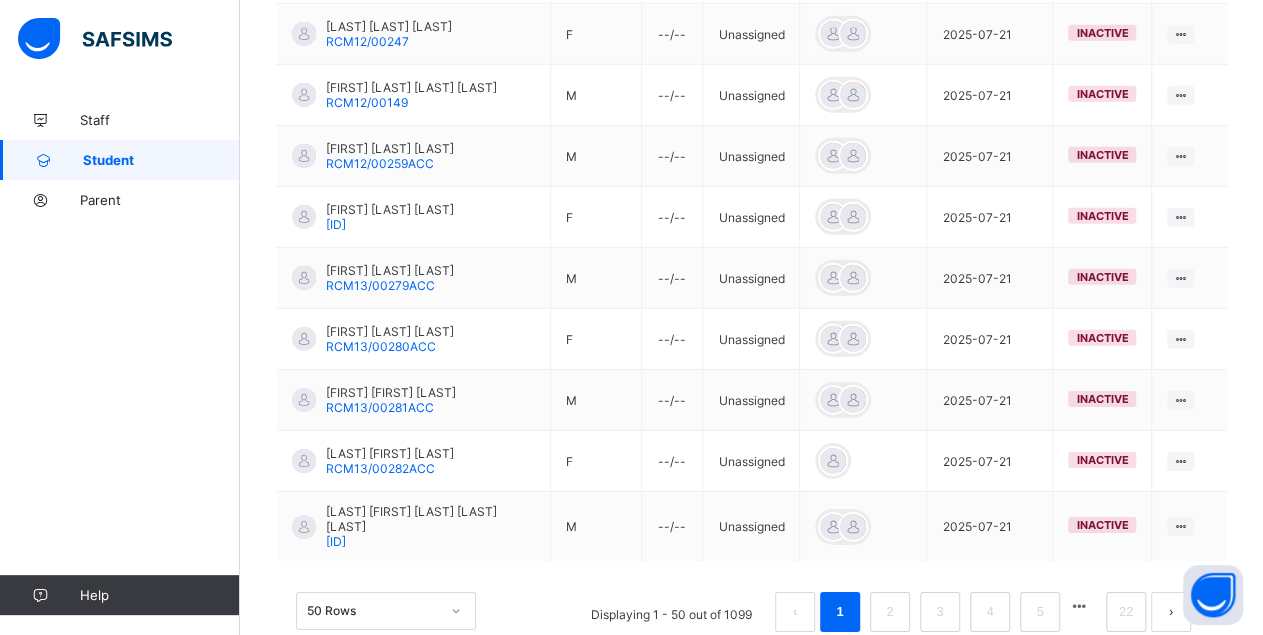 click at bounding box center [1079, 606] 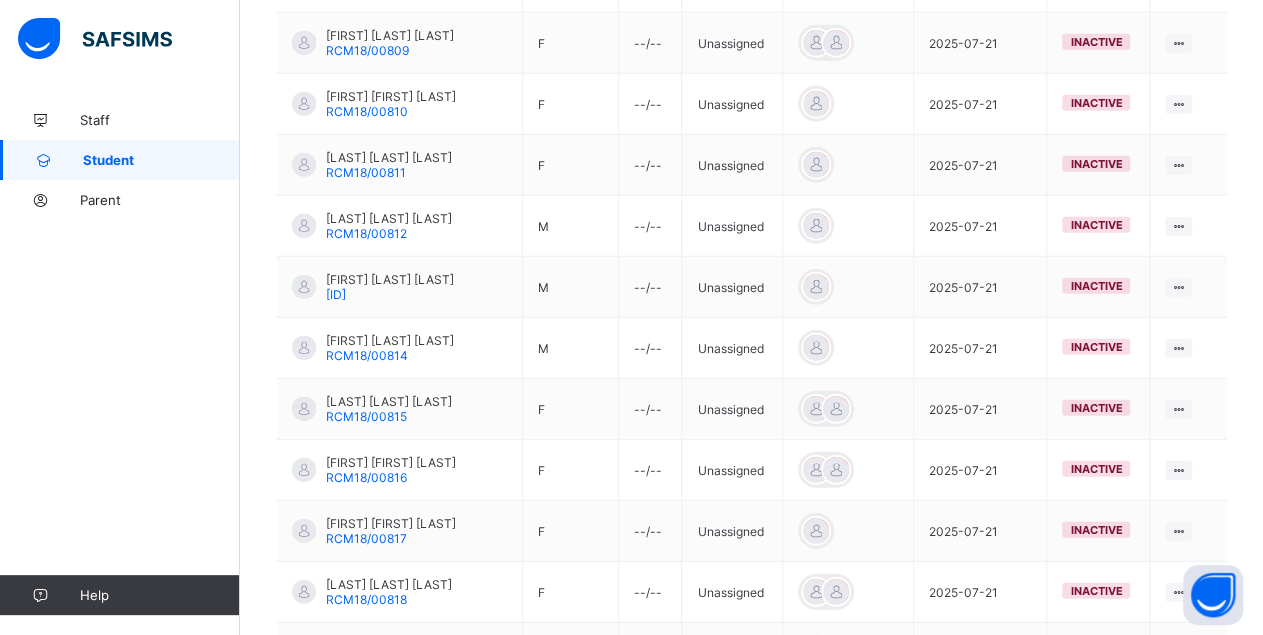 scroll, scrollTop: 3070, scrollLeft: 0, axis: vertical 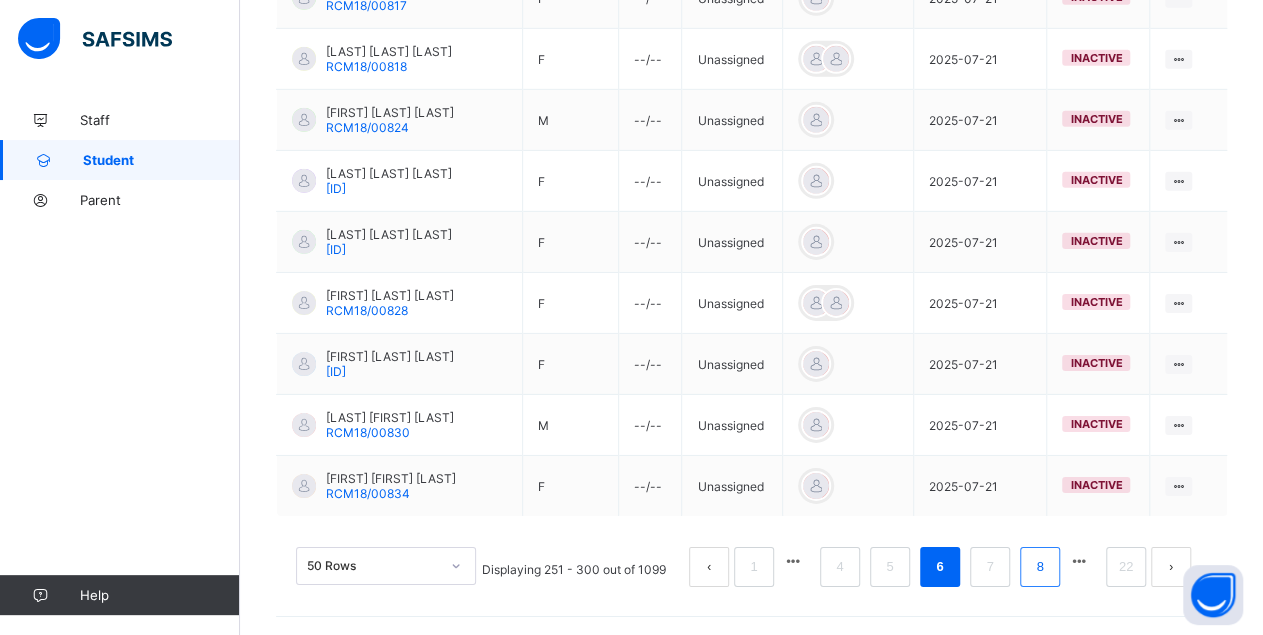 click on "8" at bounding box center [1039, 567] 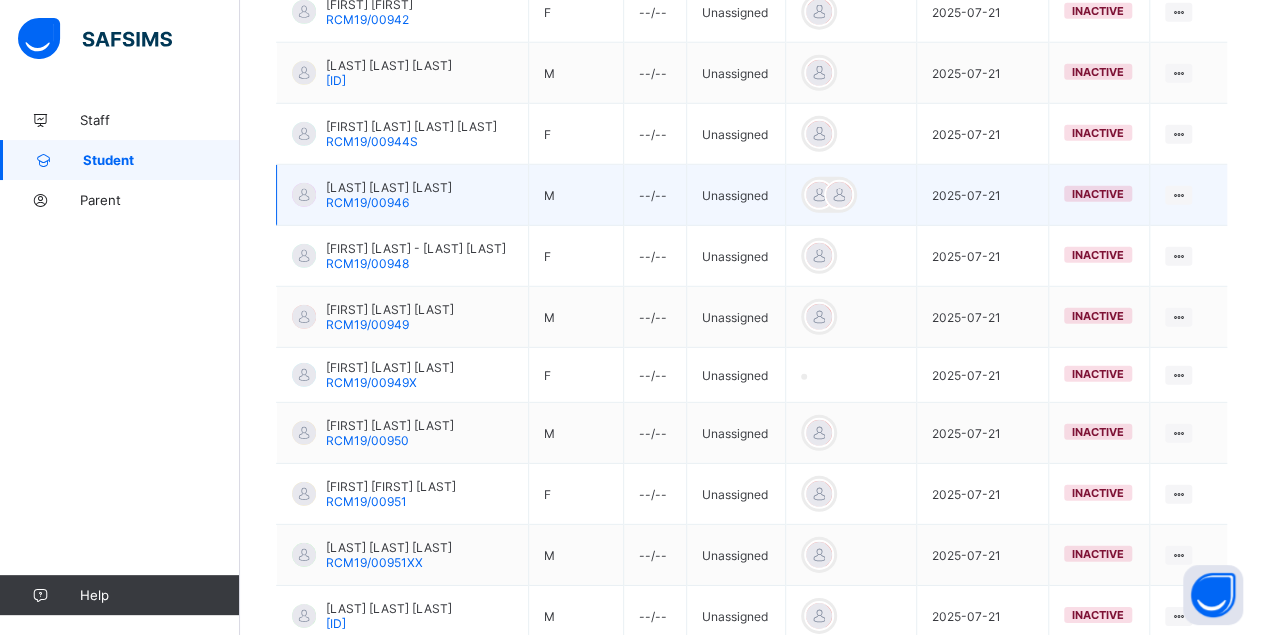 scroll, scrollTop: 3072, scrollLeft: 0, axis: vertical 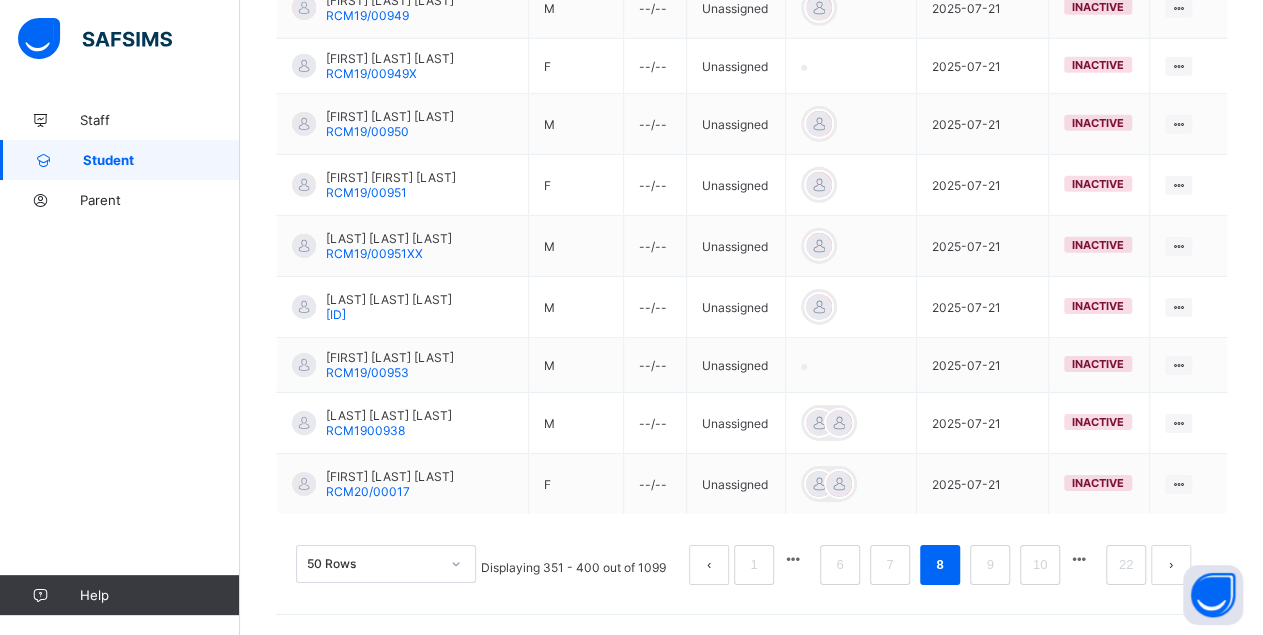 click at bounding box center [1079, 559] 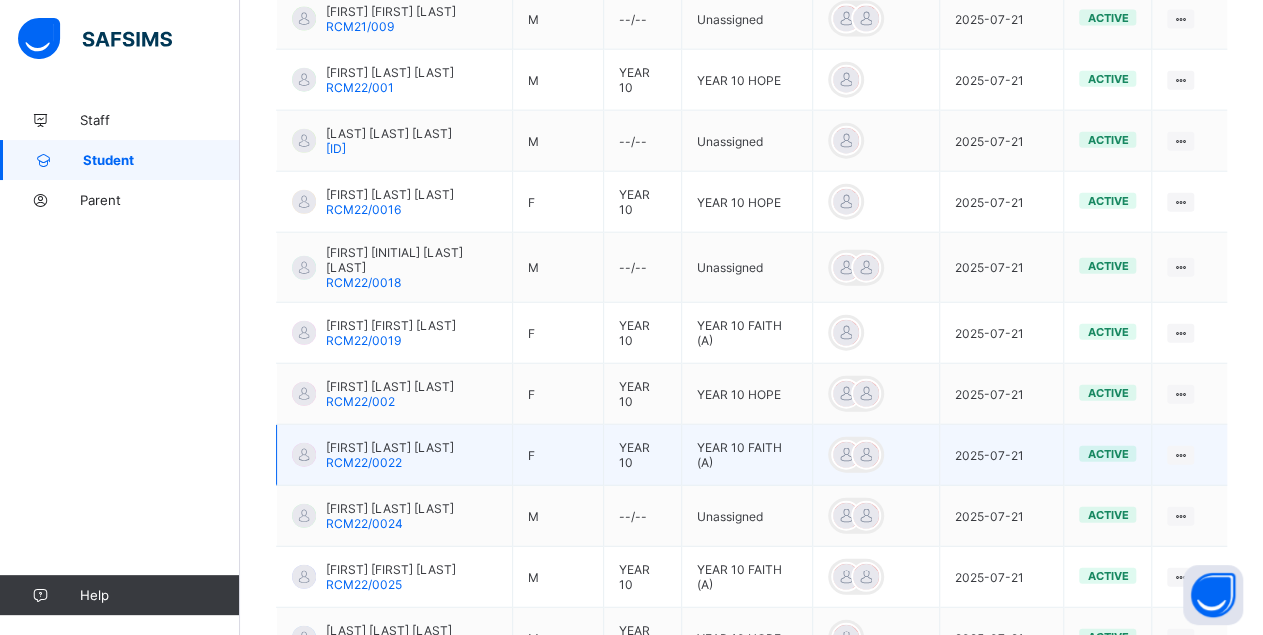 scroll, scrollTop: 3081, scrollLeft: 0, axis: vertical 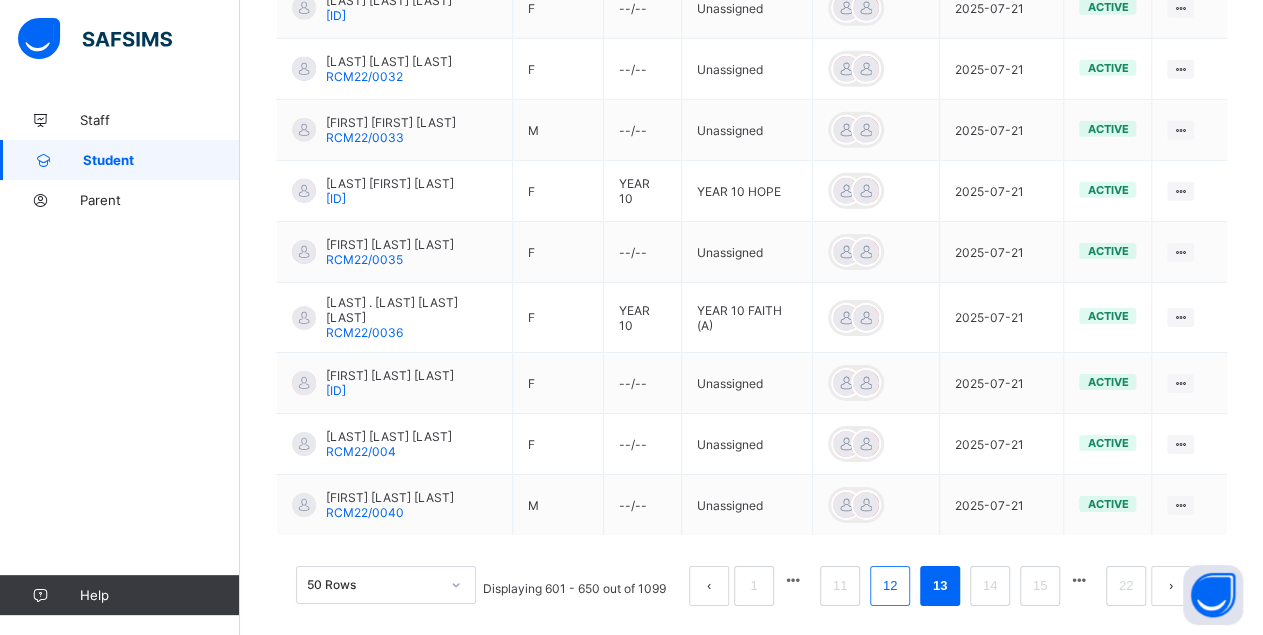click on "12" at bounding box center [890, 586] 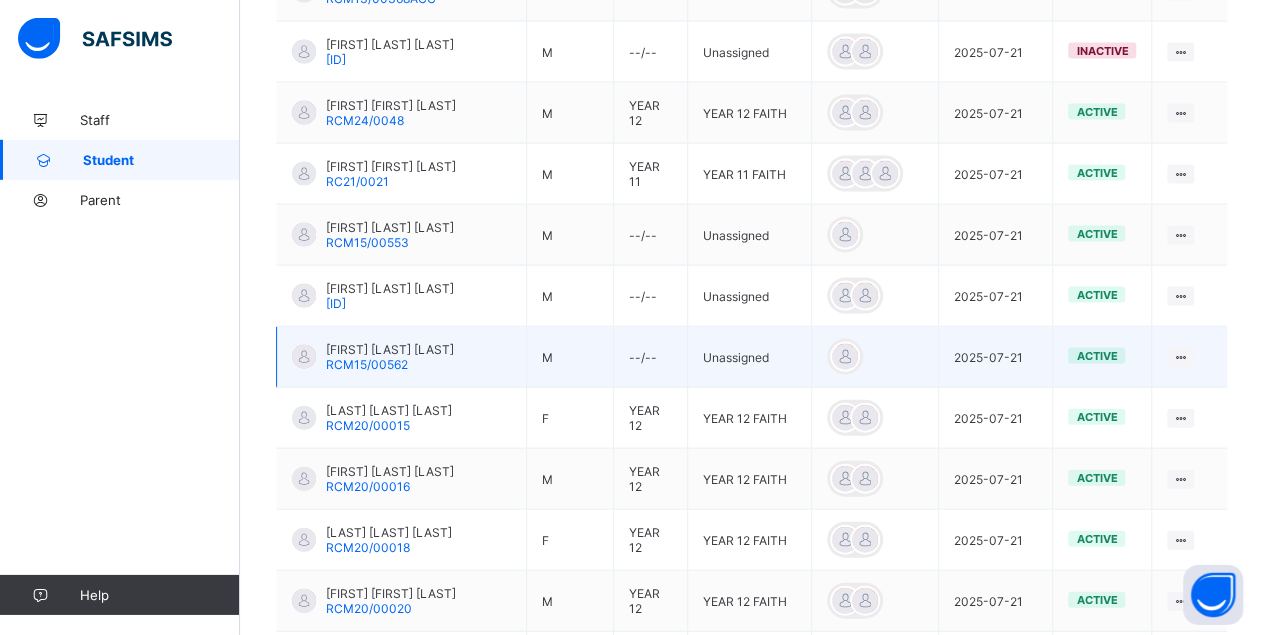 scroll, scrollTop: 1976, scrollLeft: 0, axis: vertical 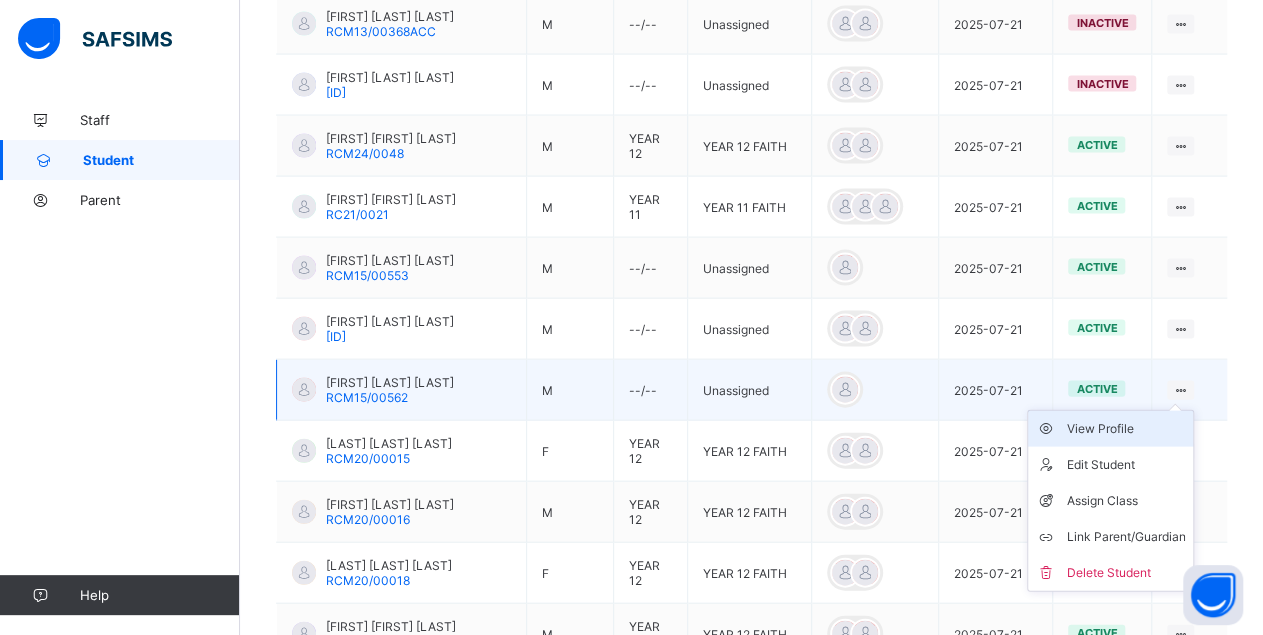 click on "View Profile" at bounding box center (1125, 429) 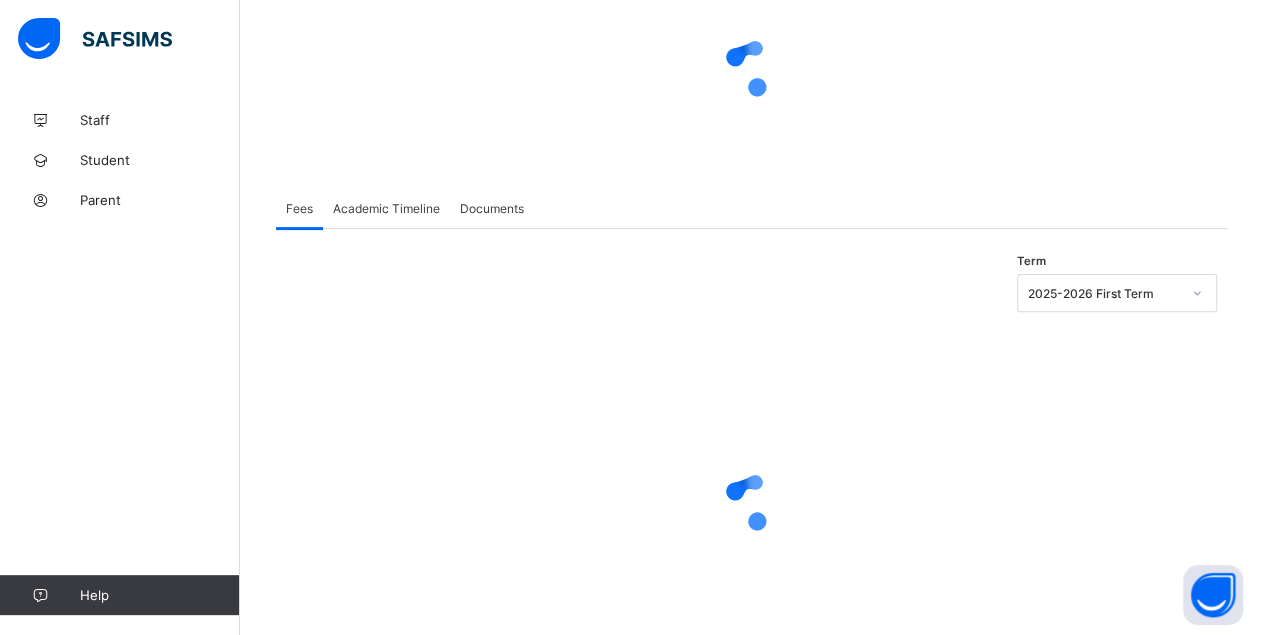 scroll, scrollTop: 0, scrollLeft: 0, axis: both 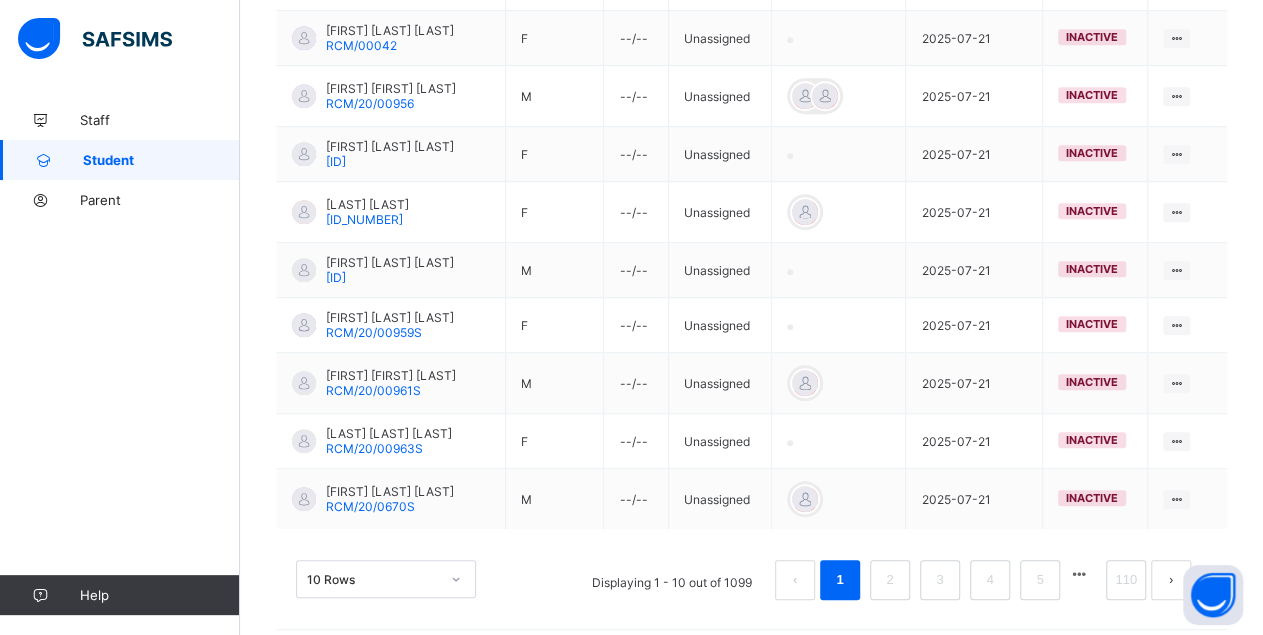 click on "10 Rows" at bounding box center [386, 579] 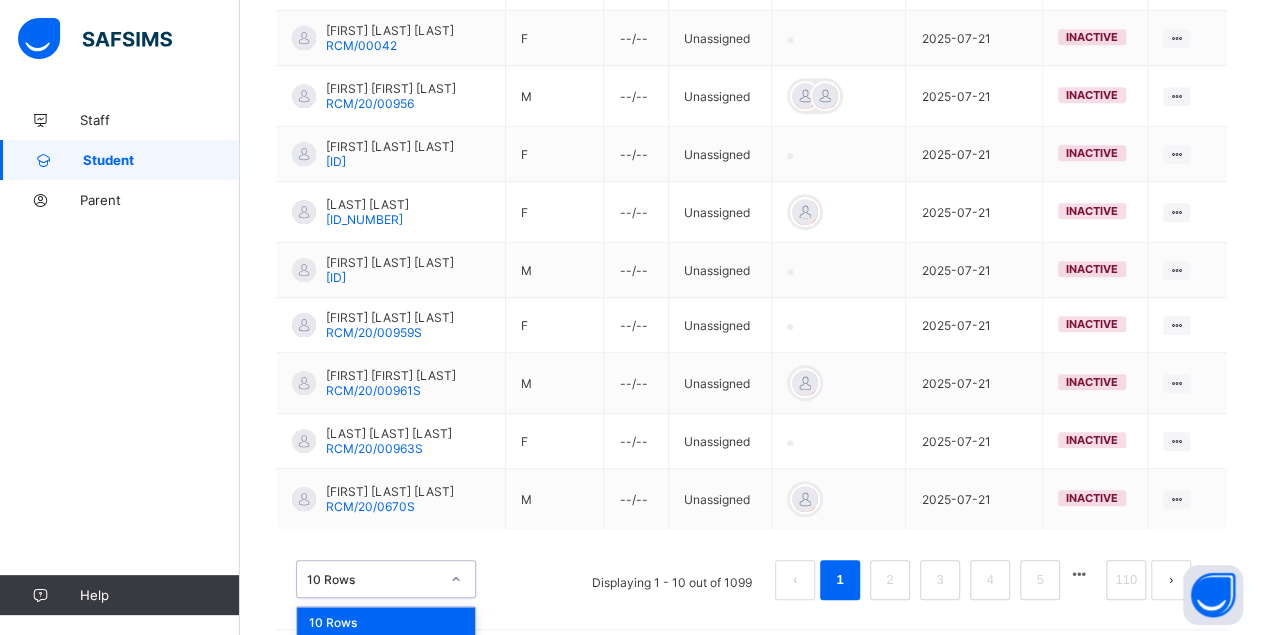scroll, scrollTop: 634, scrollLeft: 0, axis: vertical 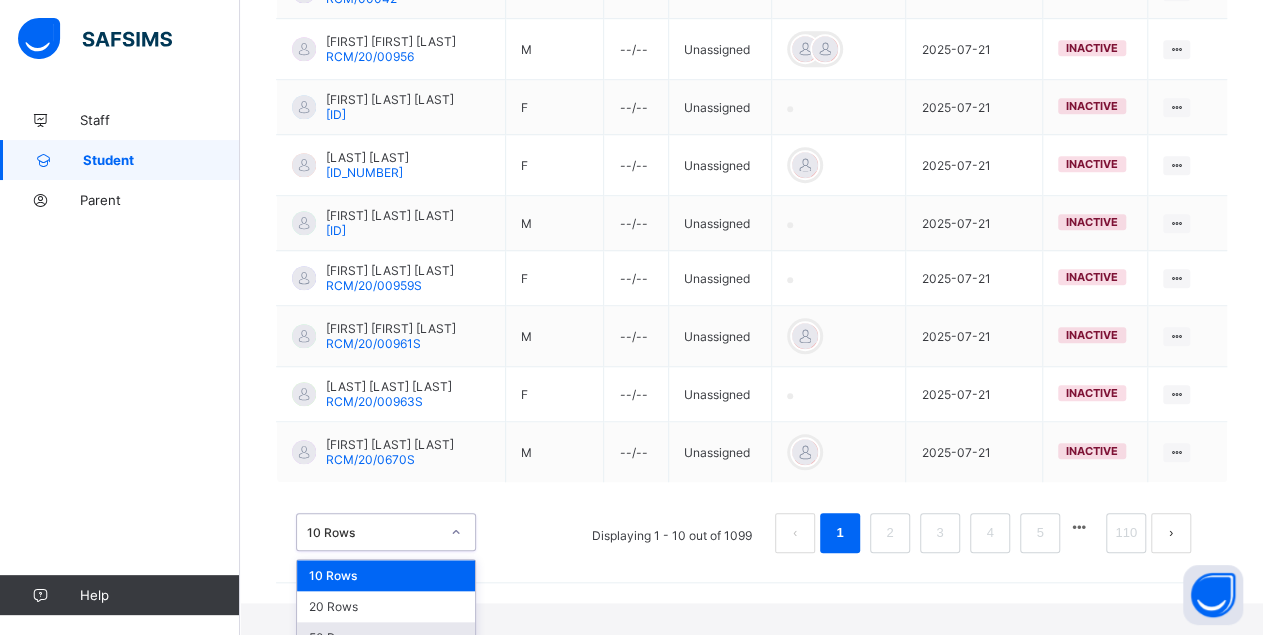 click on "50 Rows" at bounding box center (386, 637) 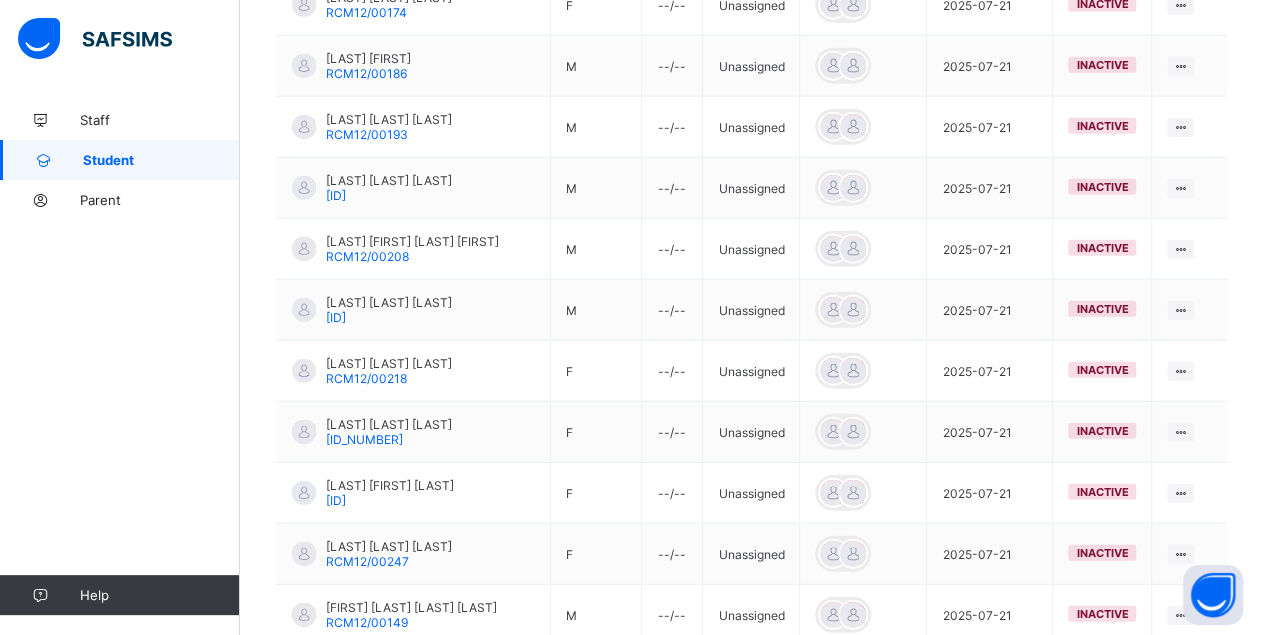 scroll, scrollTop: 2953, scrollLeft: 0, axis: vertical 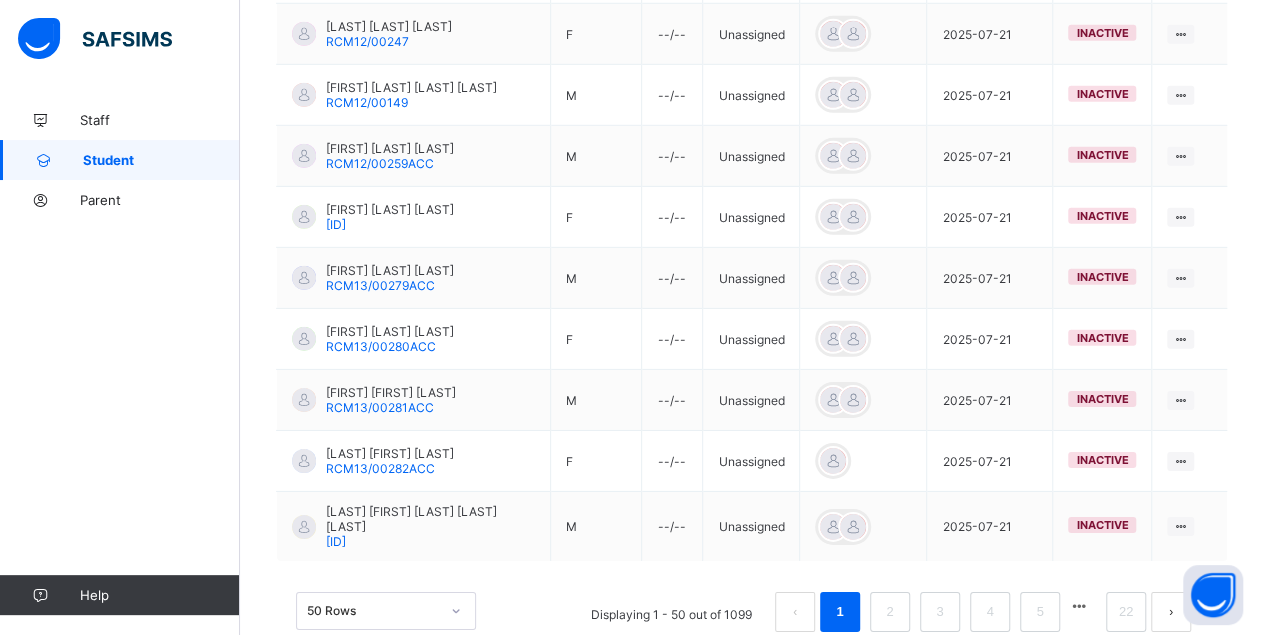 click at bounding box center [1079, 606] 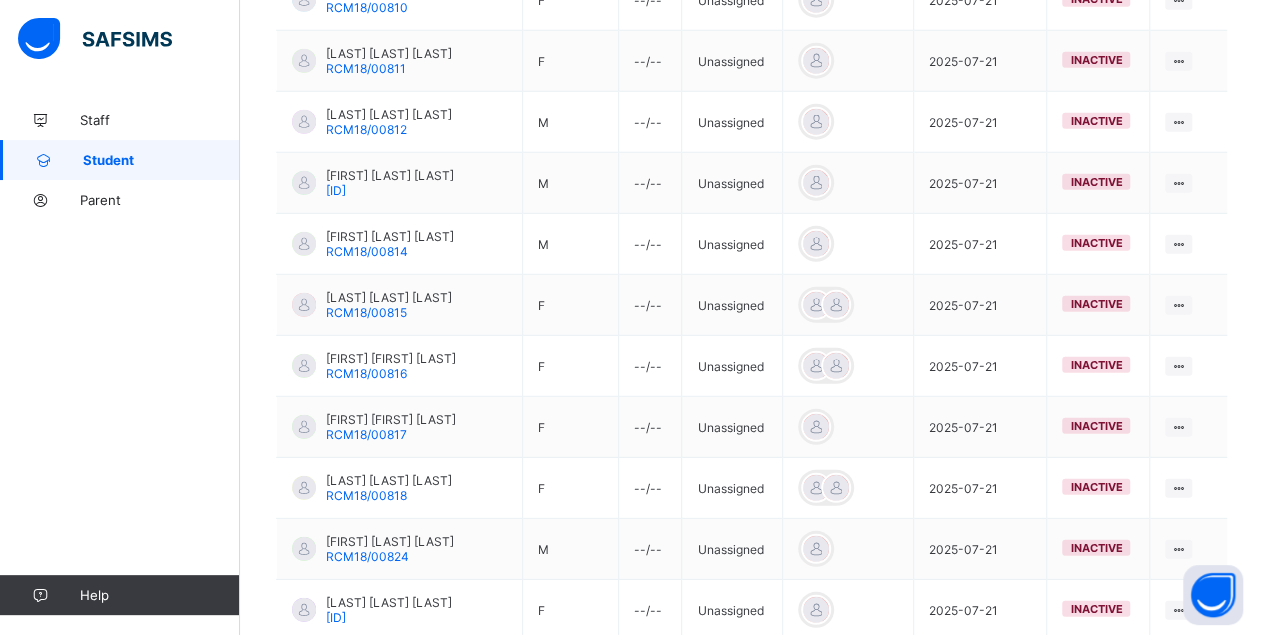 scroll, scrollTop: 3070, scrollLeft: 0, axis: vertical 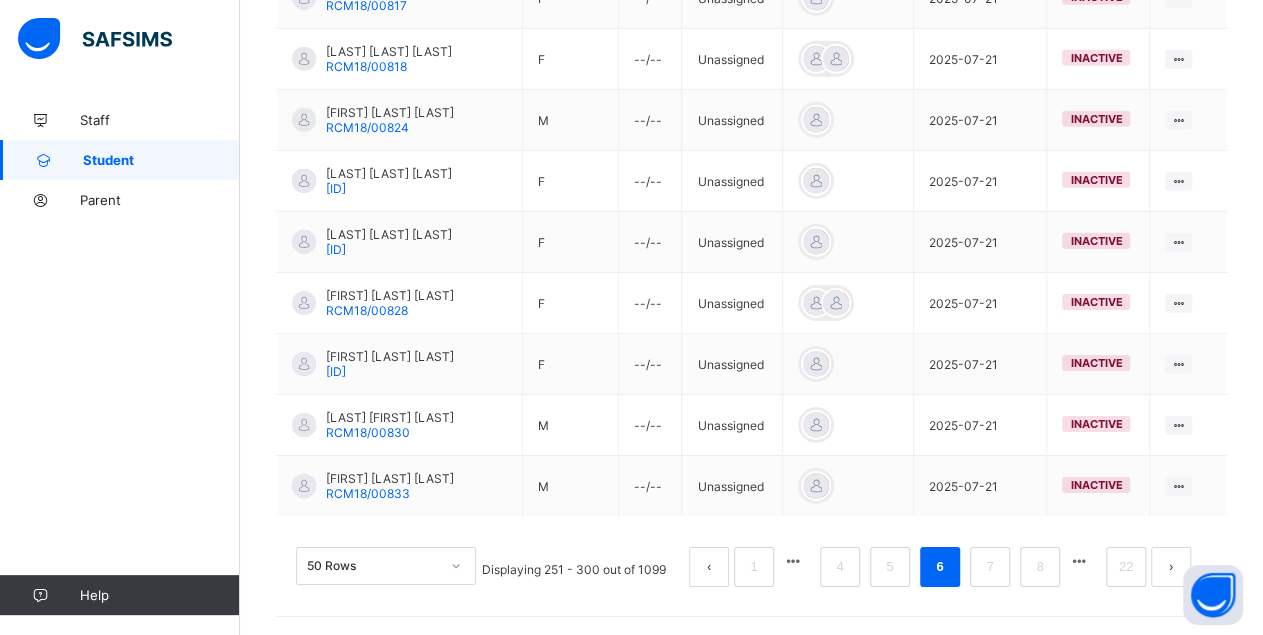 click at bounding box center (1079, 561) 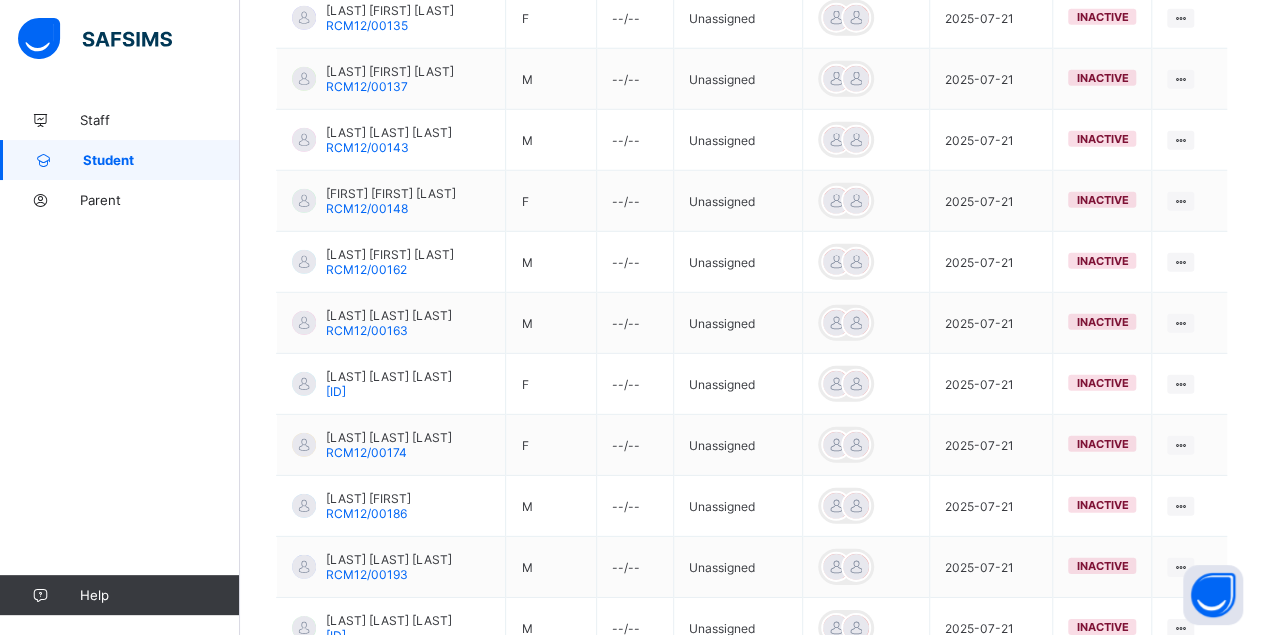 scroll, scrollTop: 3059, scrollLeft: 0, axis: vertical 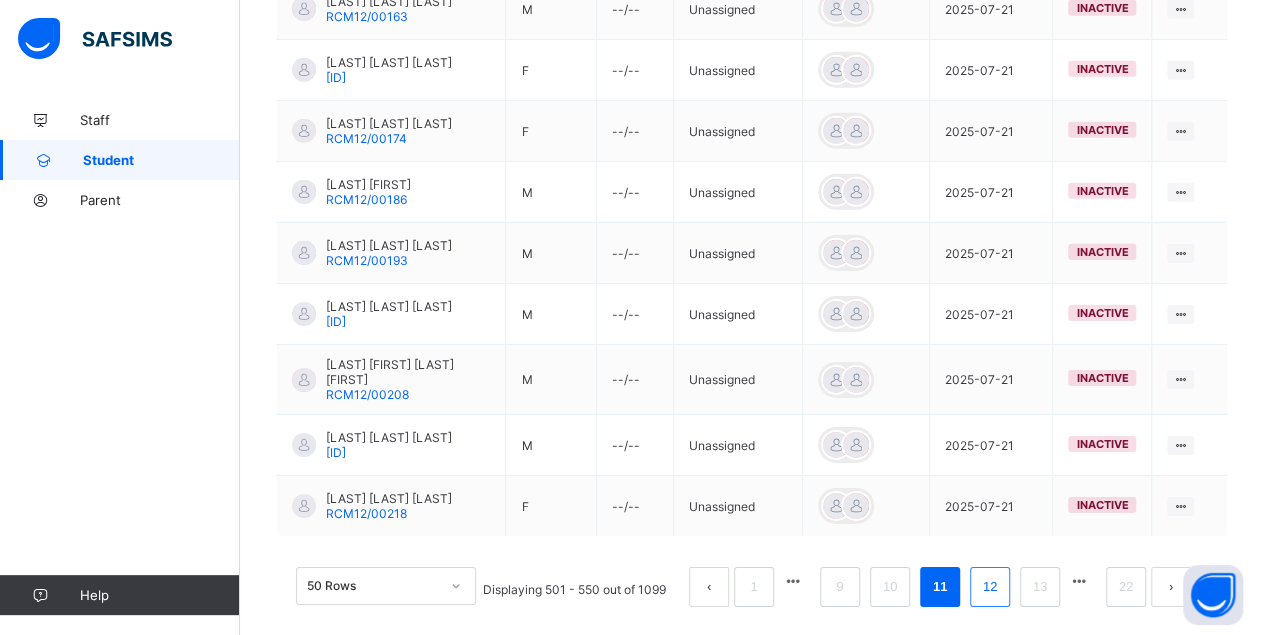 click on "12" at bounding box center (990, 587) 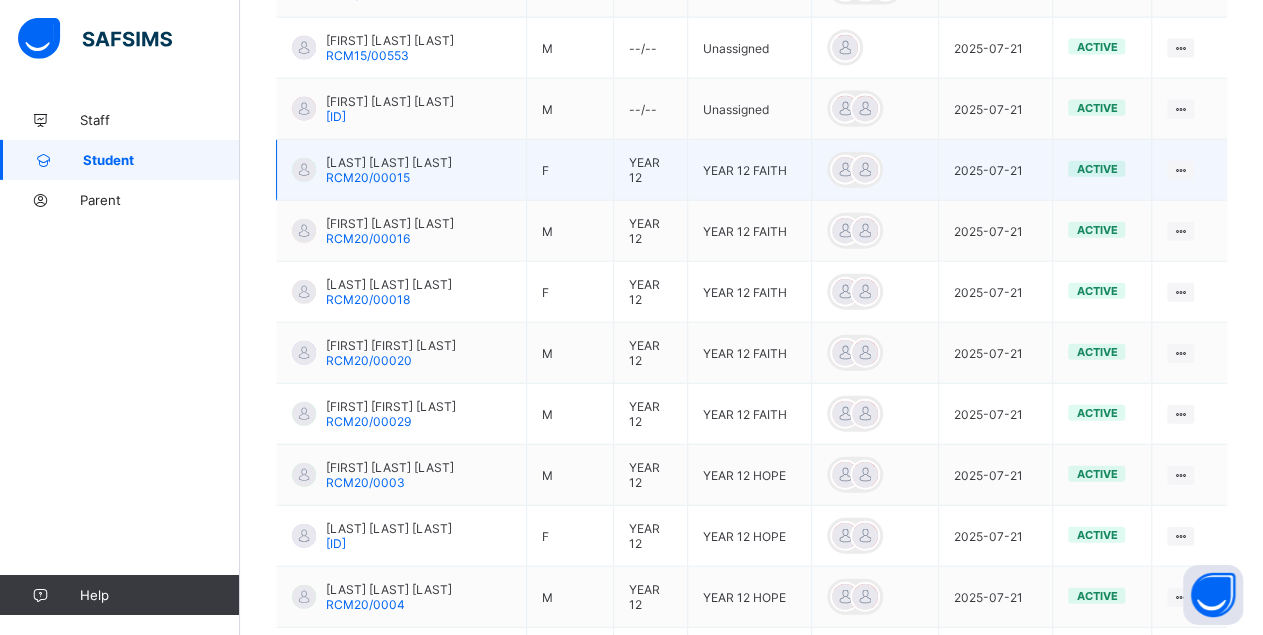 scroll, scrollTop: 2017, scrollLeft: 0, axis: vertical 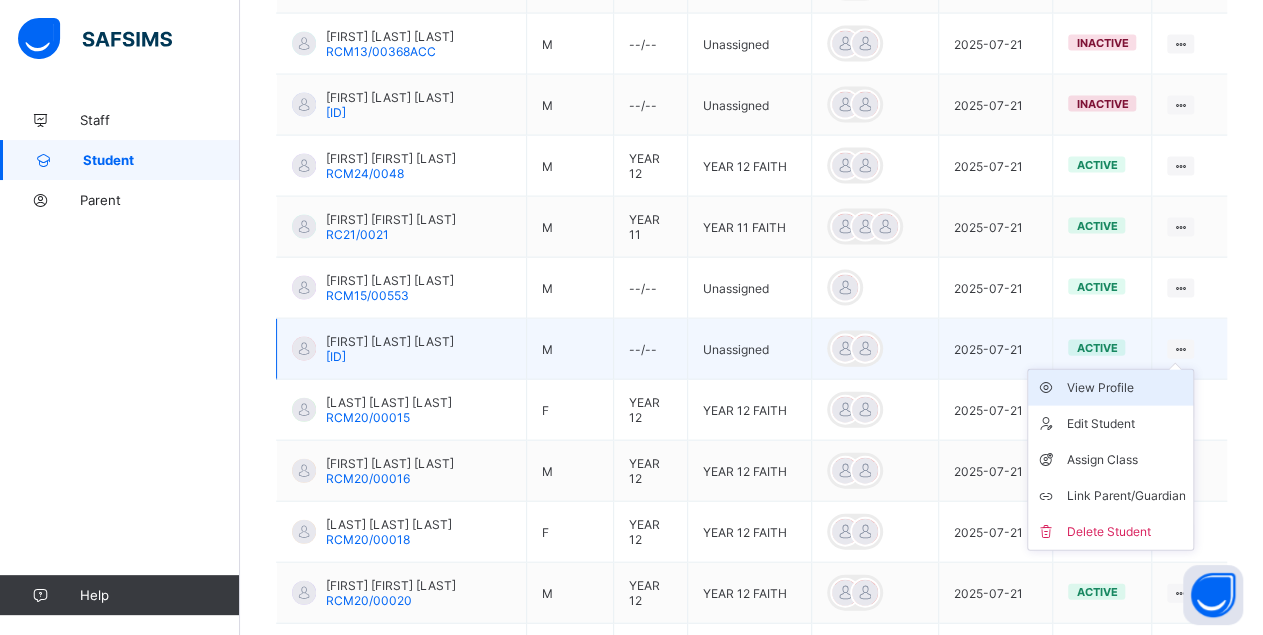 click on "View Profile" at bounding box center [1125, 388] 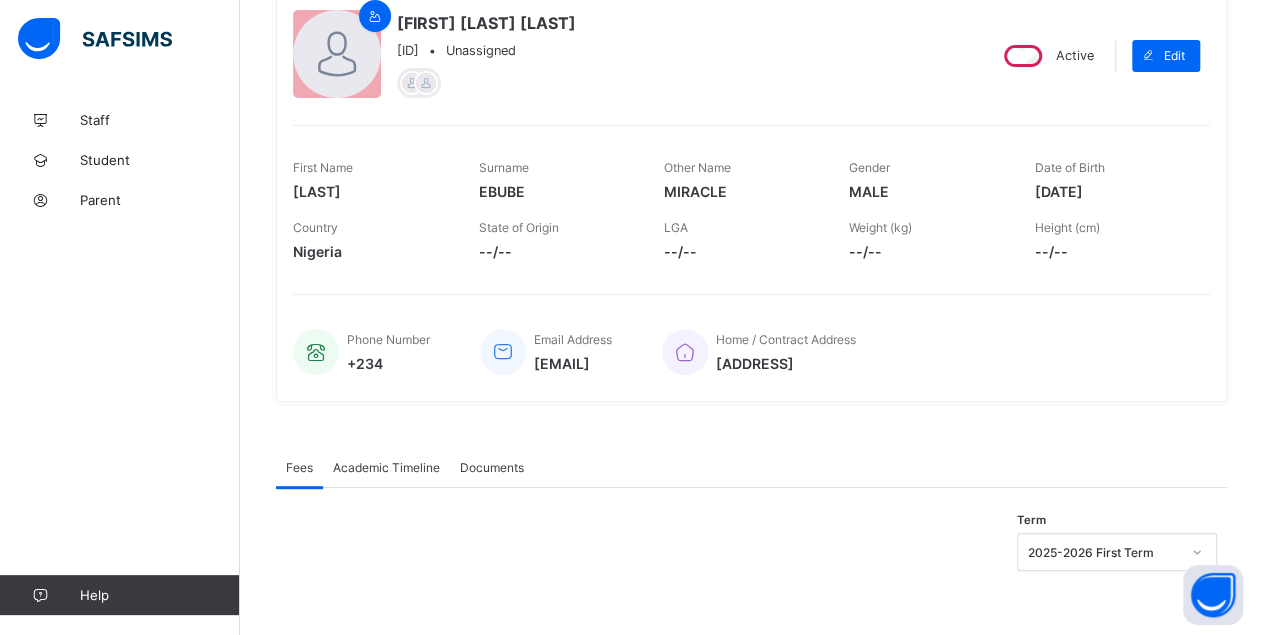 scroll, scrollTop: 0, scrollLeft: 0, axis: both 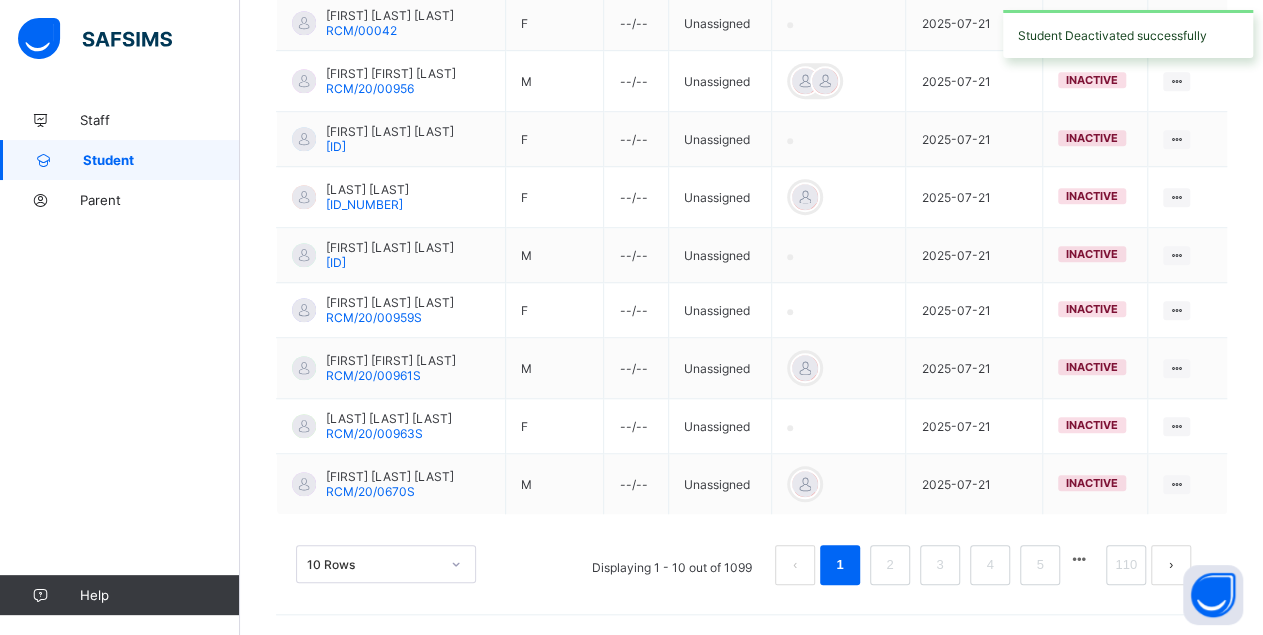click on "10 Rows" at bounding box center (386, 564) 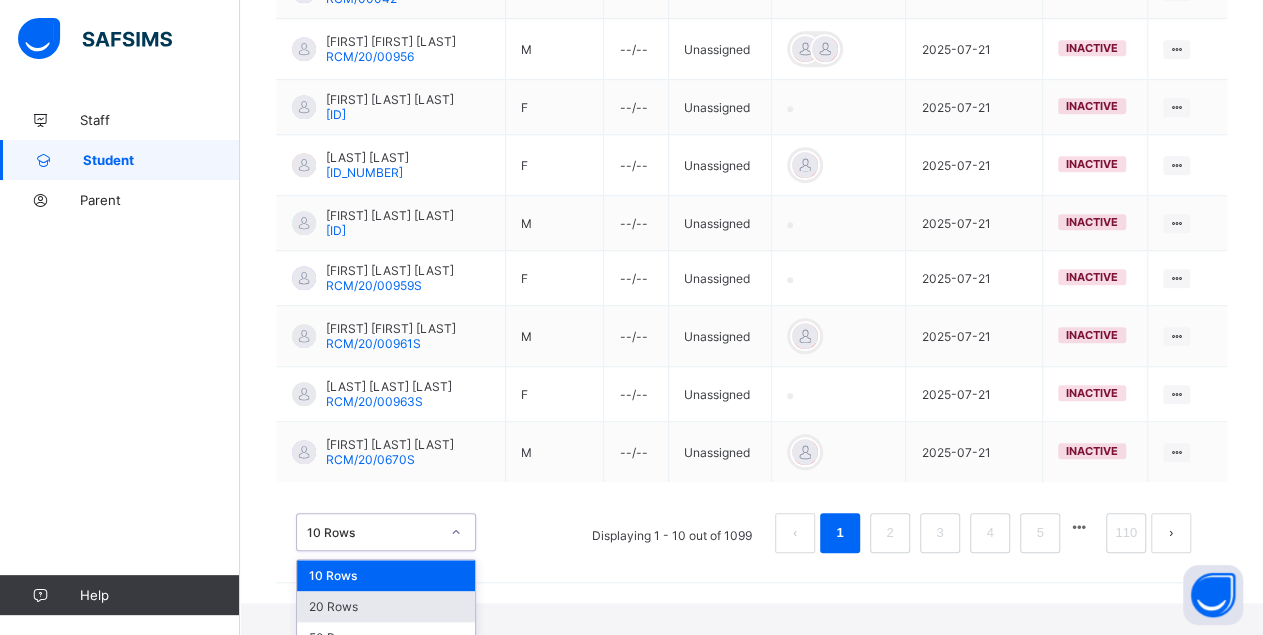 click on "20 Rows" at bounding box center [386, 606] 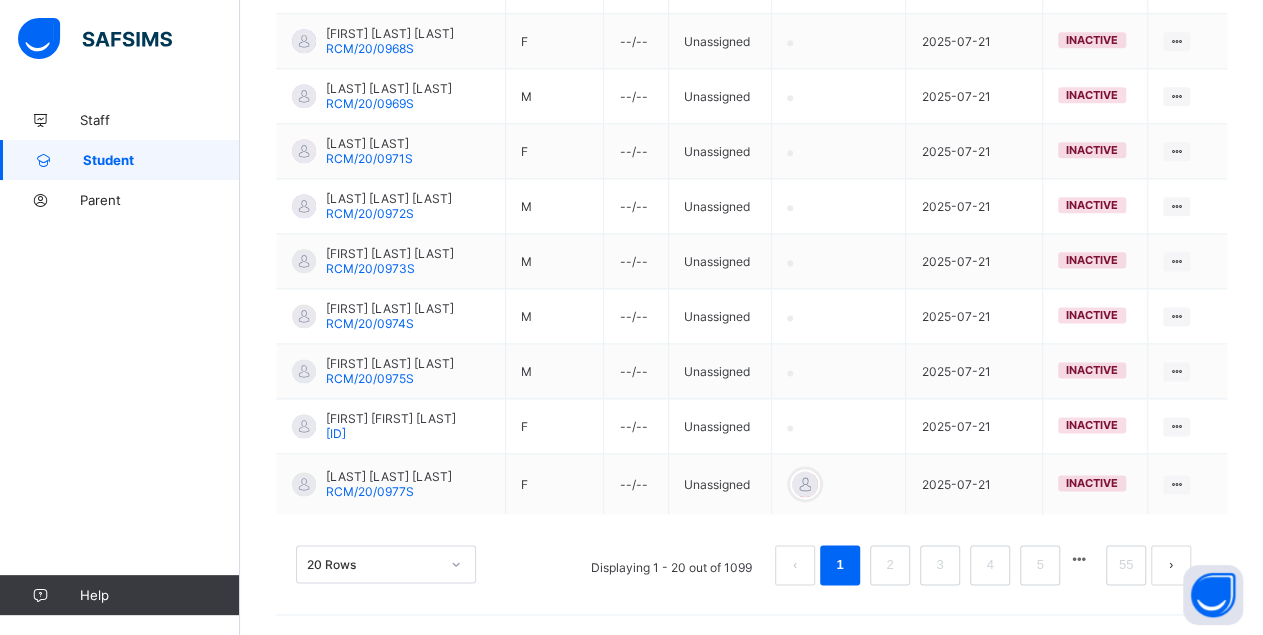 click on "20 Rows" at bounding box center [386, 564] 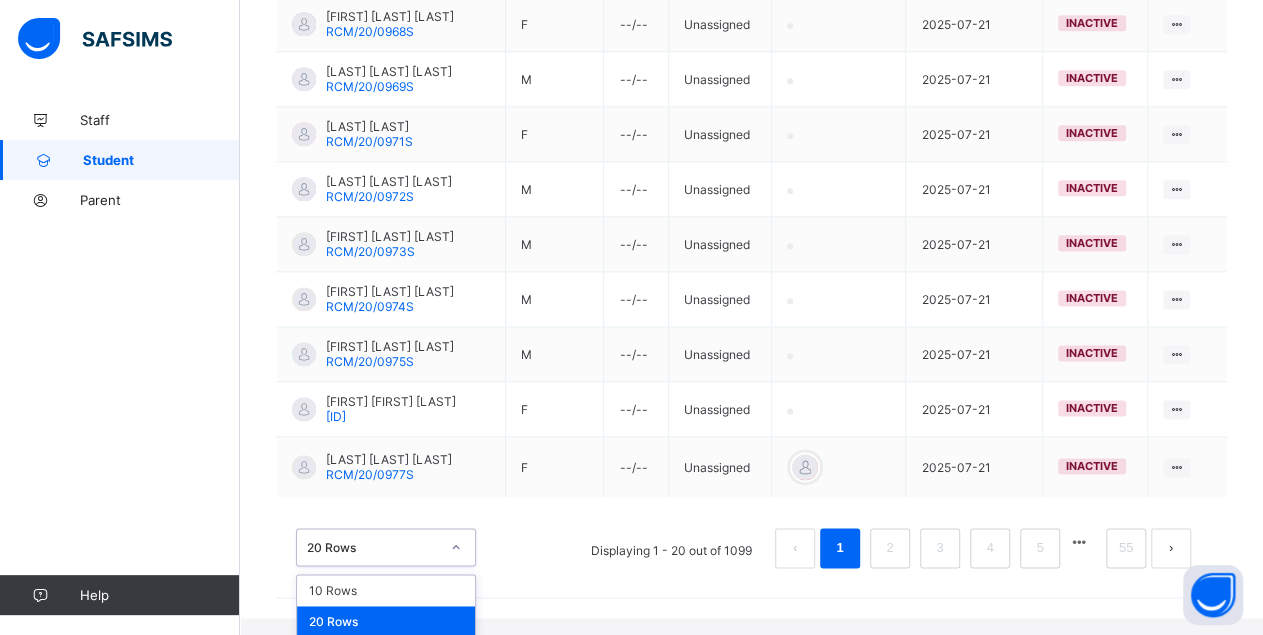 click on "50 Rows" at bounding box center [386, 652] 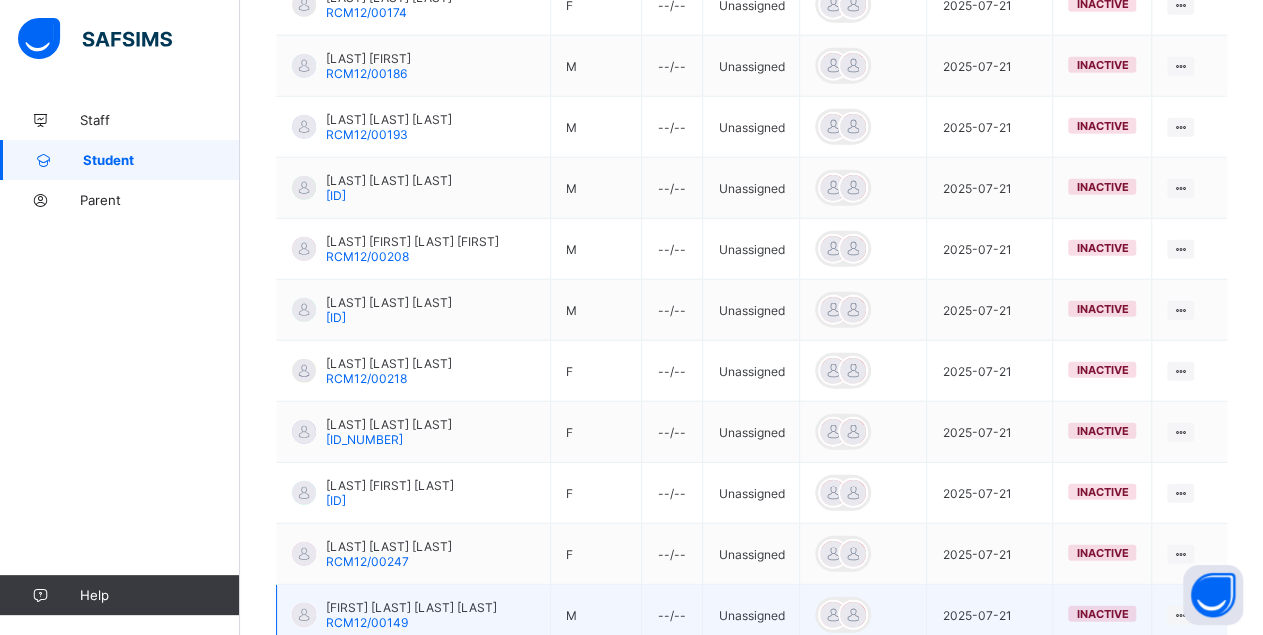 scroll, scrollTop: 2953, scrollLeft: 0, axis: vertical 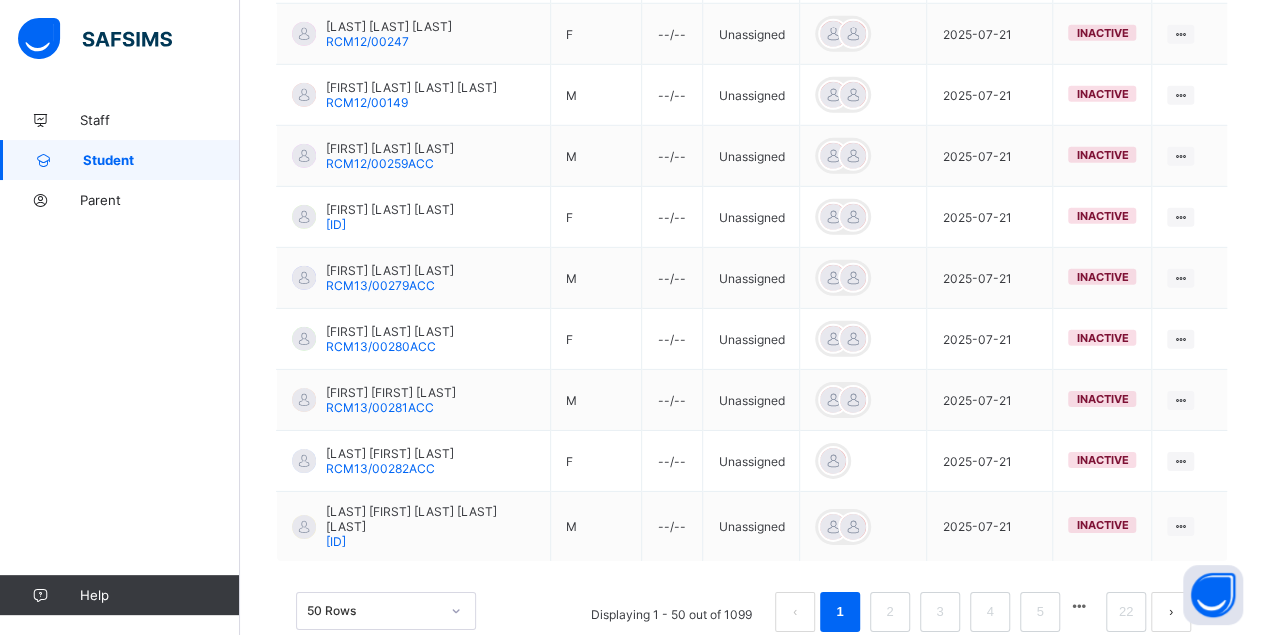 click at bounding box center (1079, 606) 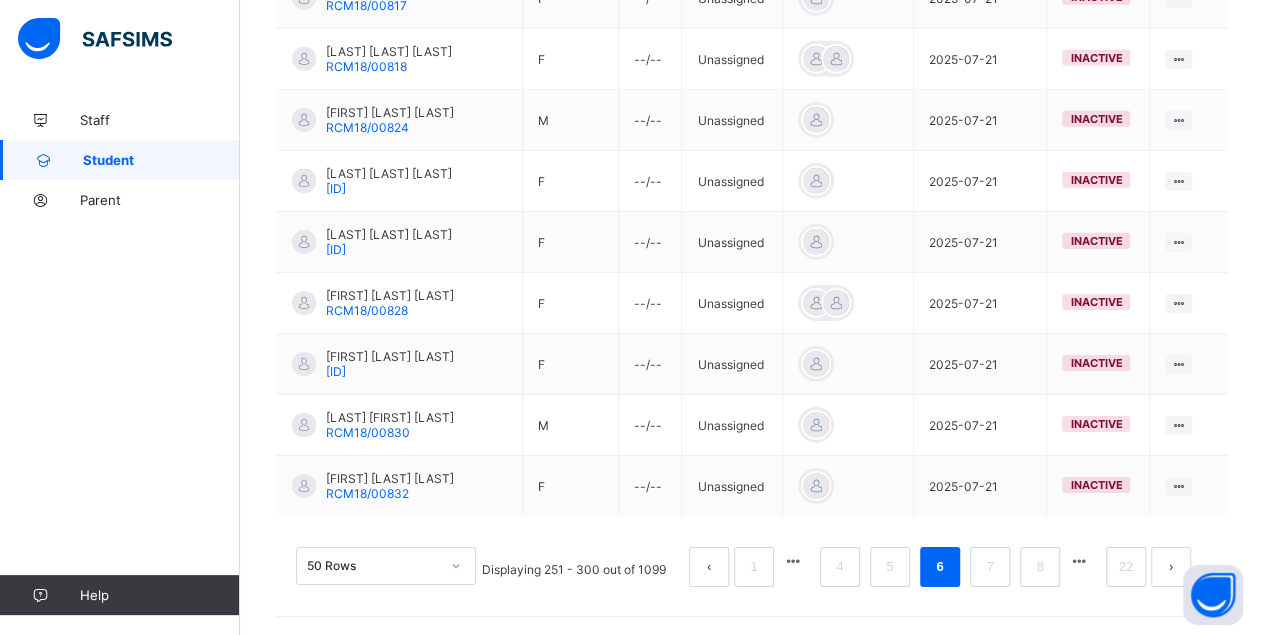 click at bounding box center (1079, 561) 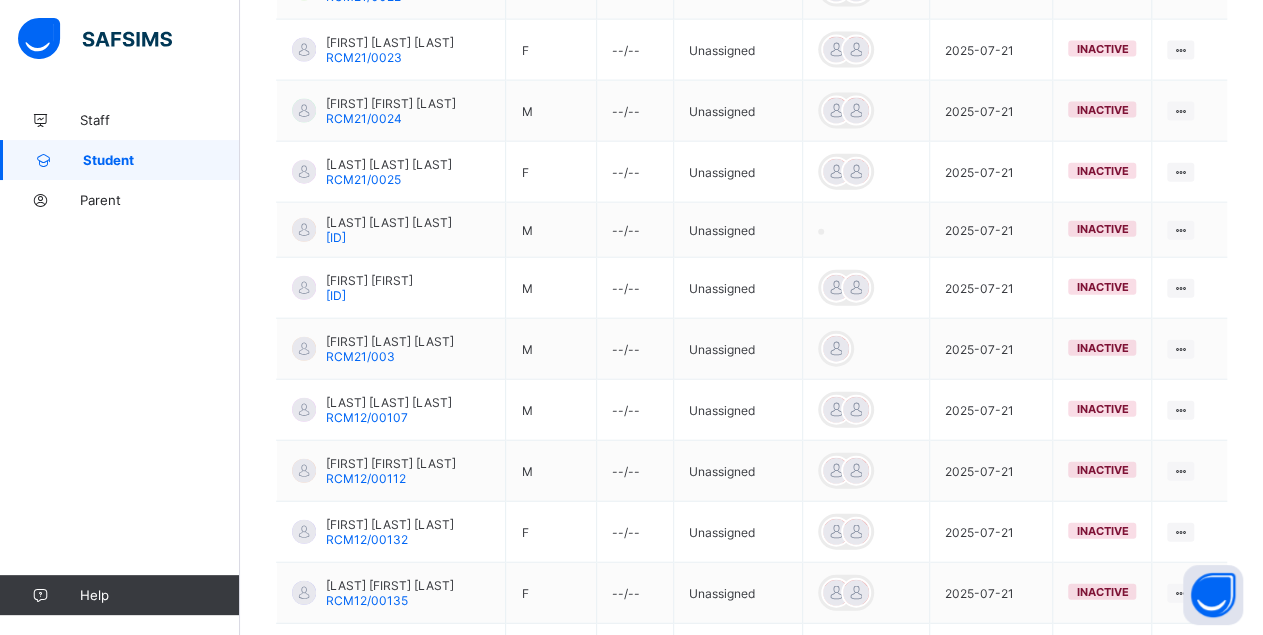 scroll, scrollTop: 3052, scrollLeft: 0, axis: vertical 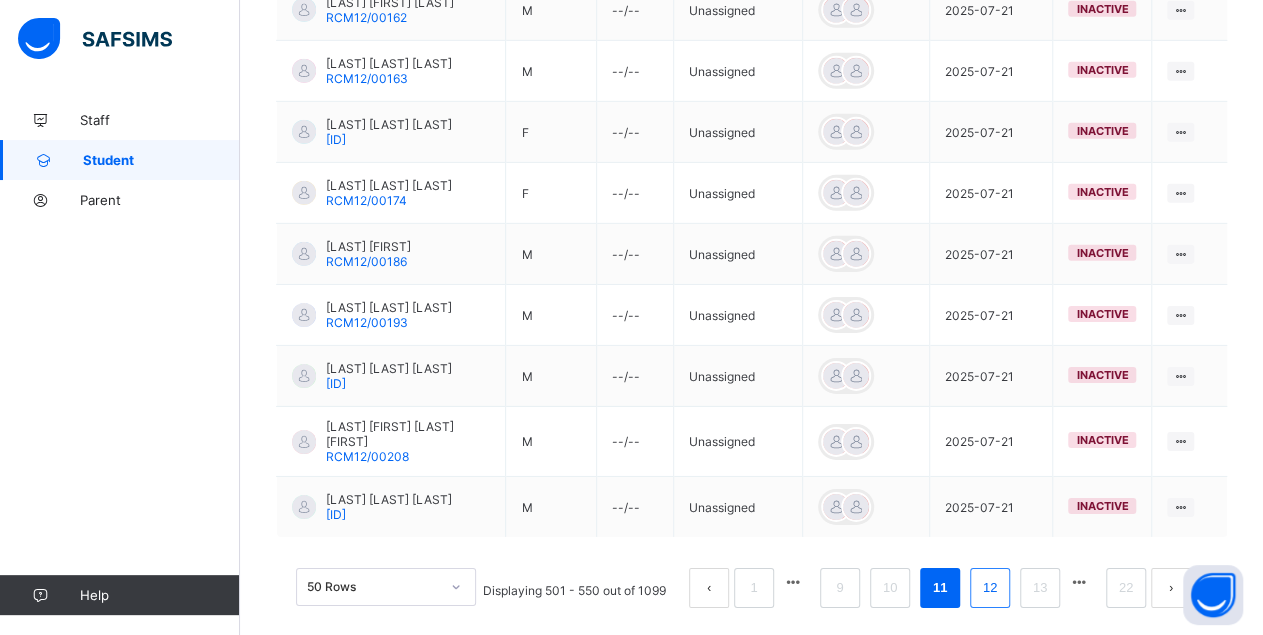 click on "12" at bounding box center [990, 588] 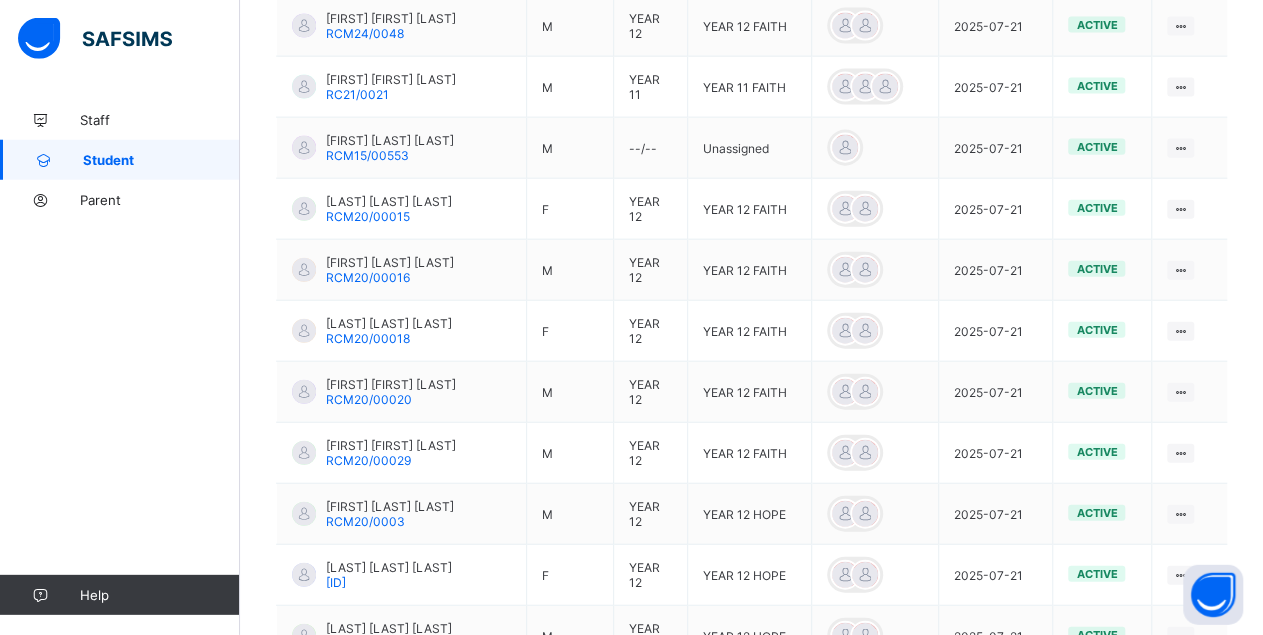 scroll, scrollTop: 2080, scrollLeft: 0, axis: vertical 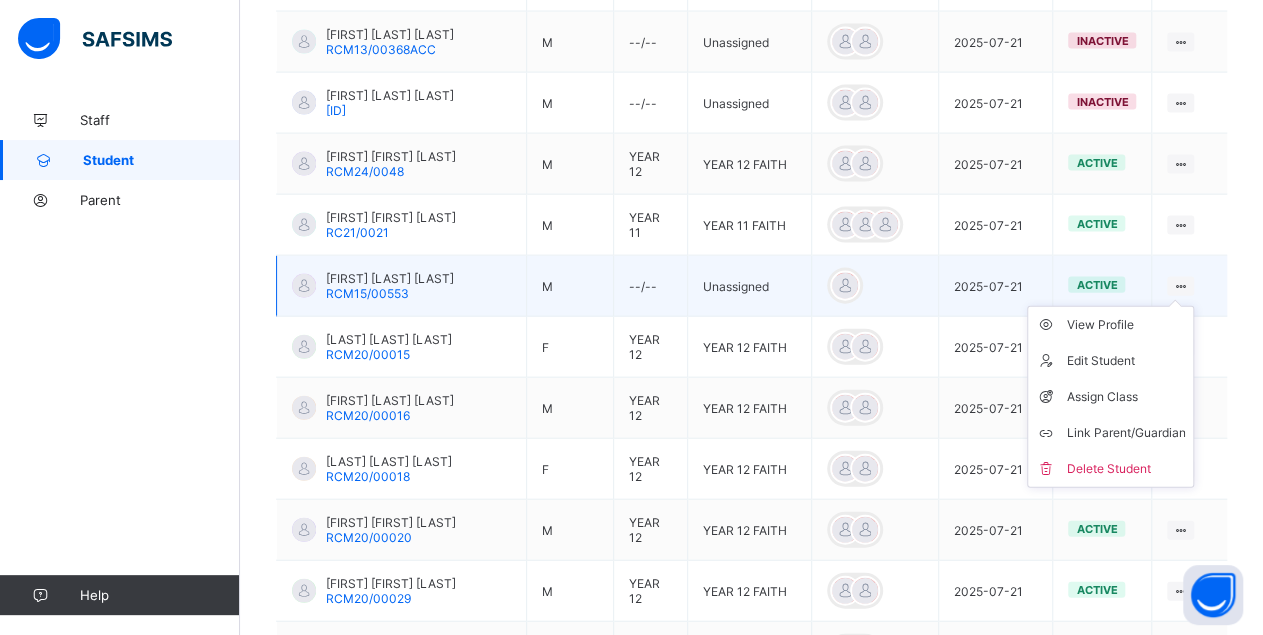 click on "View Profile Edit Student Assign Class Link Parent/Guardian Delete Student" at bounding box center (1110, 397) 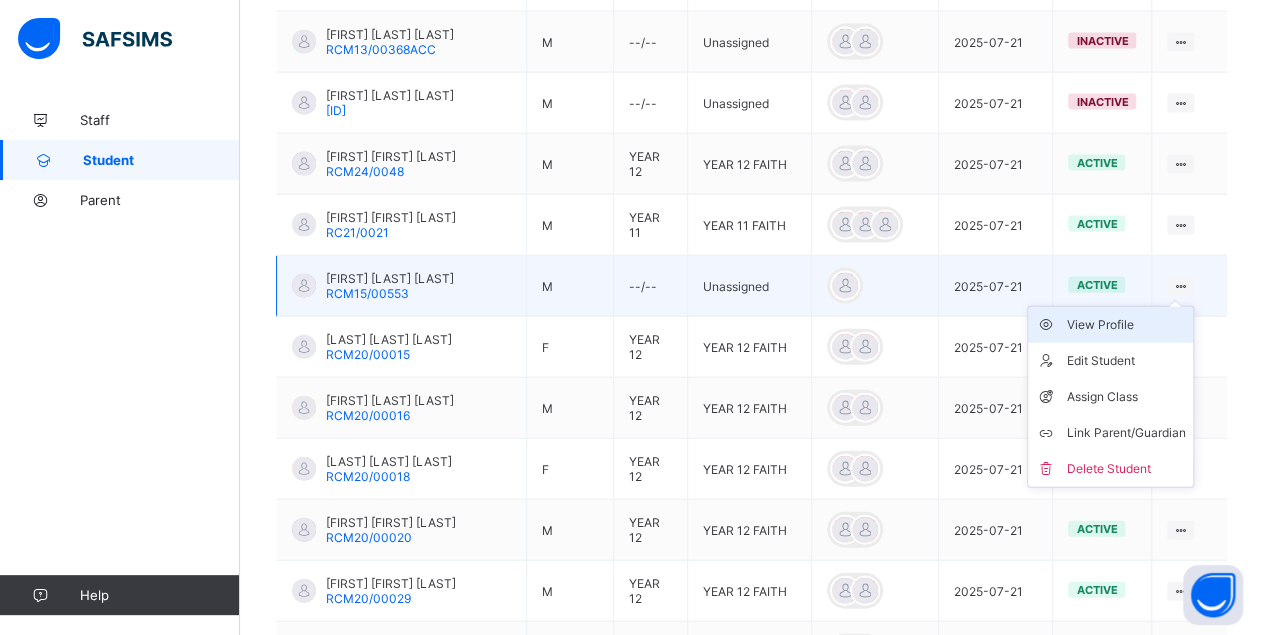 click on "View Profile" at bounding box center (1125, 325) 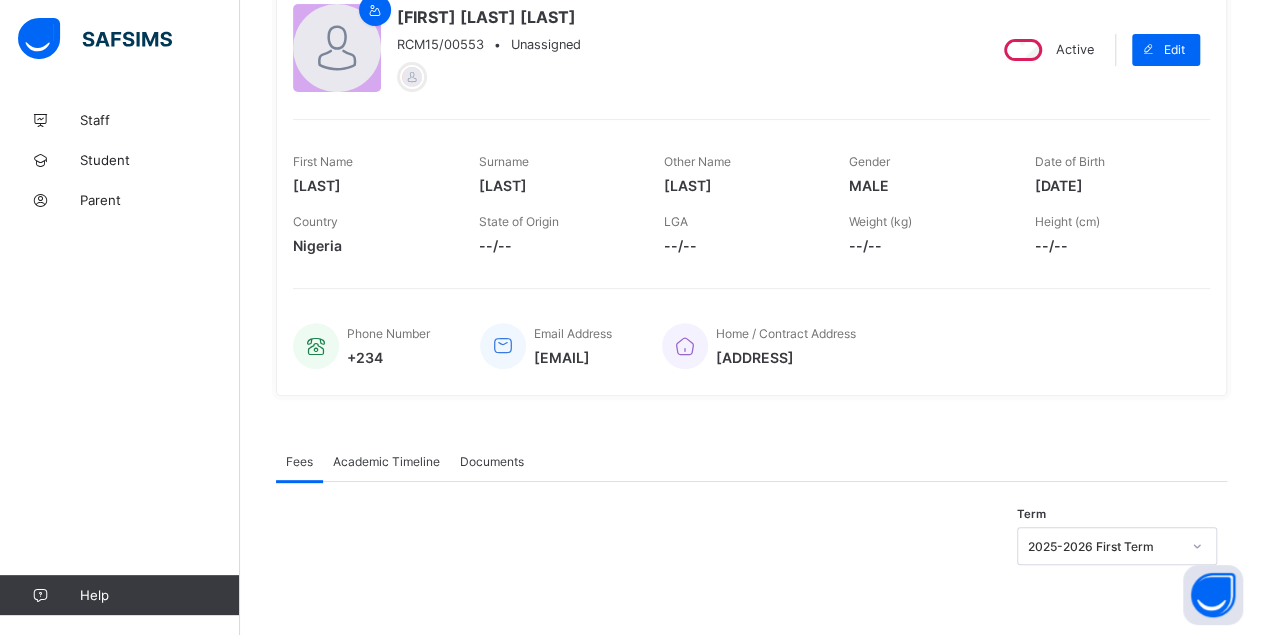 scroll, scrollTop: 0, scrollLeft: 0, axis: both 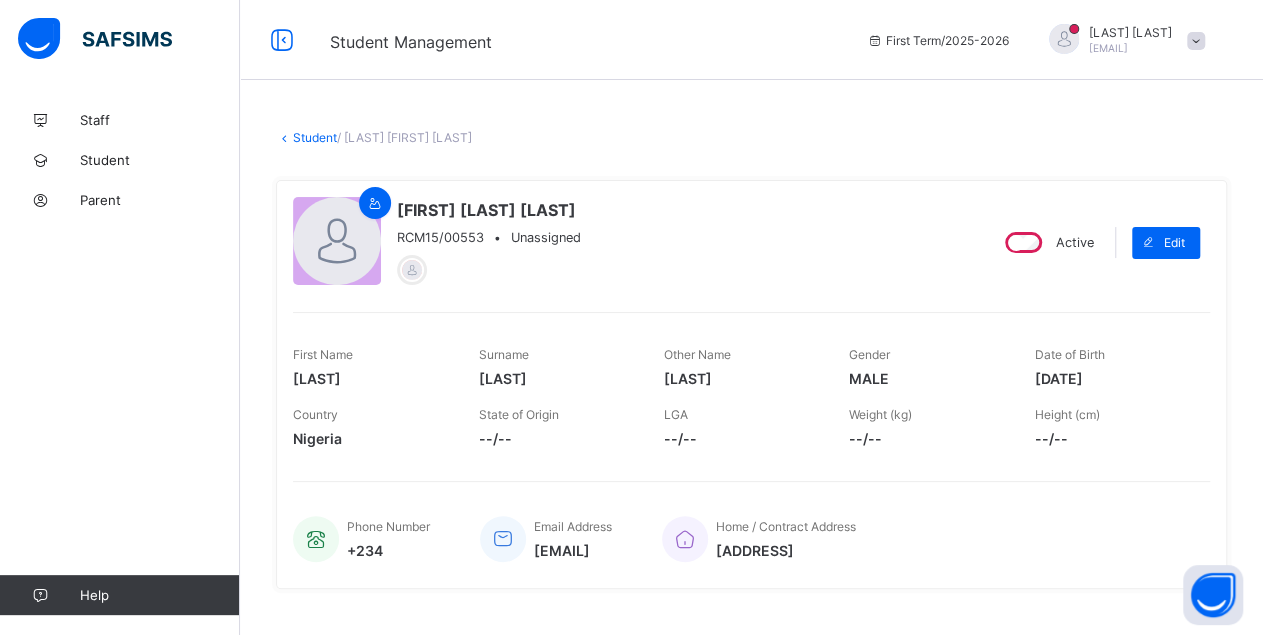 click on "Active" at bounding box center (1047, 242) 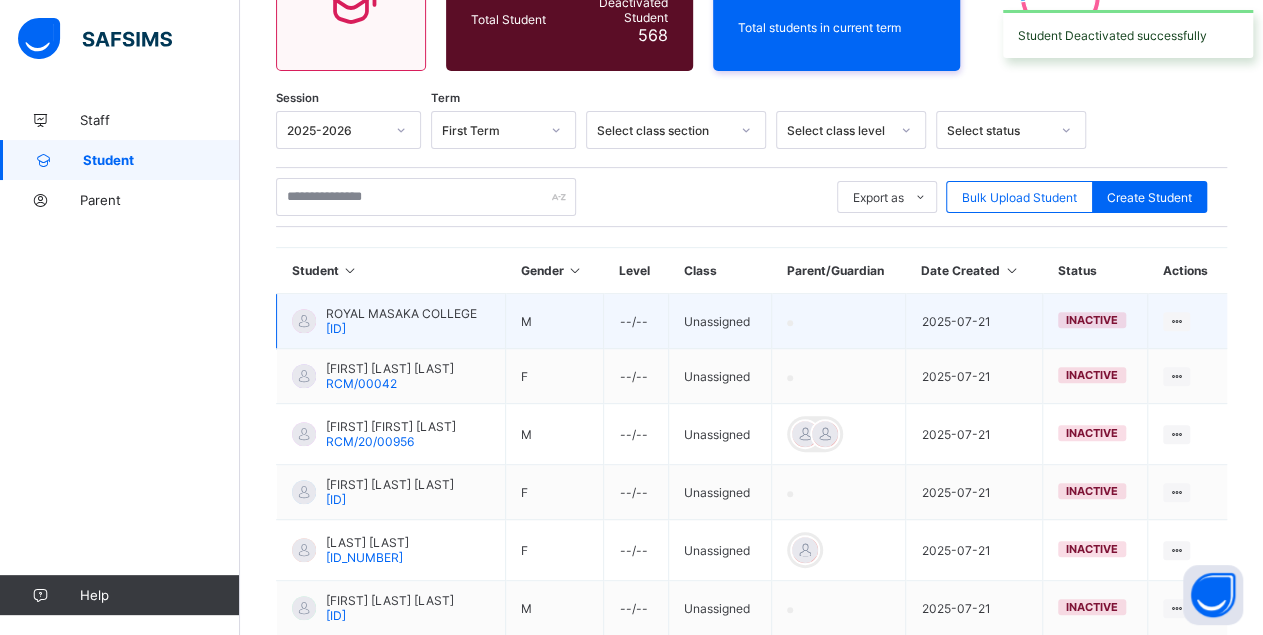 scroll, scrollTop: 587, scrollLeft: 0, axis: vertical 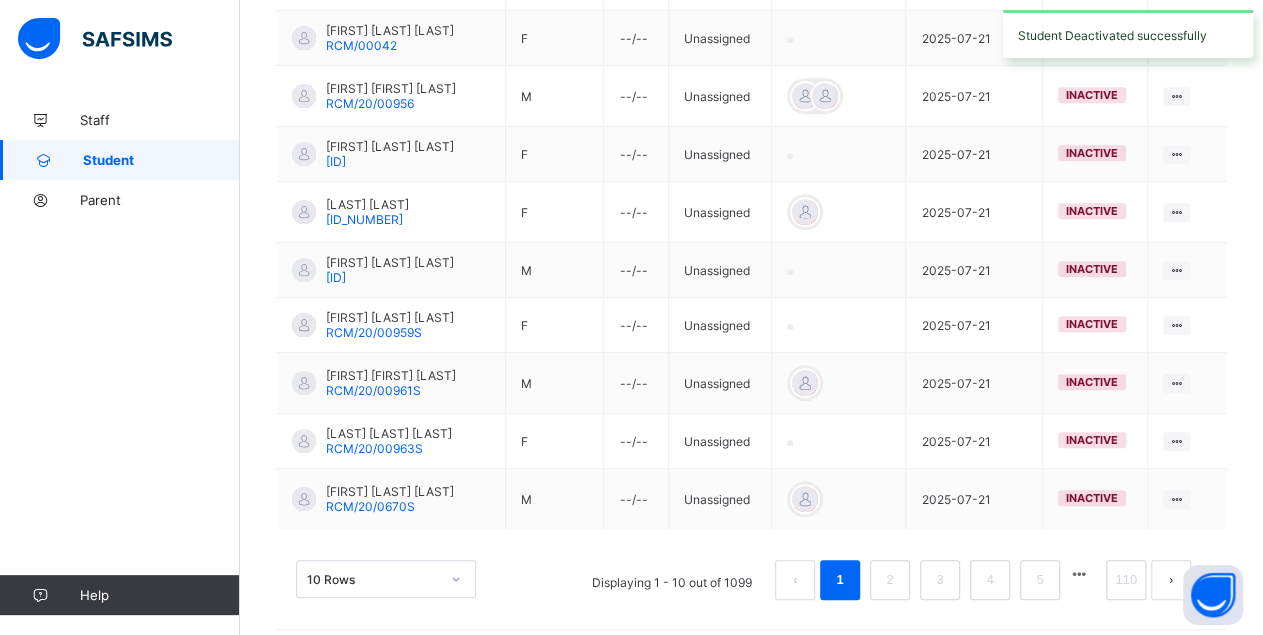 click on "10 Rows" at bounding box center (386, 579) 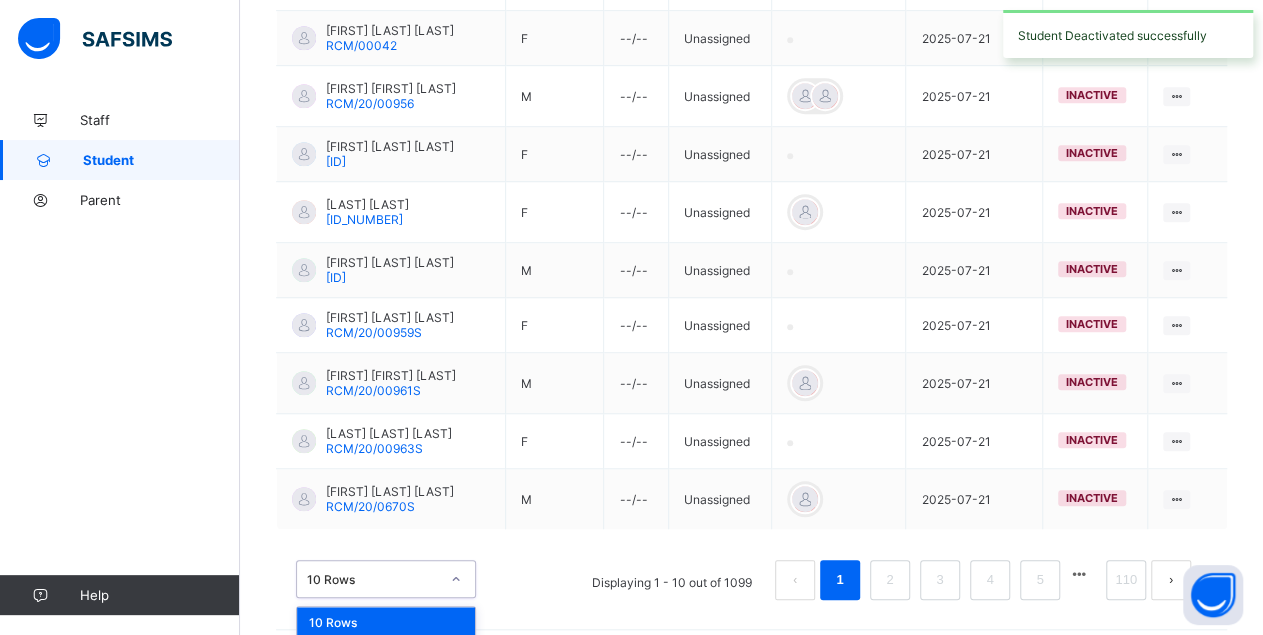 scroll, scrollTop: 634, scrollLeft: 0, axis: vertical 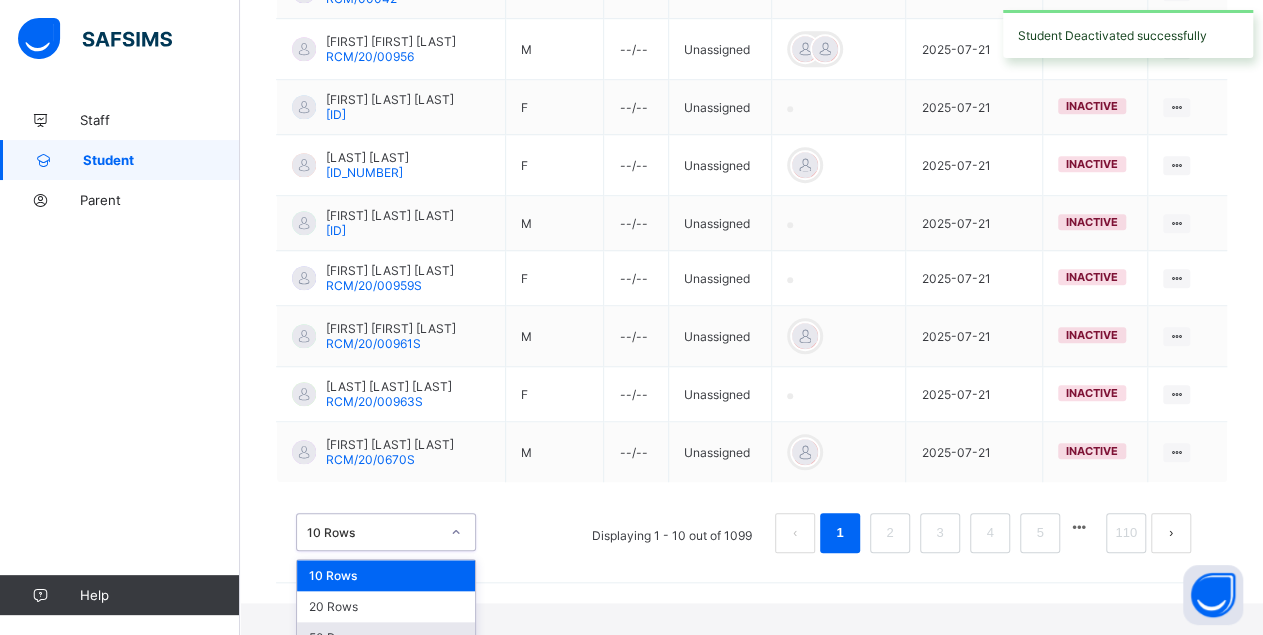 click on "50 Rows" at bounding box center [386, 637] 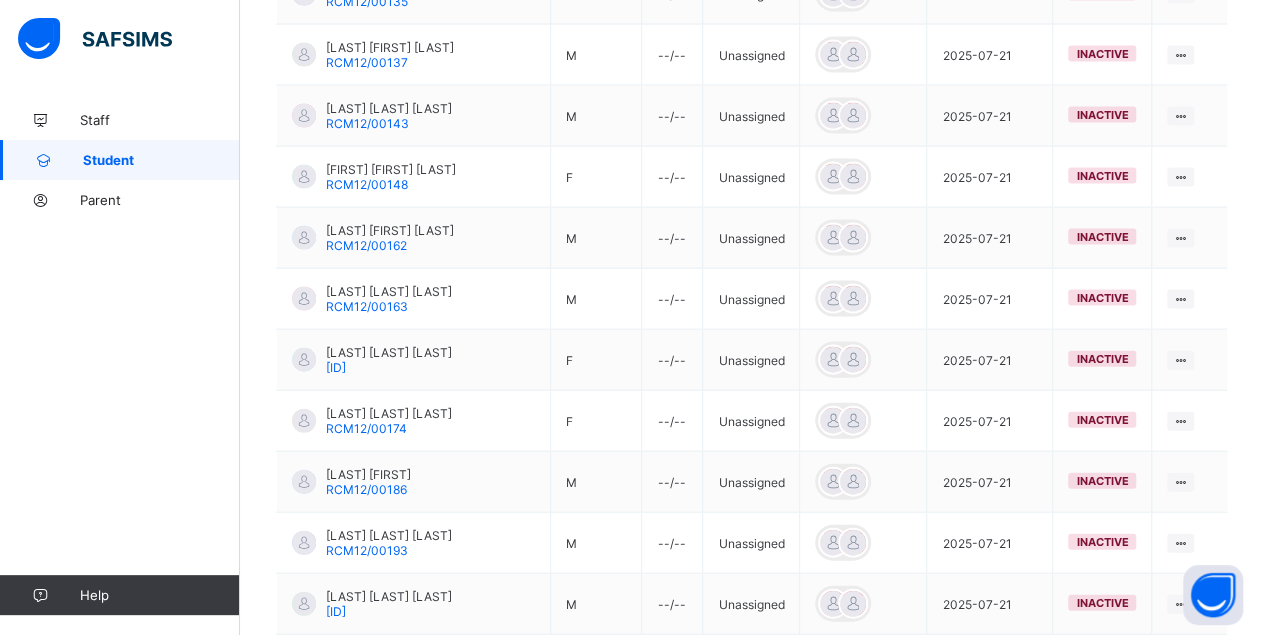 scroll, scrollTop: 2953, scrollLeft: 0, axis: vertical 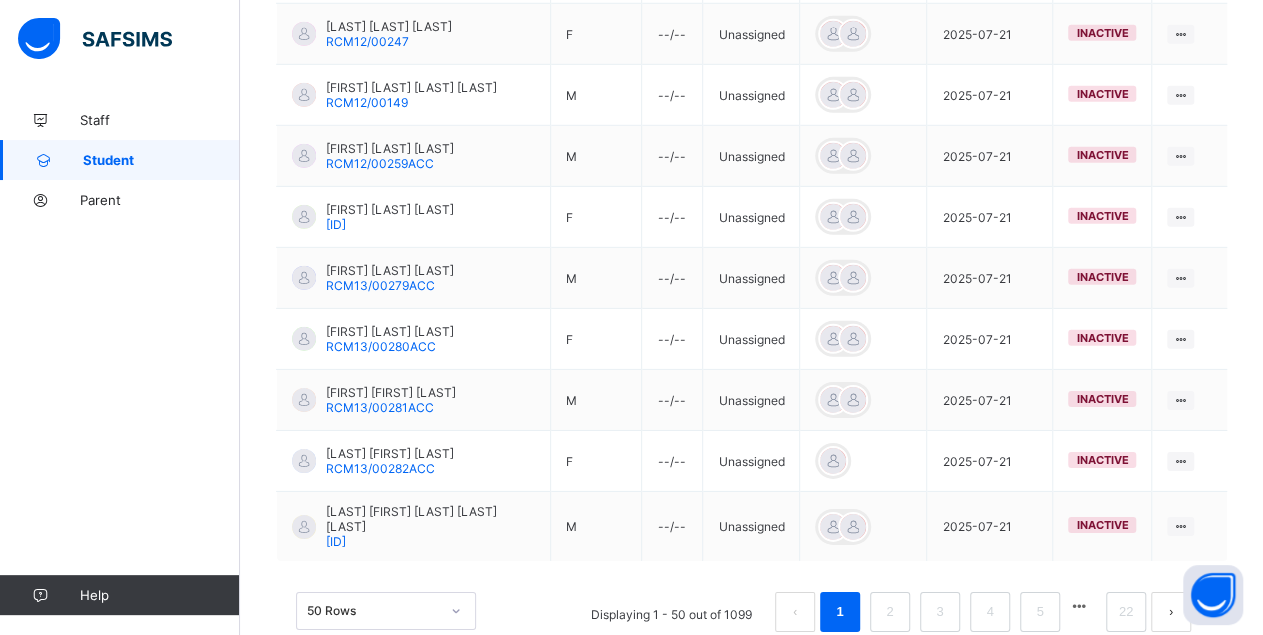 click at bounding box center [1079, 606] 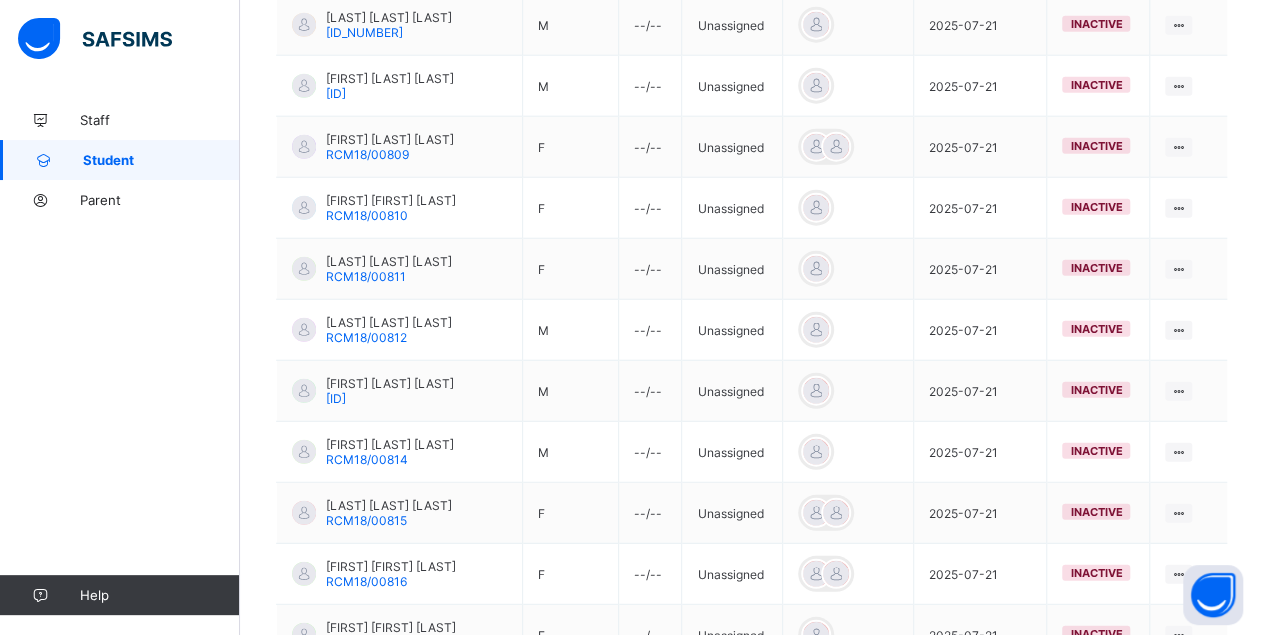 scroll, scrollTop: 3070, scrollLeft: 0, axis: vertical 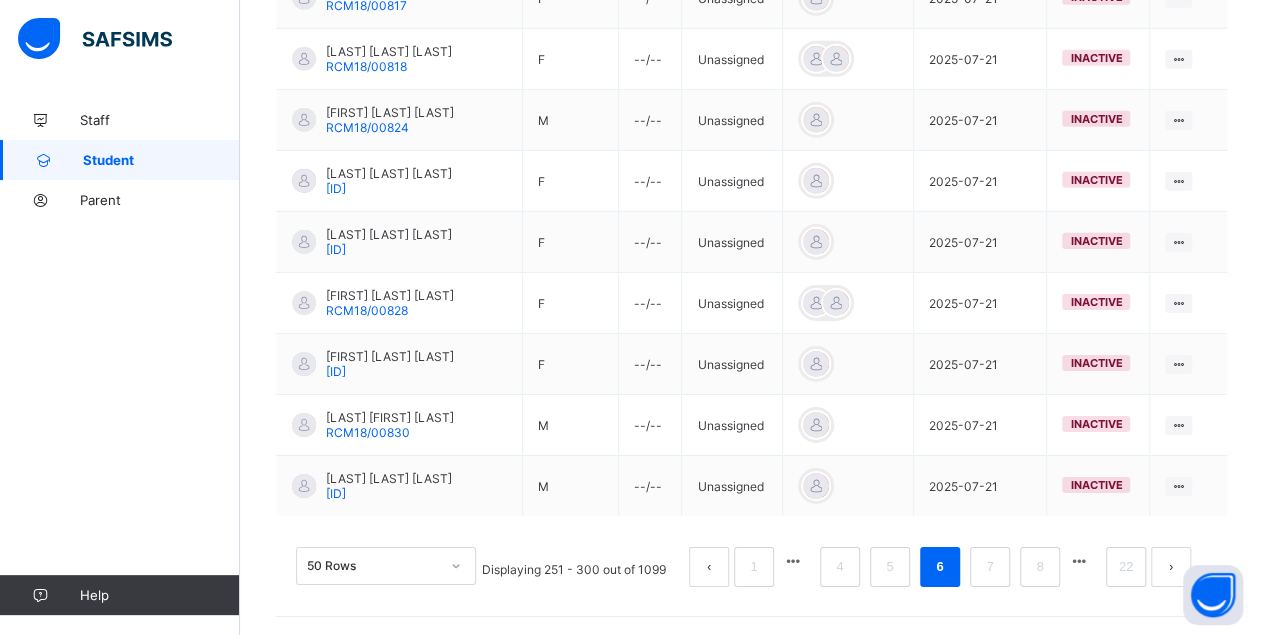 click at bounding box center [1079, 561] 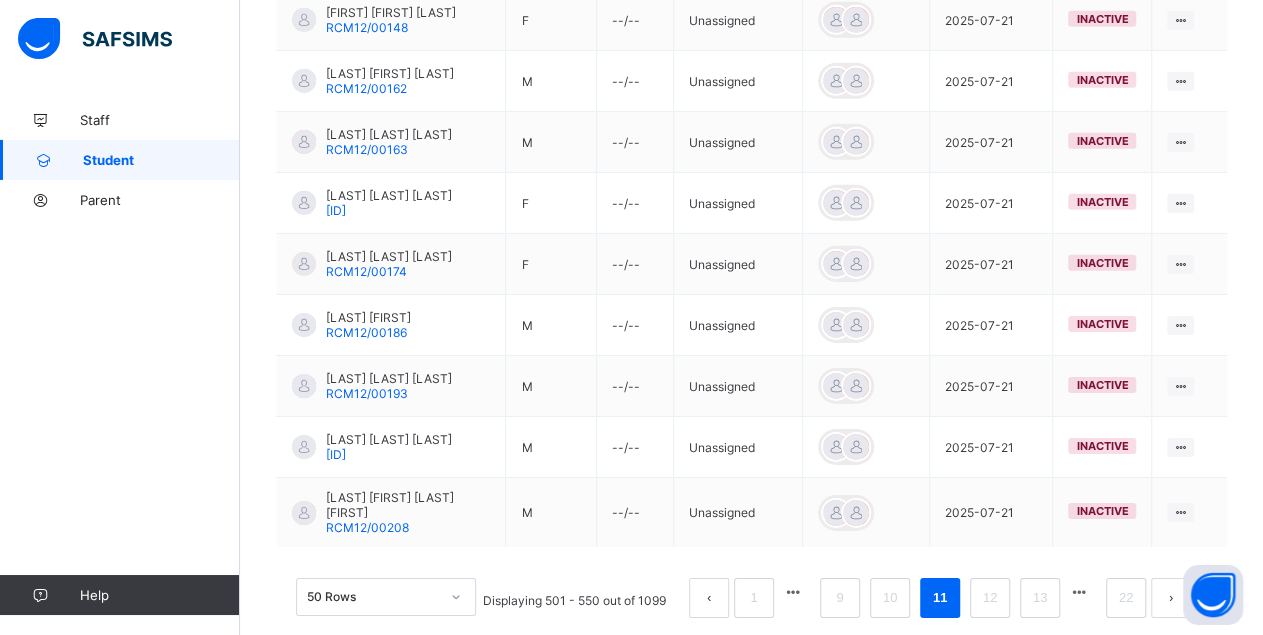 scroll, scrollTop: 3044, scrollLeft: 0, axis: vertical 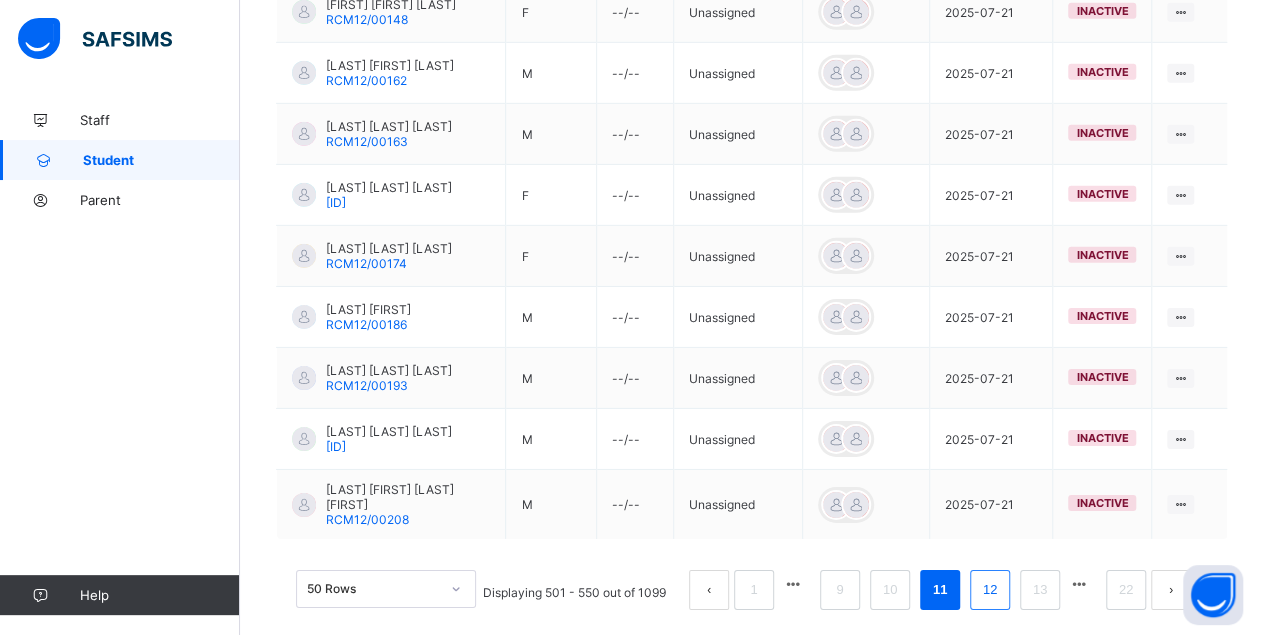 click on "12" at bounding box center [990, 590] 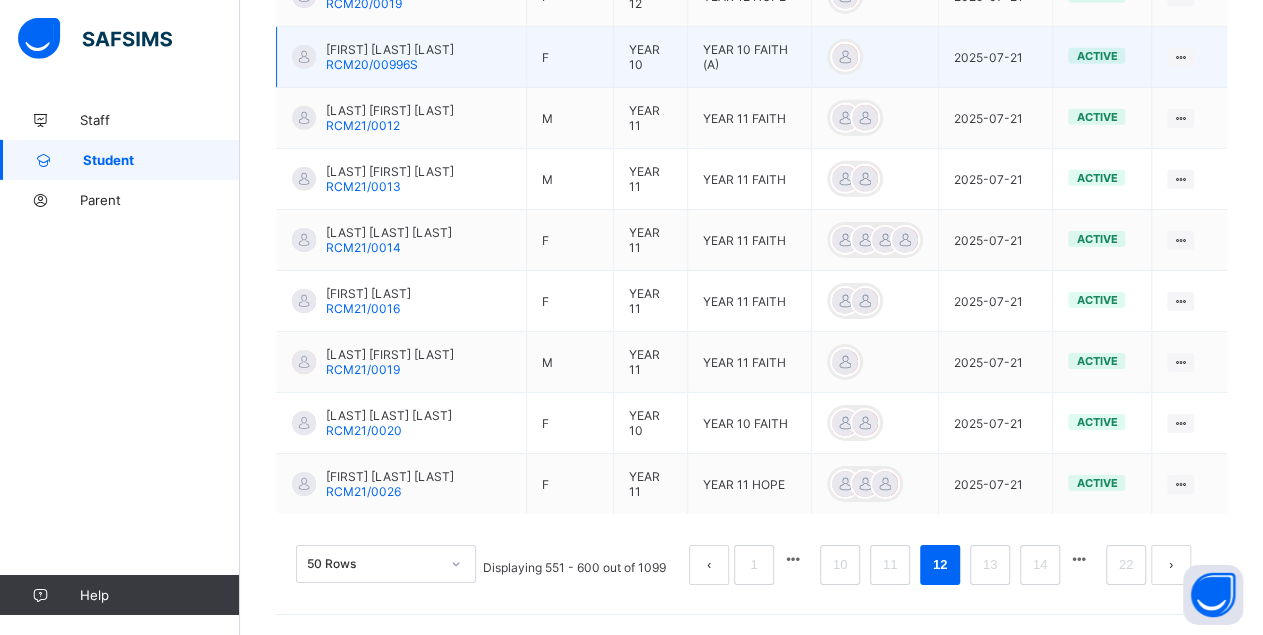 scroll, scrollTop: 3126, scrollLeft: 0, axis: vertical 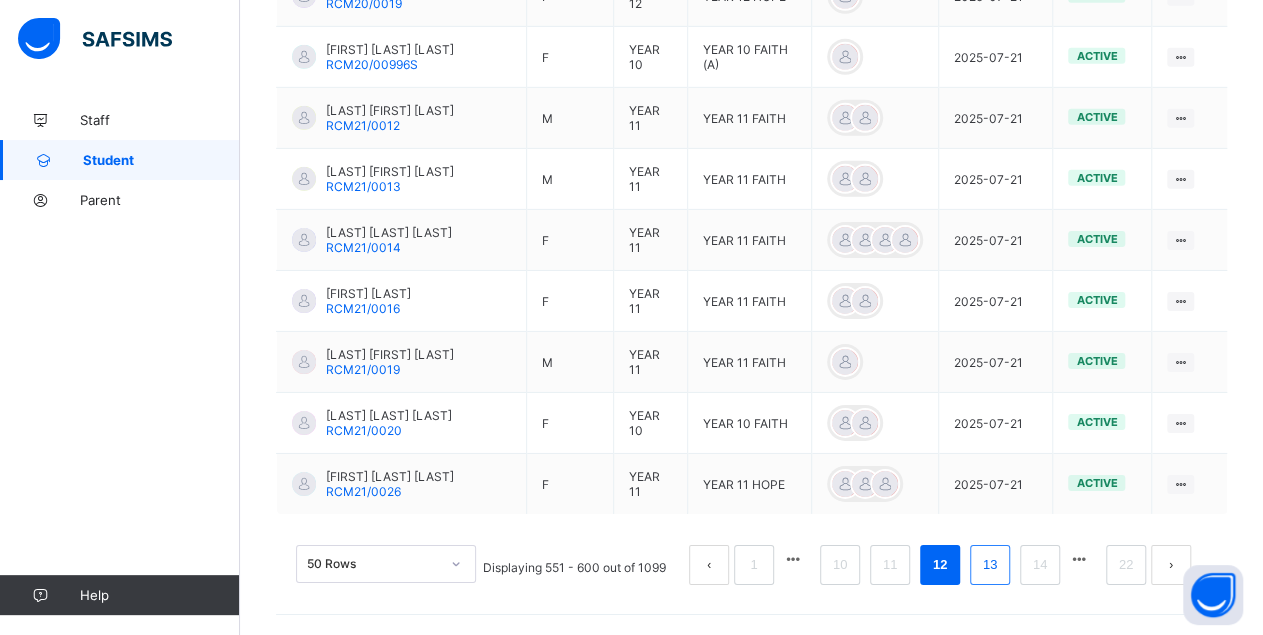 click on "13" at bounding box center [990, 565] 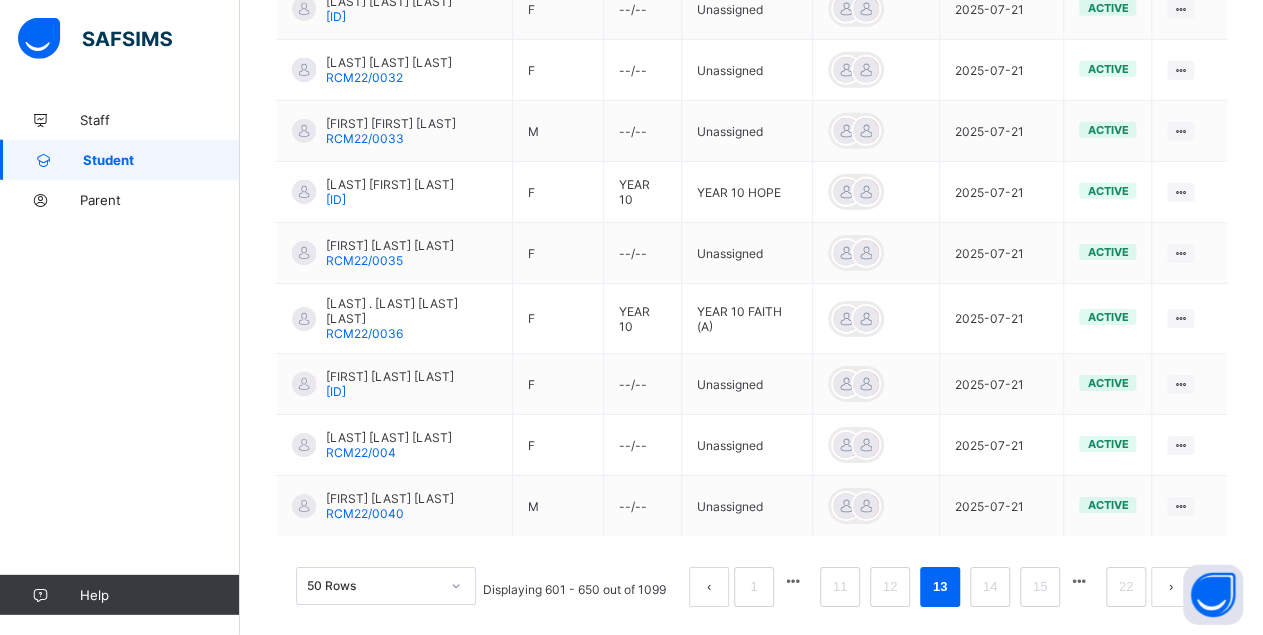 scroll, scrollTop: 3081, scrollLeft: 0, axis: vertical 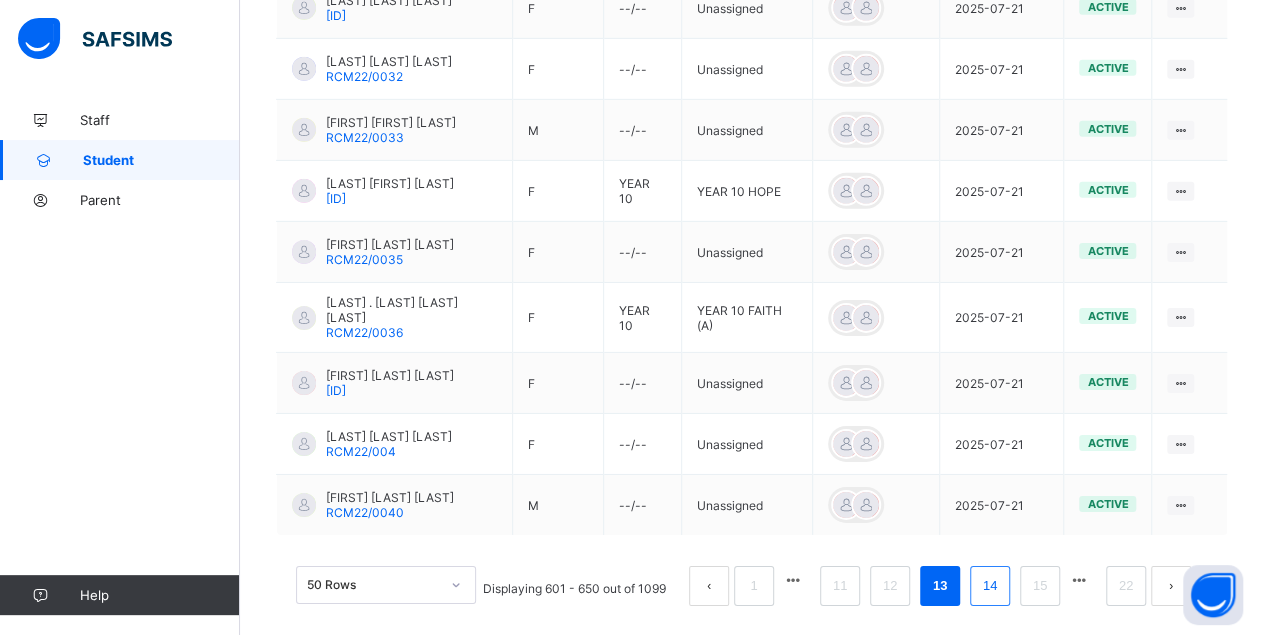 click on "14" at bounding box center [990, 586] 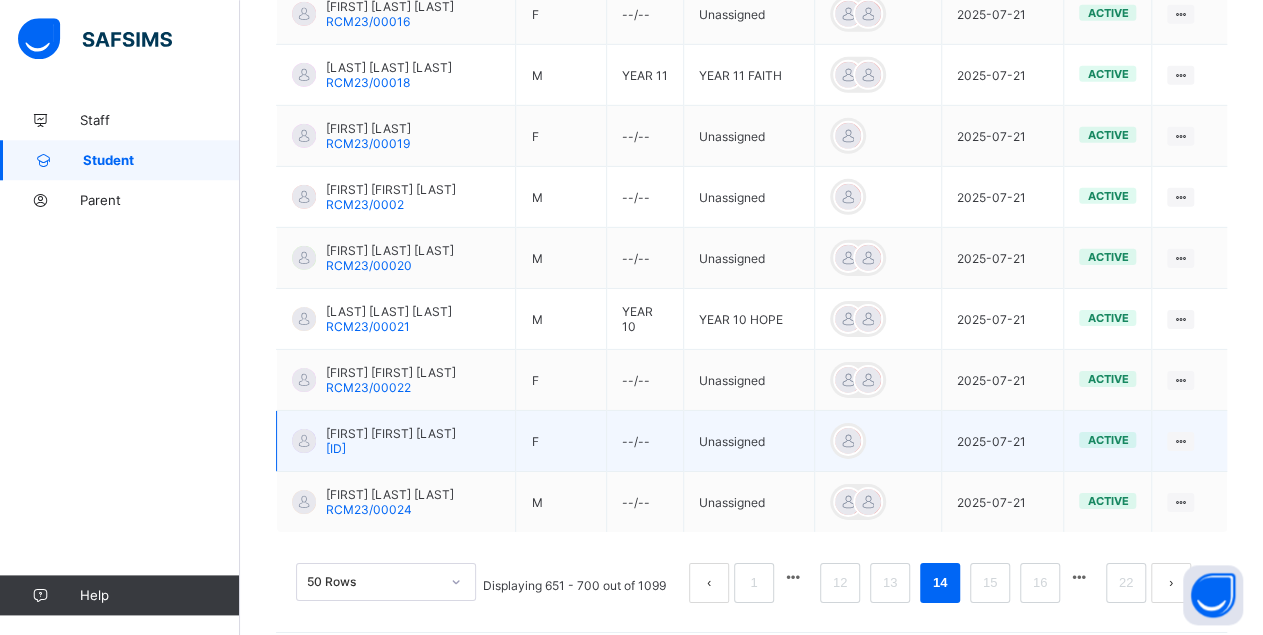 scroll, scrollTop: 3060, scrollLeft: 0, axis: vertical 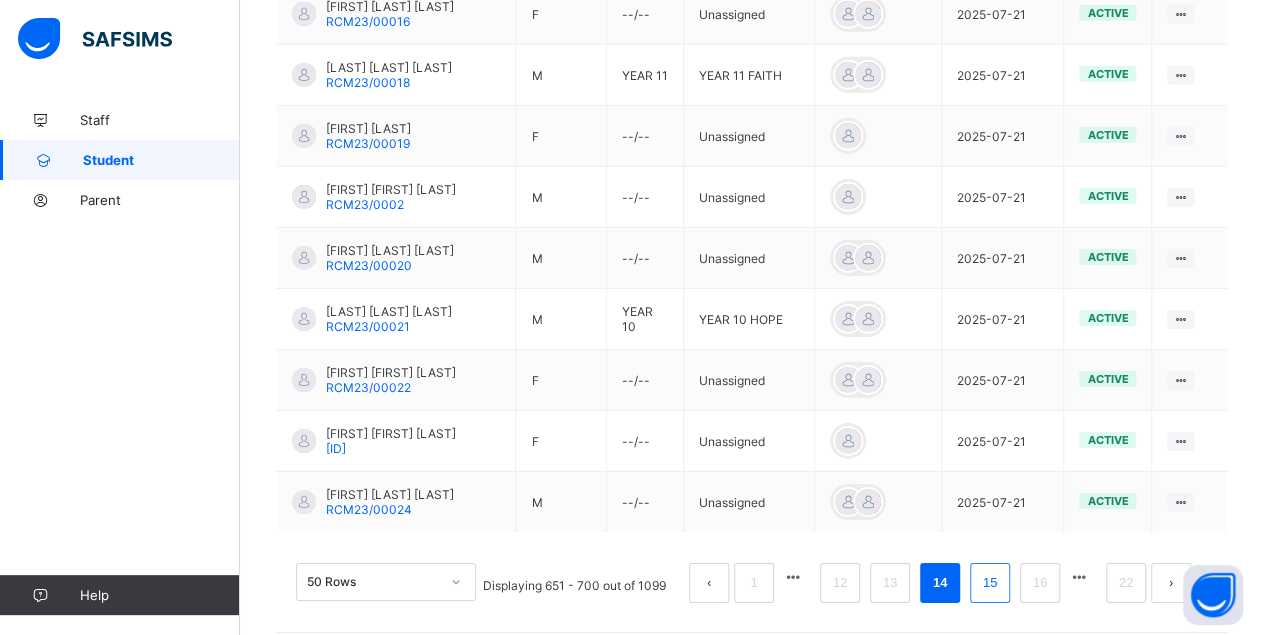 click on "15" at bounding box center (990, 583) 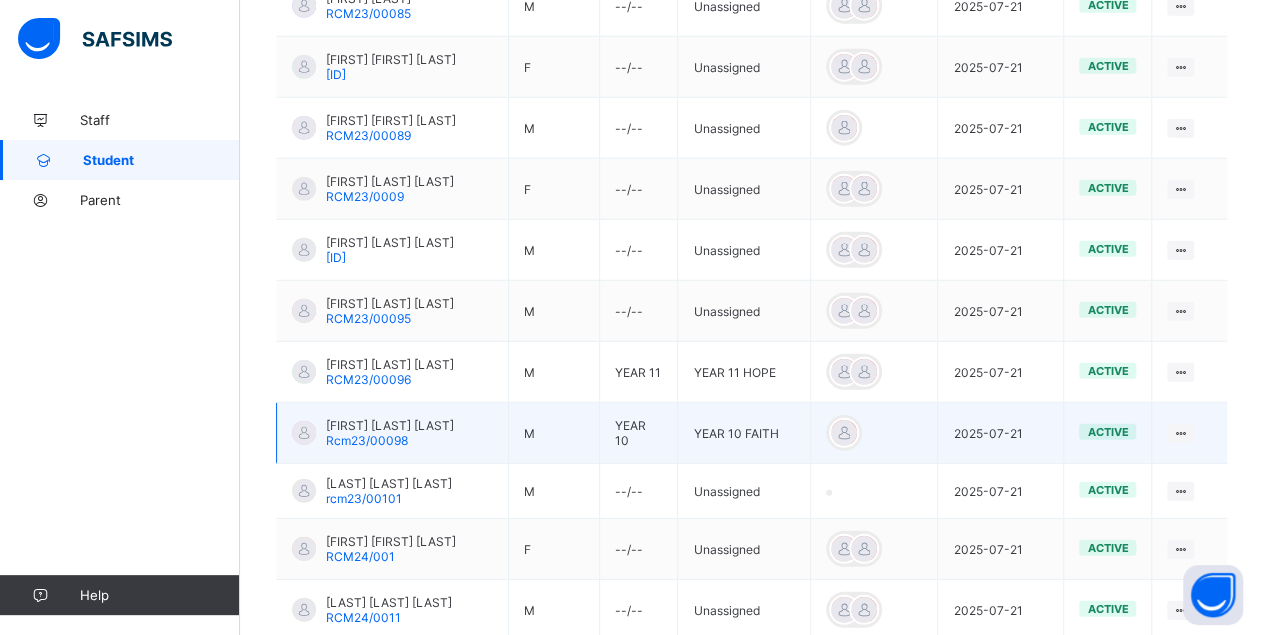 scroll, scrollTop: 3047, scrollLeft: 0, axis: vertical 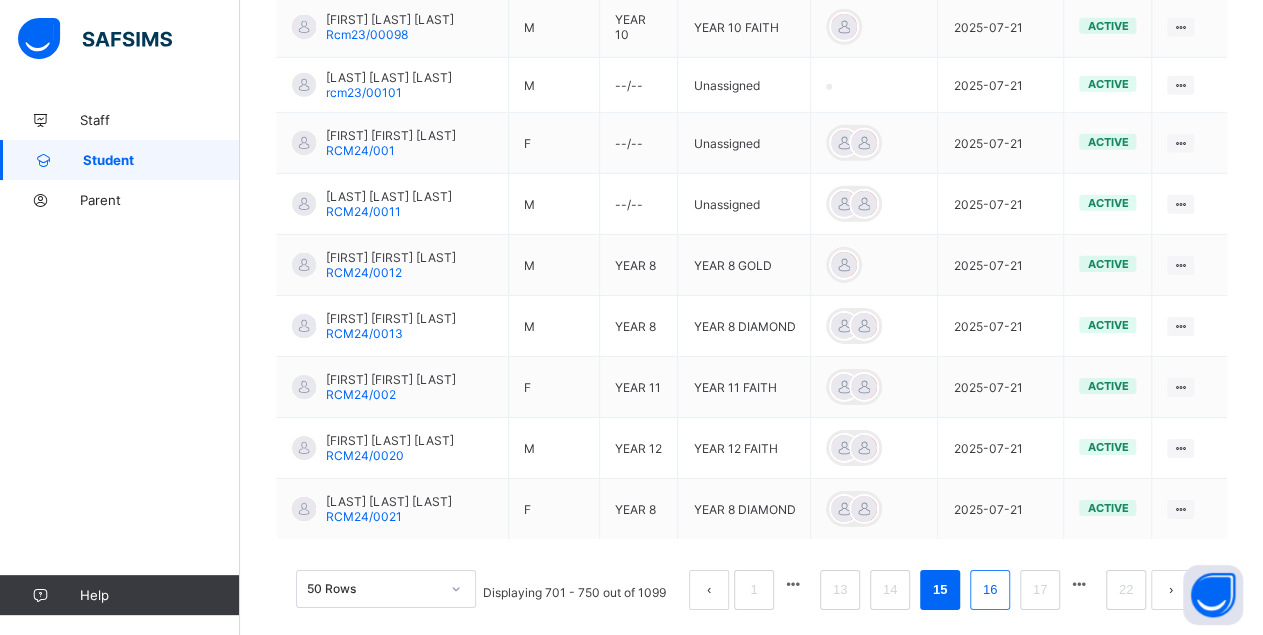click on "16" at bounding box center [990, 590] 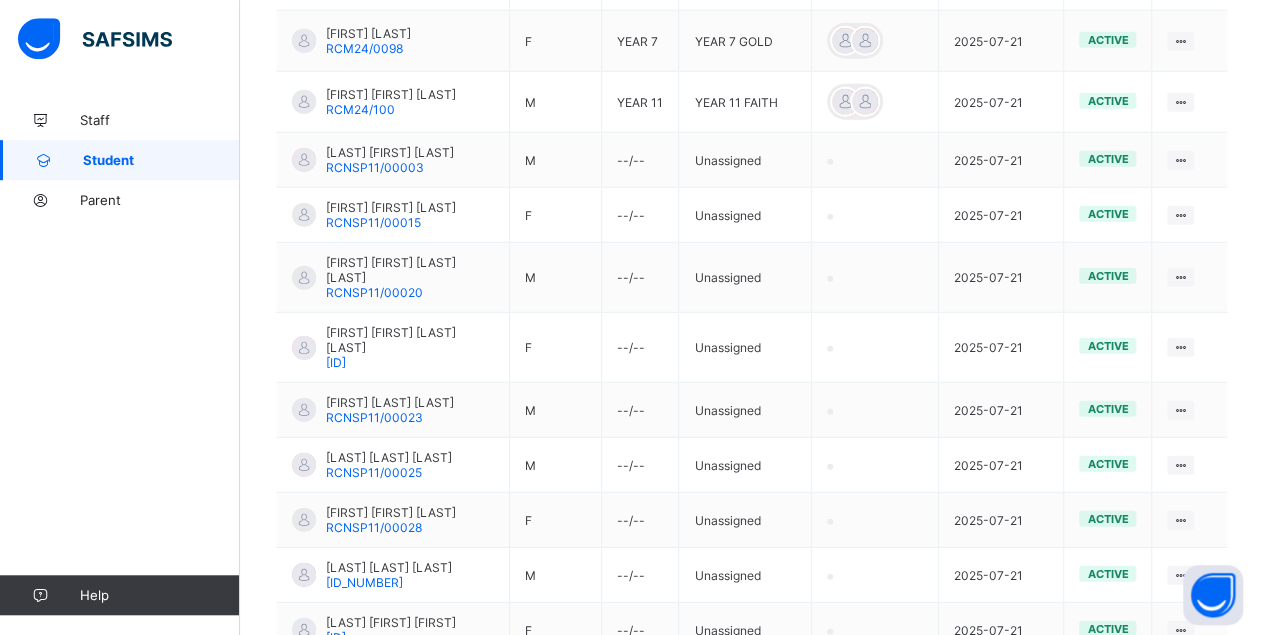 scroll, scrollTop: 3006, scrollLeft: 0, axis: vertical 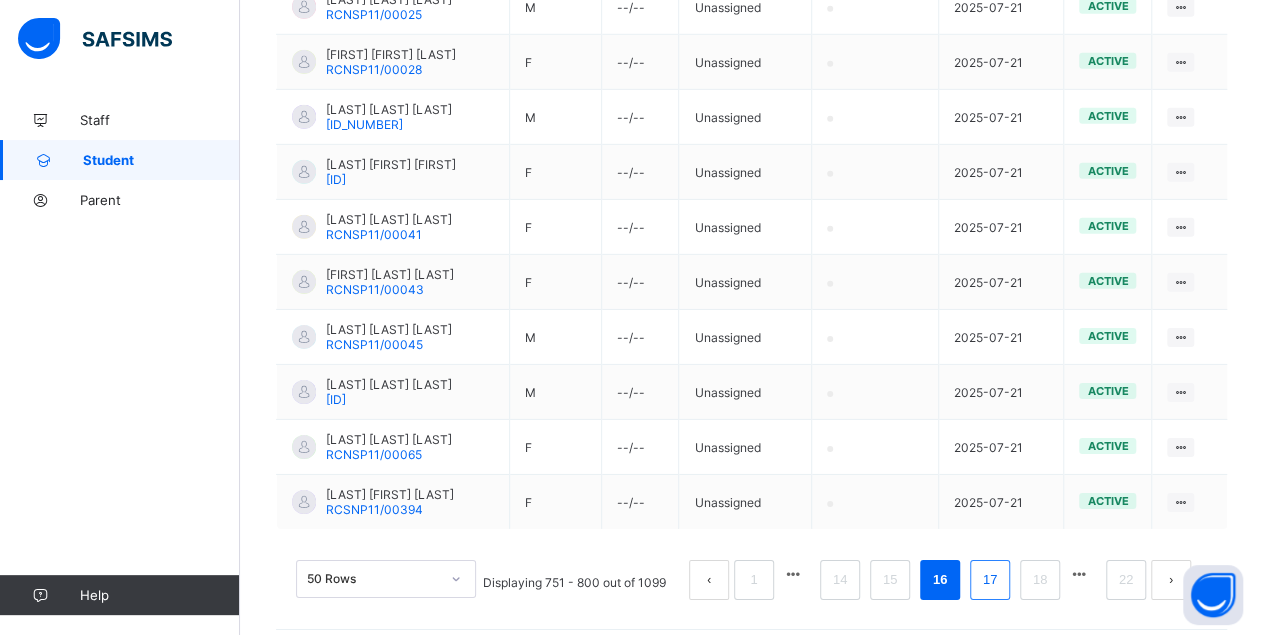 click on "17" at bounding box center [990, 580] 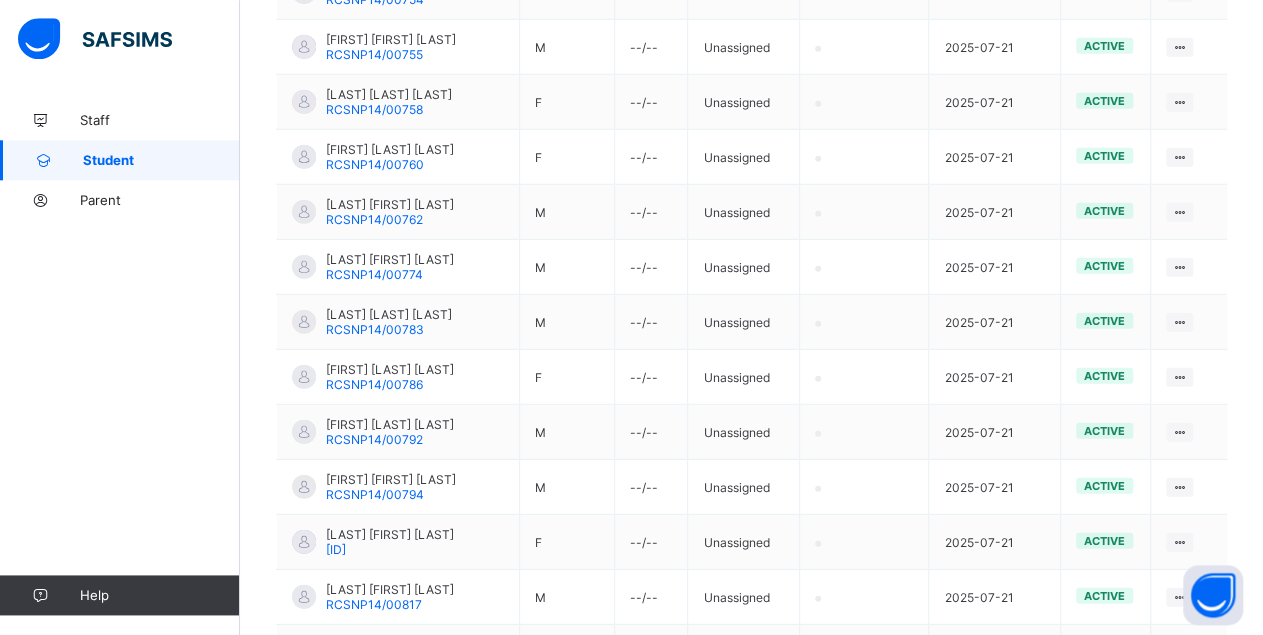 scroll, scrollTop: 2746, scrollLeft: 0, axis: vertical 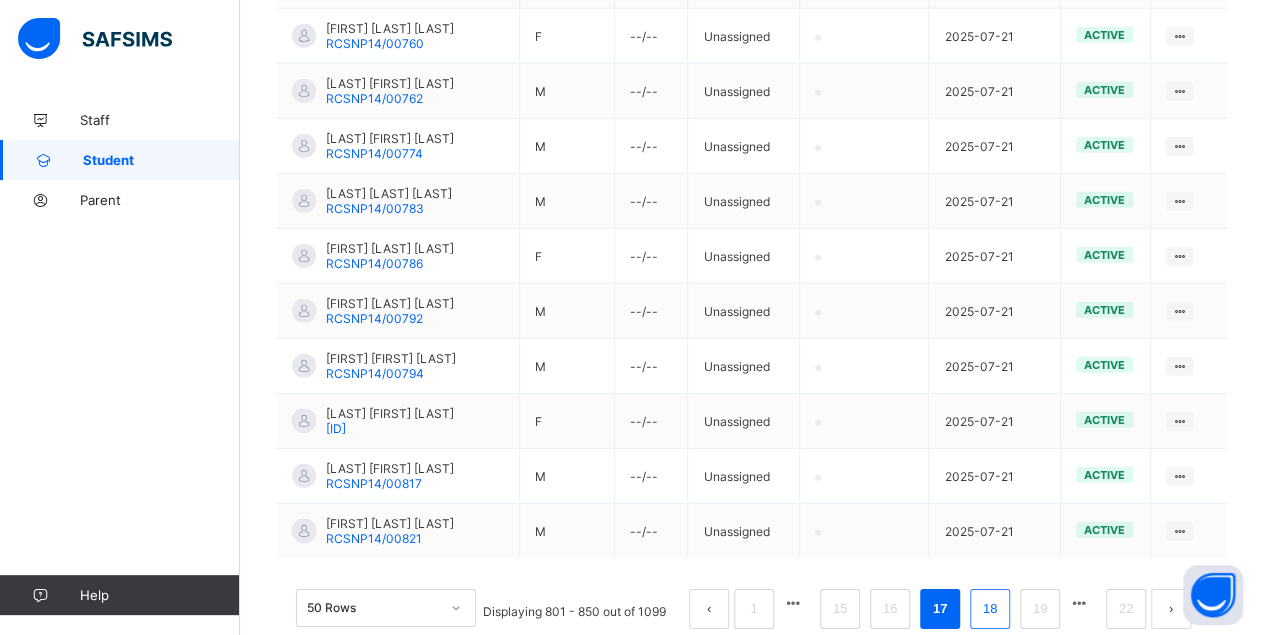 click on "18" at bounding box center (990, 609) 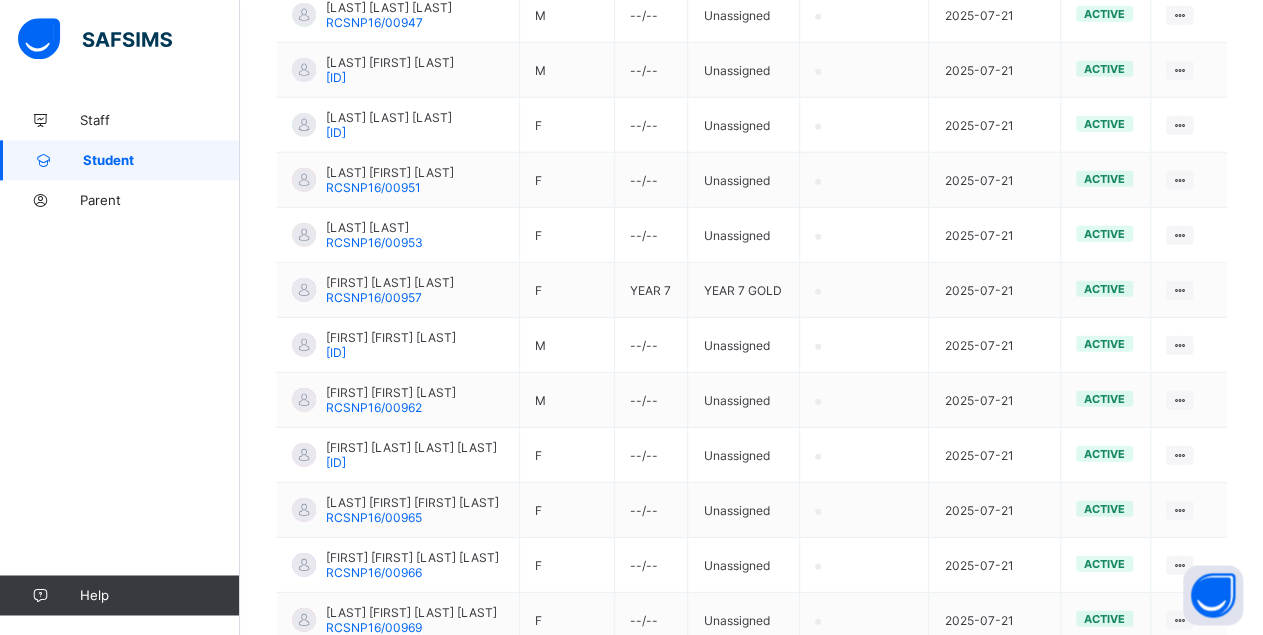 scroll, scrollTop: 2760, scrollLeft: 0, axis: vertical 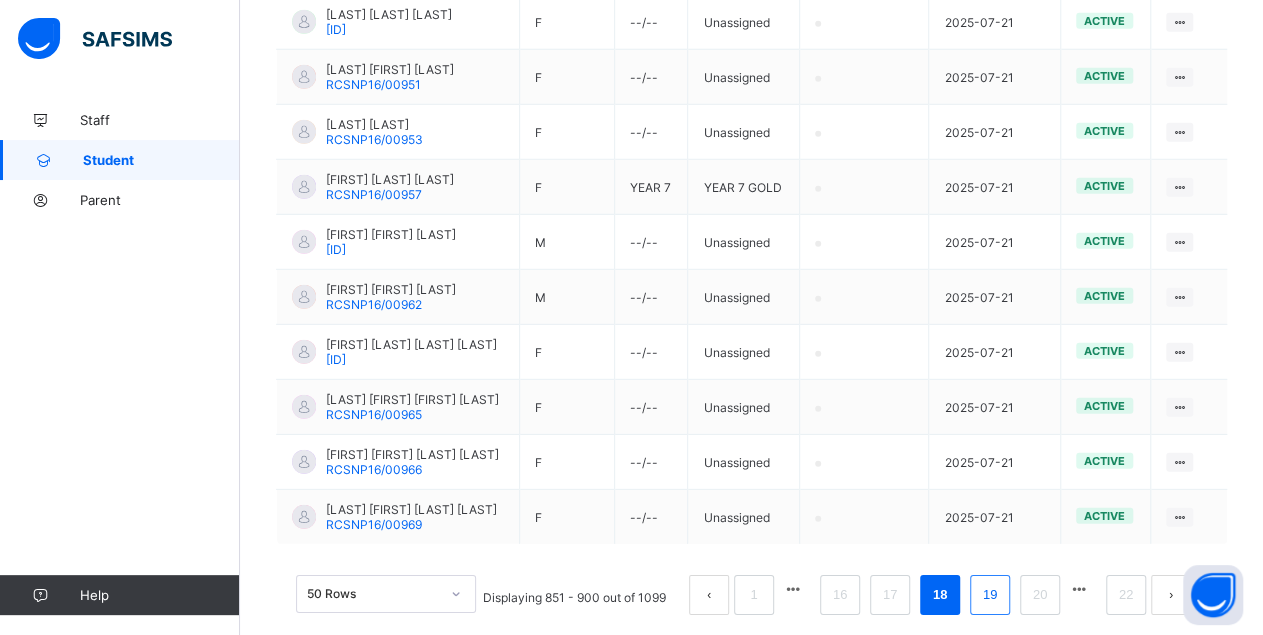 click on "19" at bounding box center (990, 595) 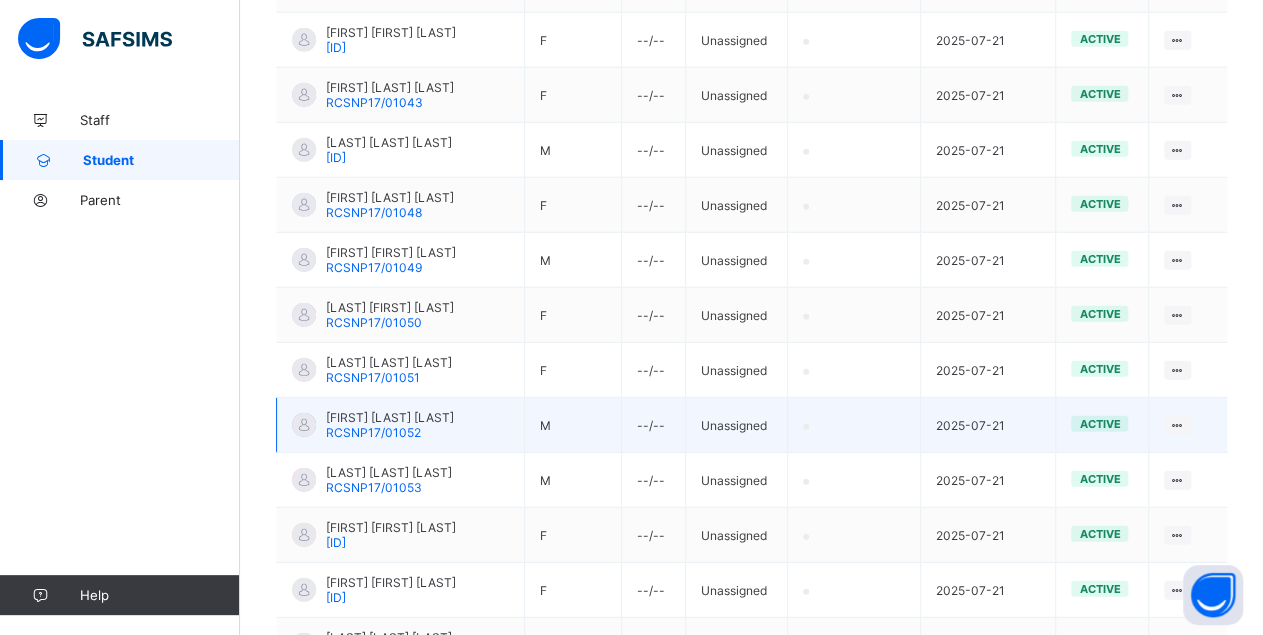 scroll, scrollTop: 2718, scrollLeft: 0, axis: vertical 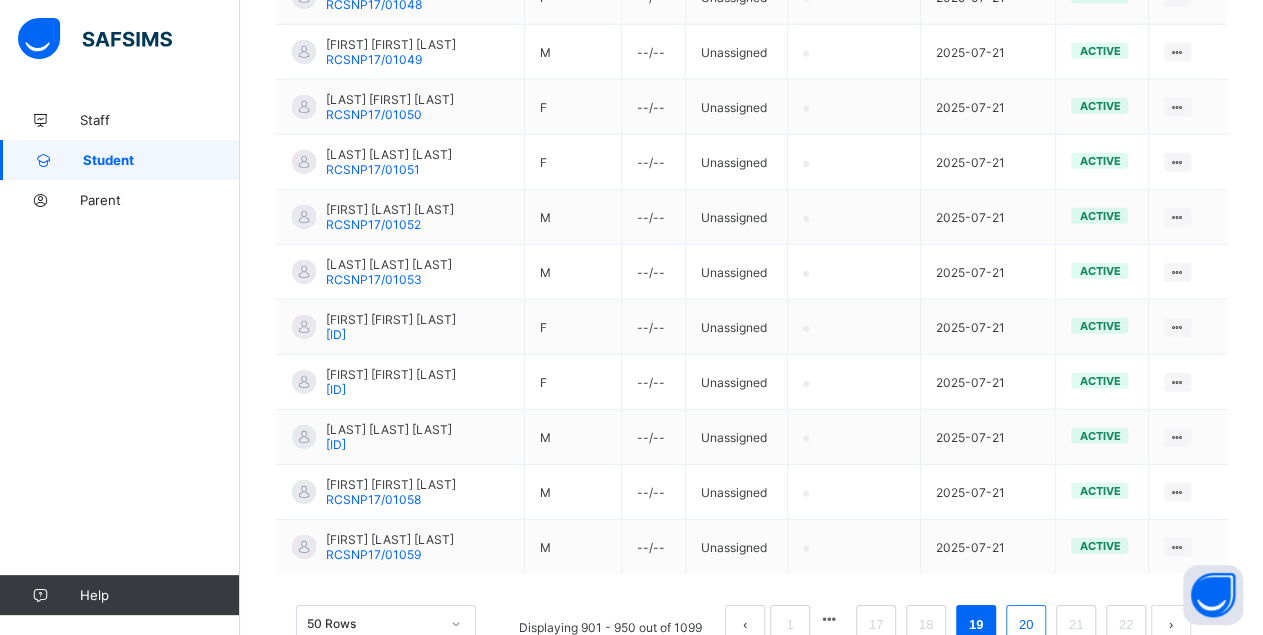 click on "20" at bounding box center [1026, 625] 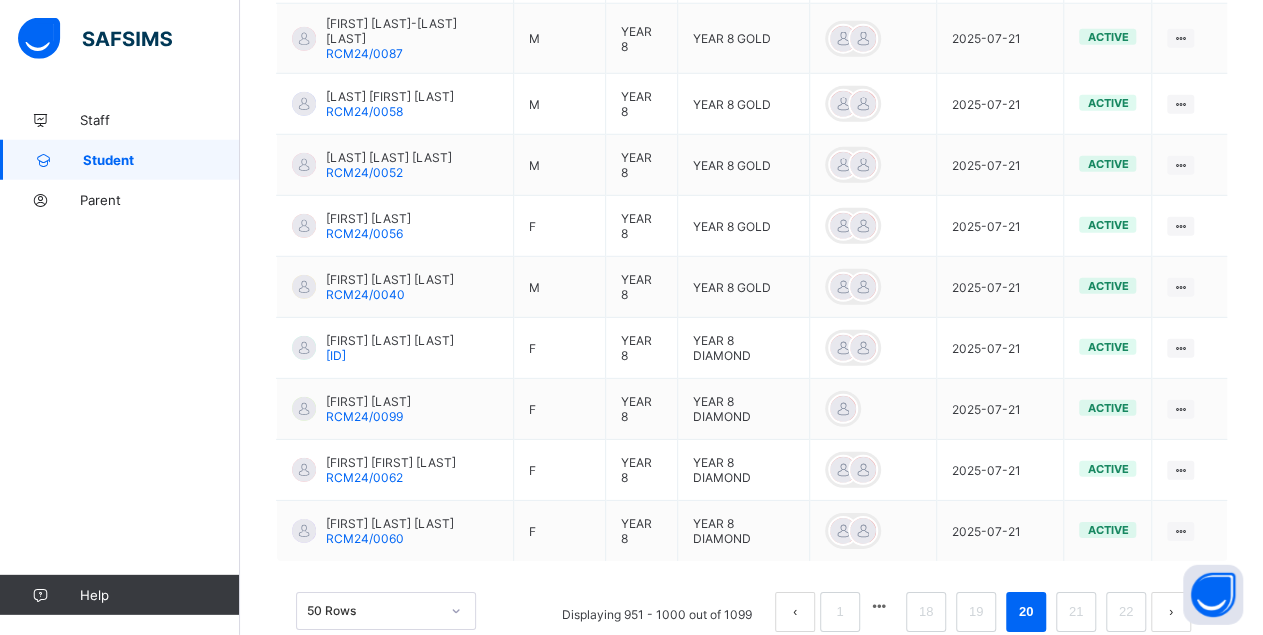 scroll, scrollTop: 2824, scrollLeft: 0, axis: vertical 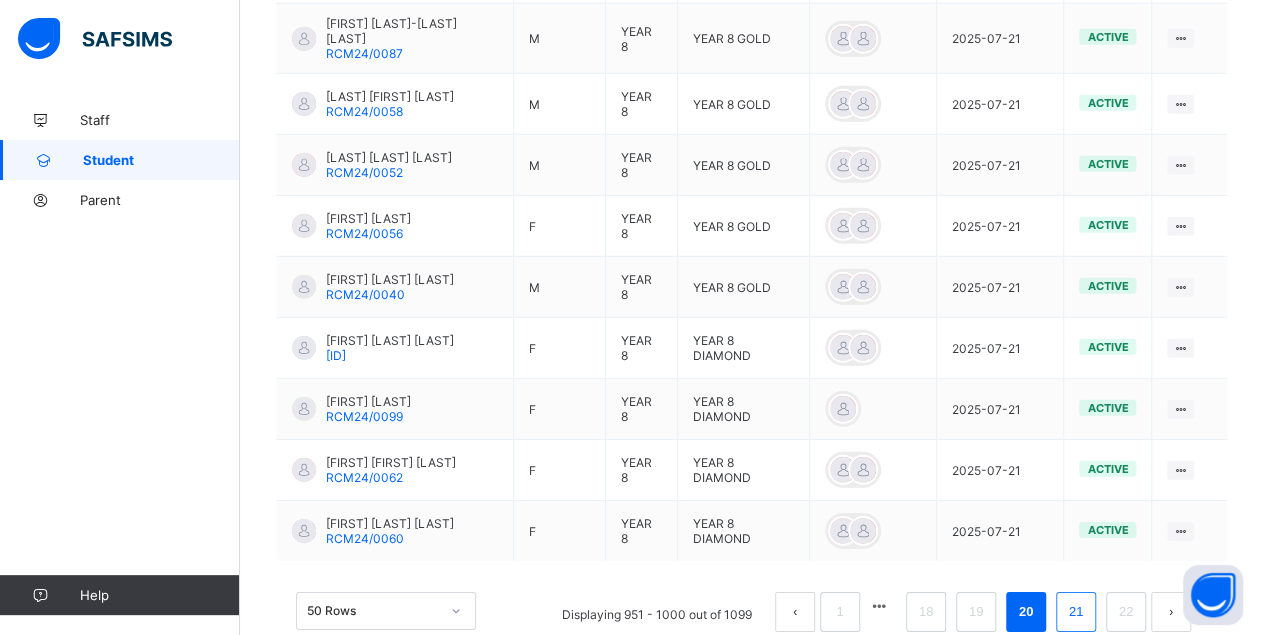 click on "21" at bounding box center [1076, 612] 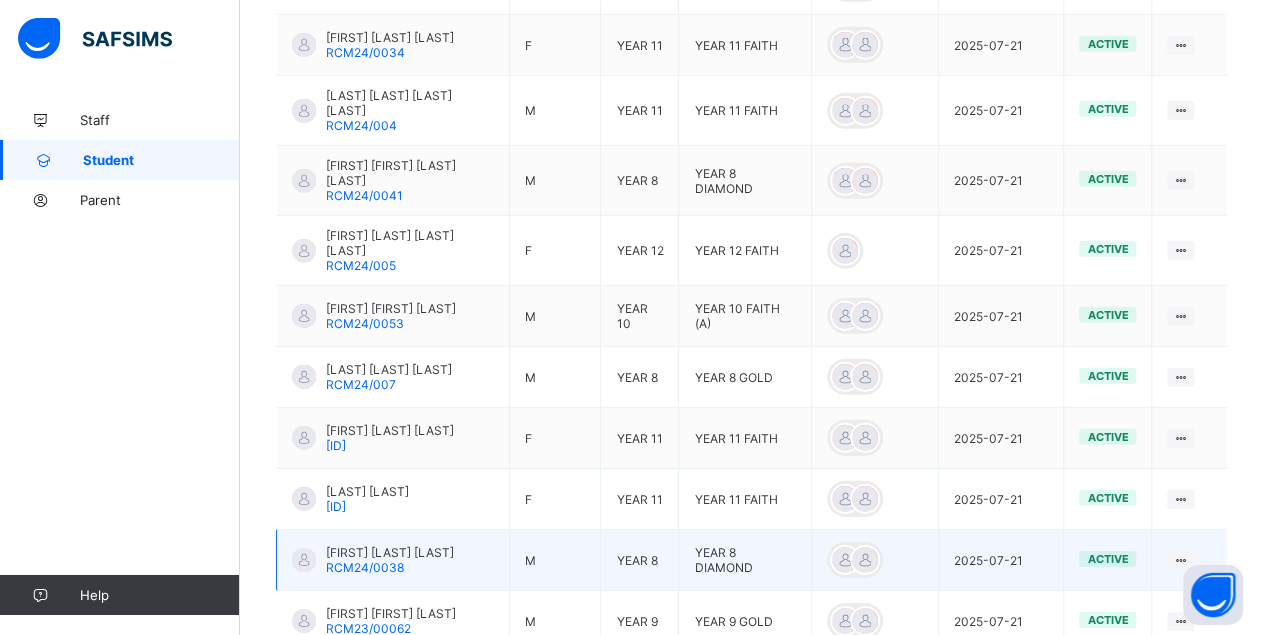 scroll, scrollTop: 3088, scrollLeft: 0, axis: vertical 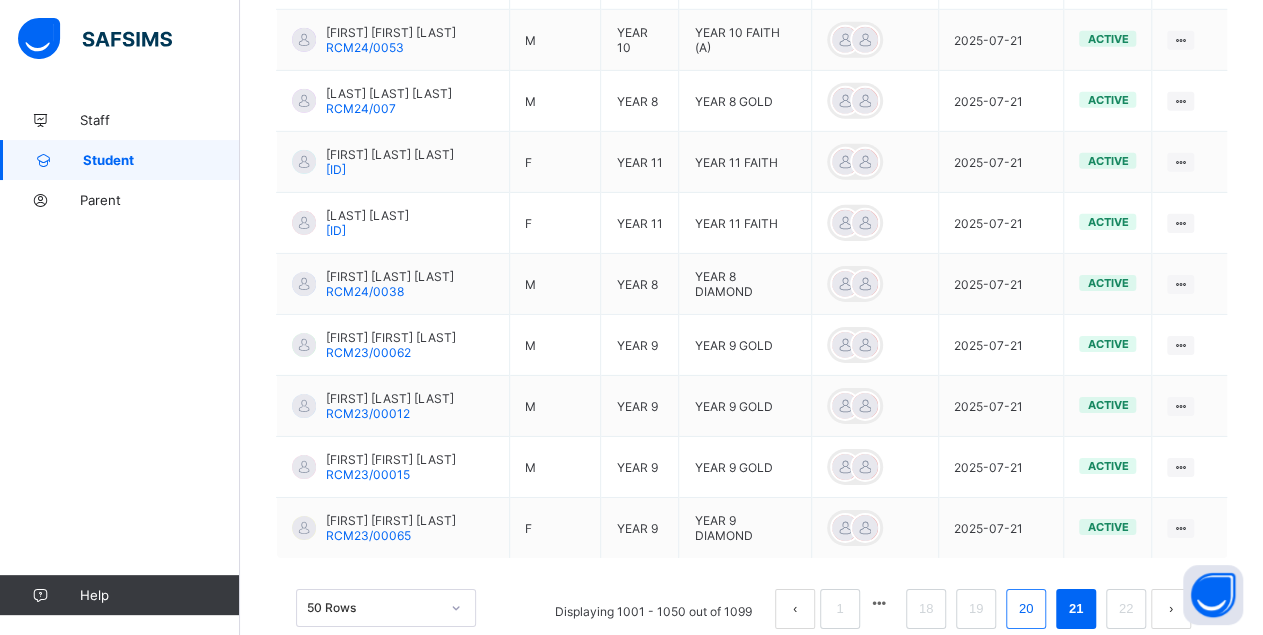 click on "20" at bounding box center (1026, 609) 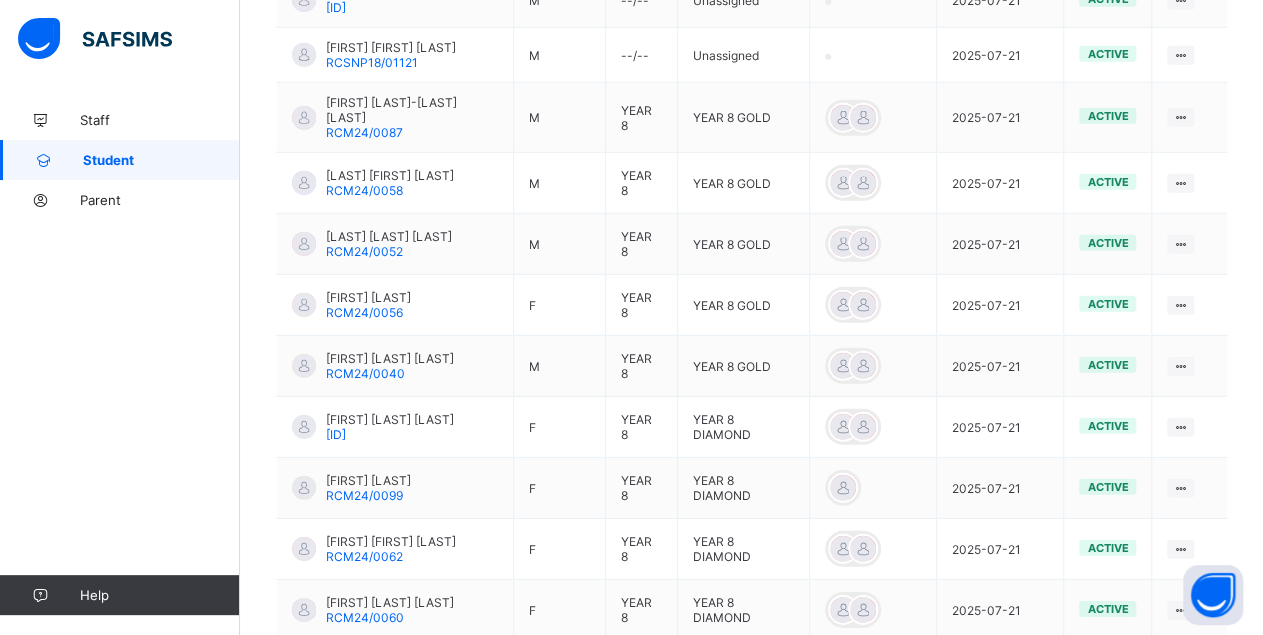 scroll, scrollTop: 2824, scrollLeft: 0, axis: vertical 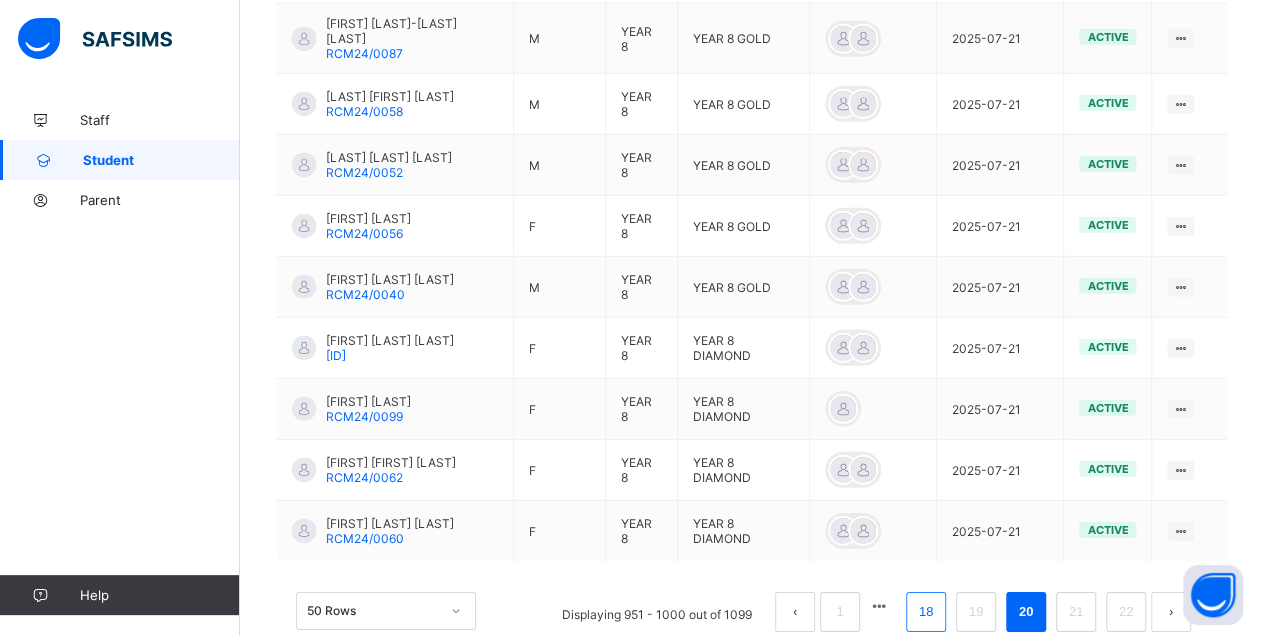 click on "18" at bounding box center [926, 612] 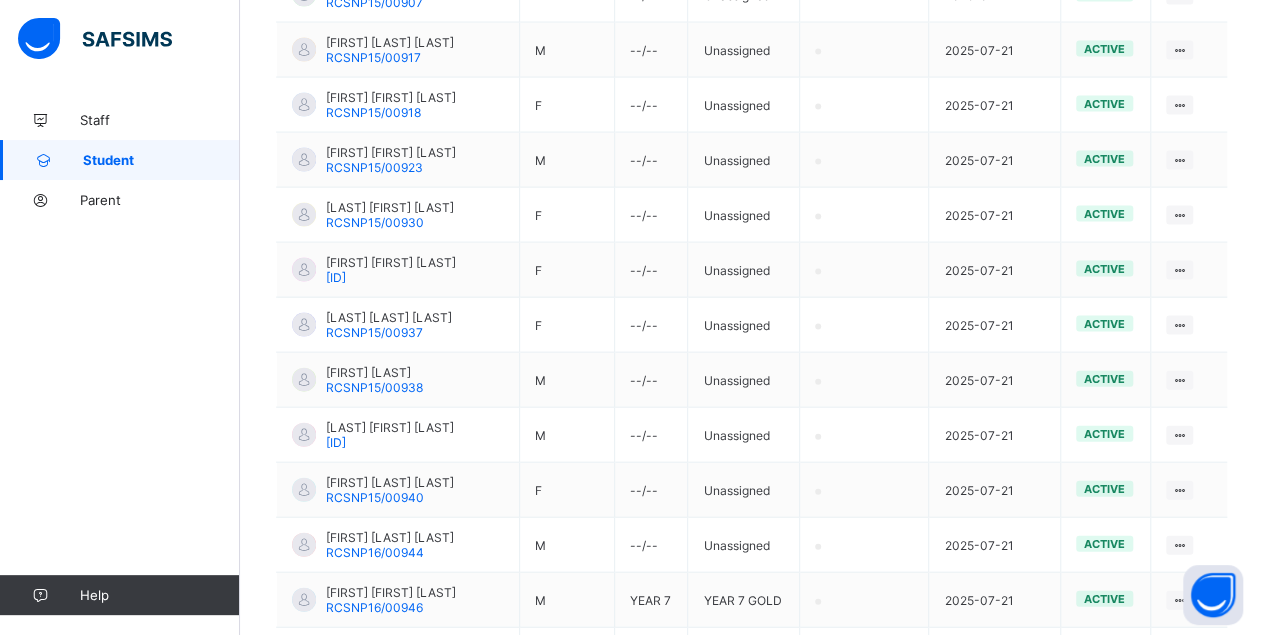 scroll, scrollTop: 2760, scrollLeft: 0, axis: vertical 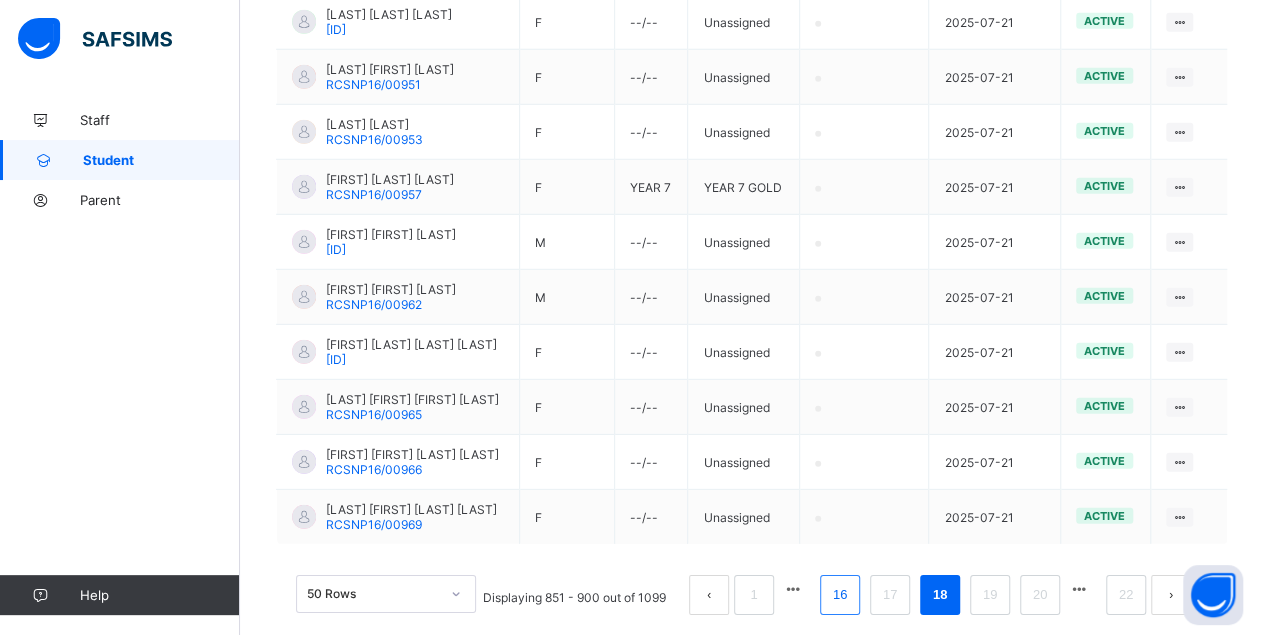 click on "16" at bounding box center (840, 595) 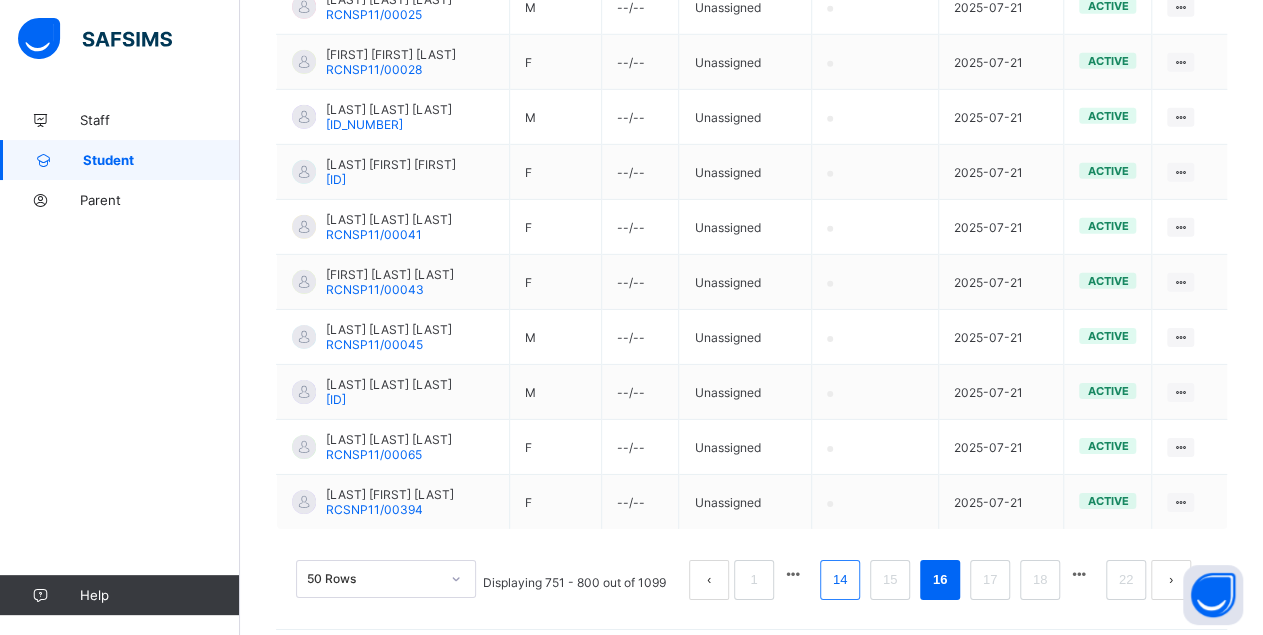click on "14" at bounding box center [840, 580] 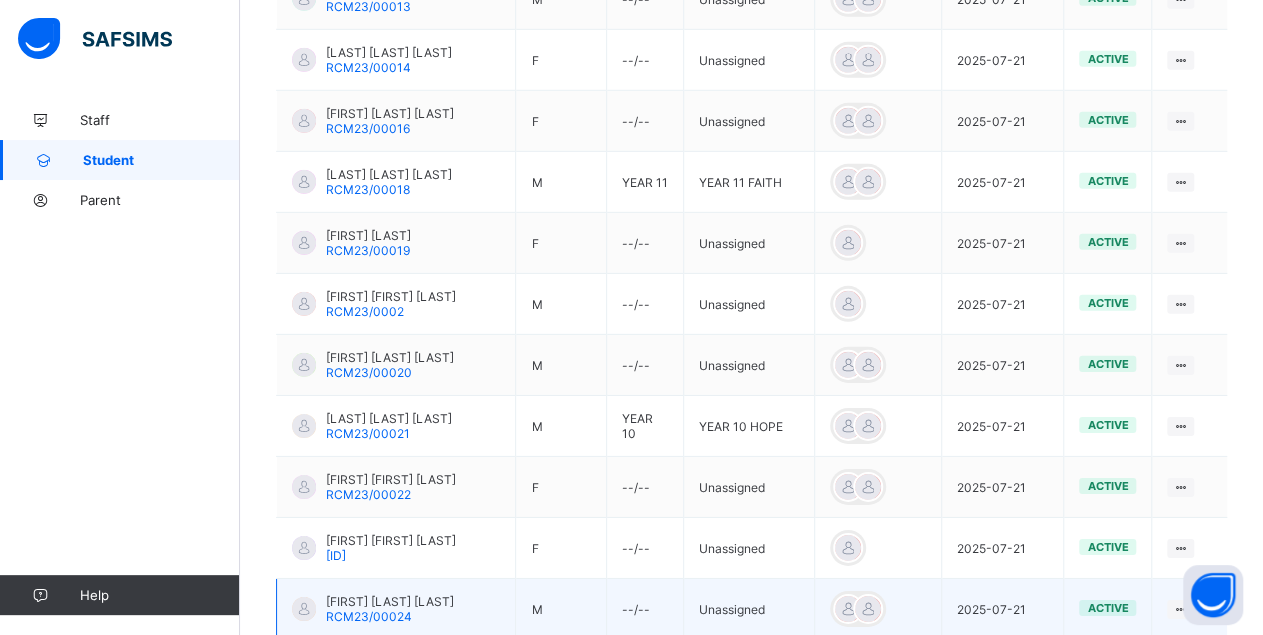 scroll, scrollTop: 3060, scrollLeft: 0, axis: vertical 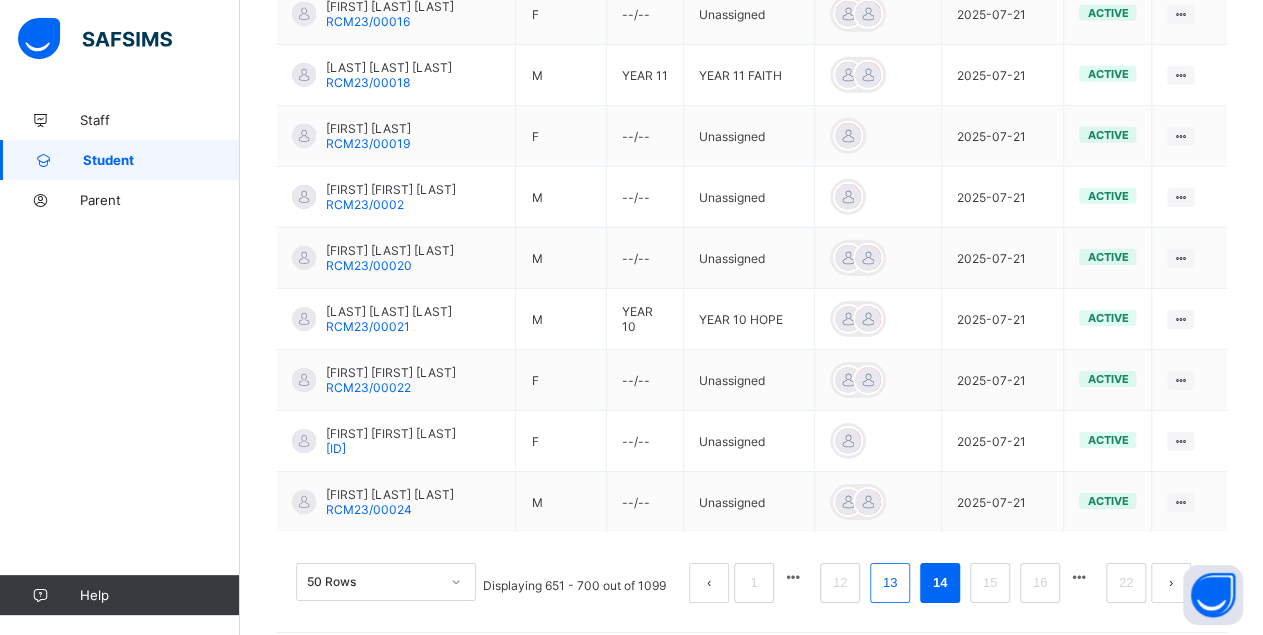 click on "13" at bounding box center [890, 583] 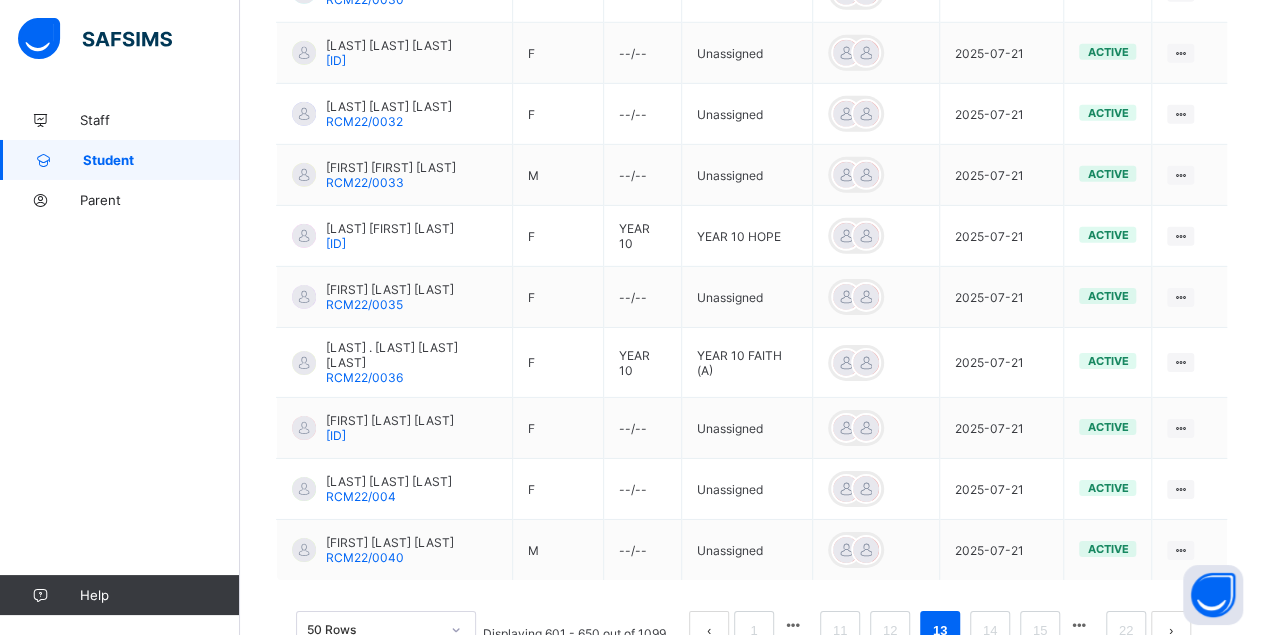 scroll, scrollTop: 3081, scrollLeft: 0, axis: vertical 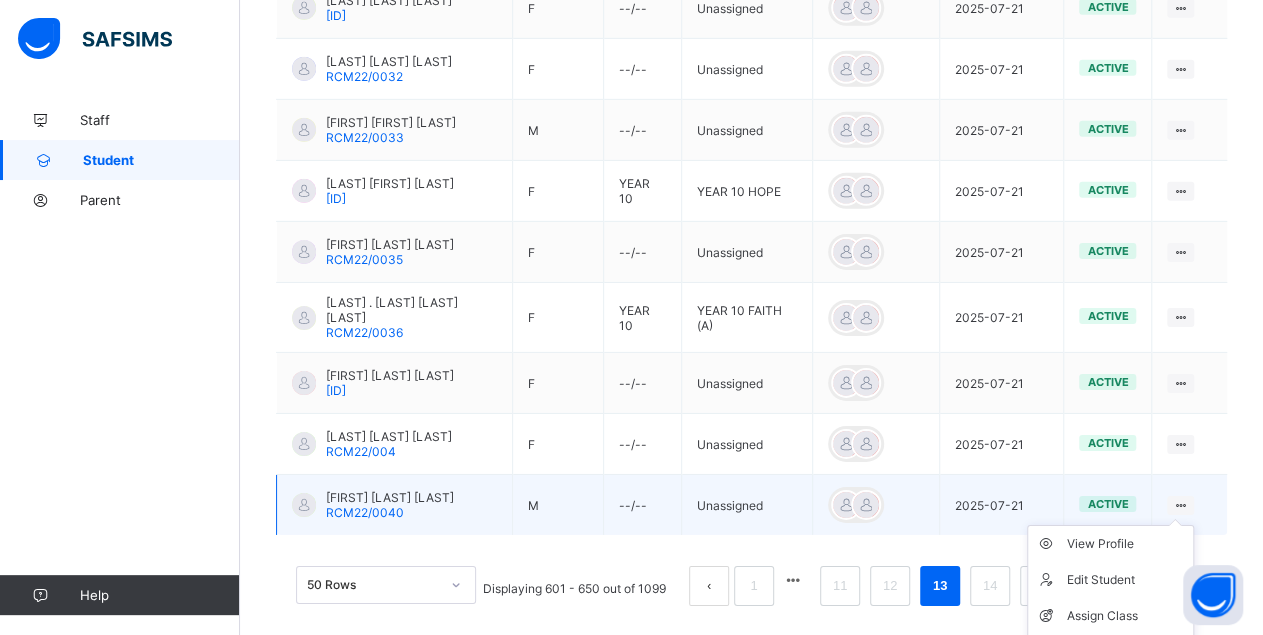 click at bounding box center (1180, 505) 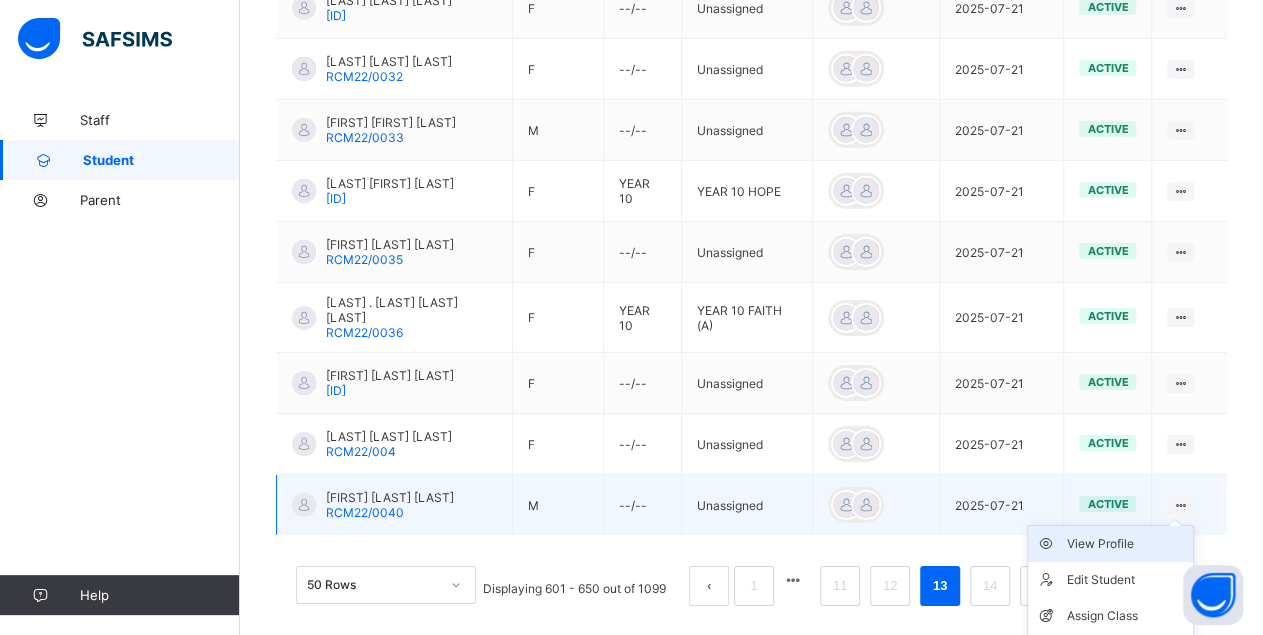 click on "View Profile" at bounding box center [1125, 544] 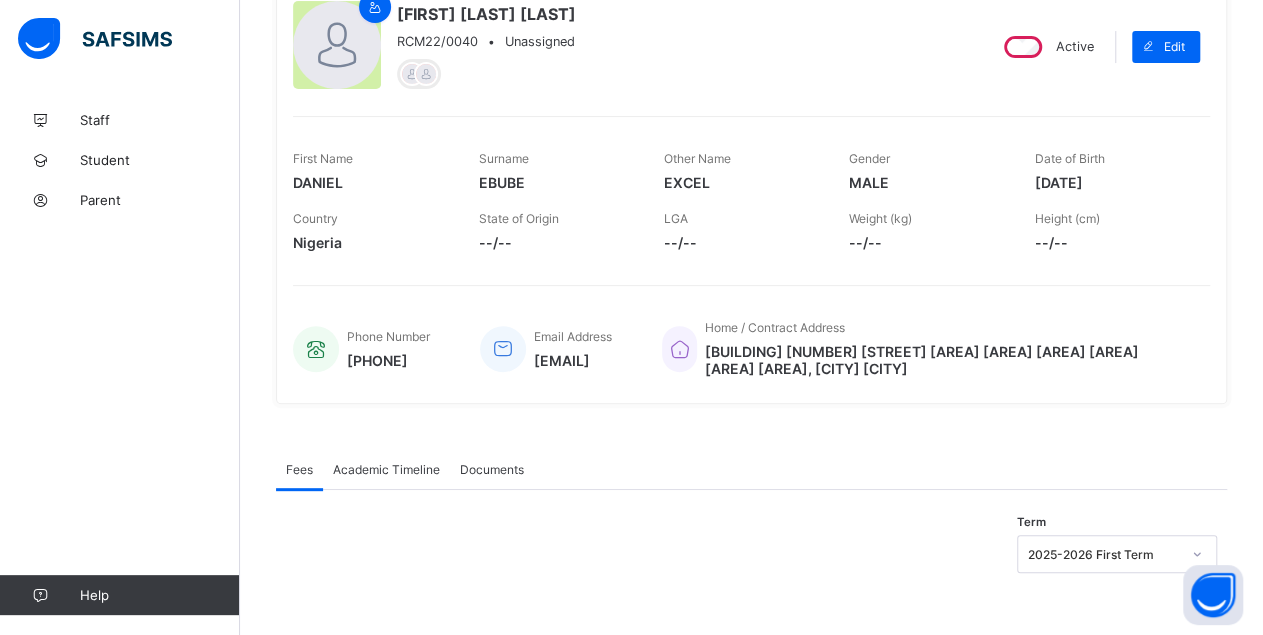 scroll, scrollTop: 0, scrollLeft: 0, axis: both 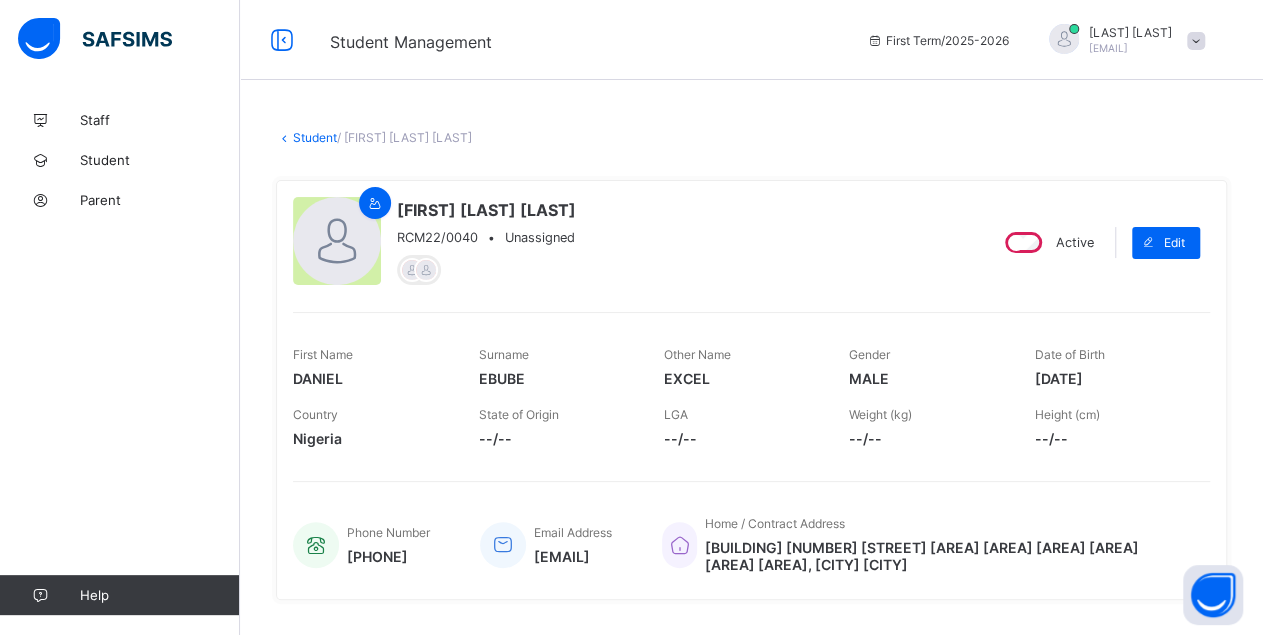 click on "Active" at bounding box center [1047, 242] 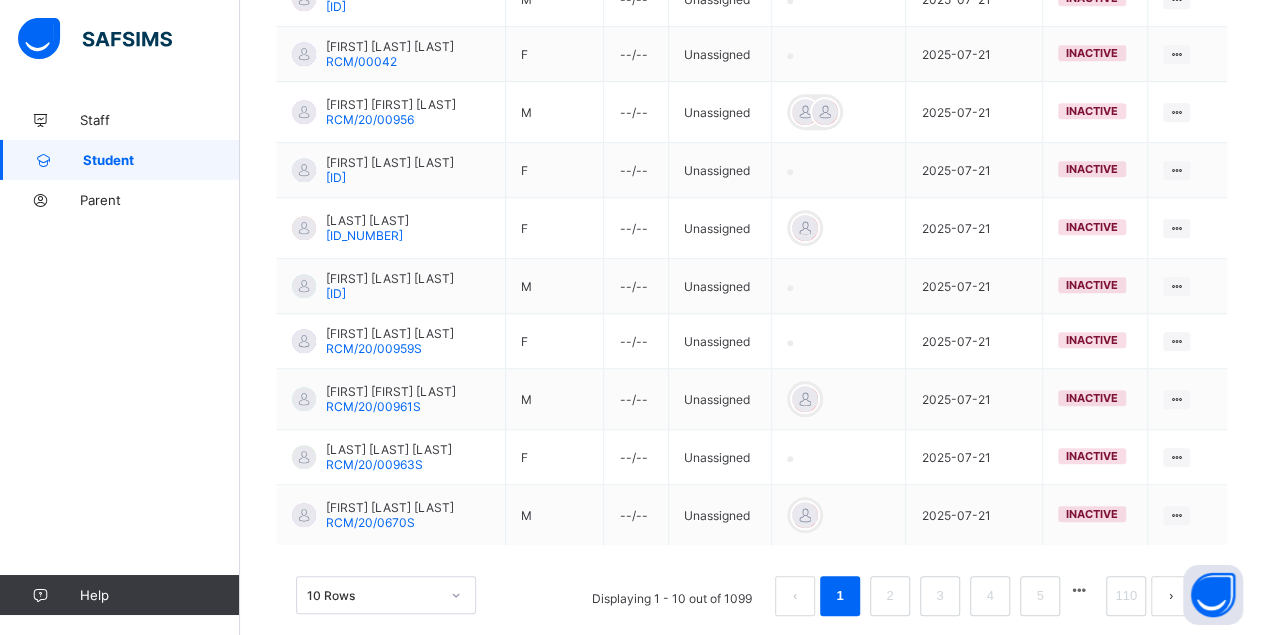 scroll, scrollTop: 587, scrollLeft: 0, axis: vertical 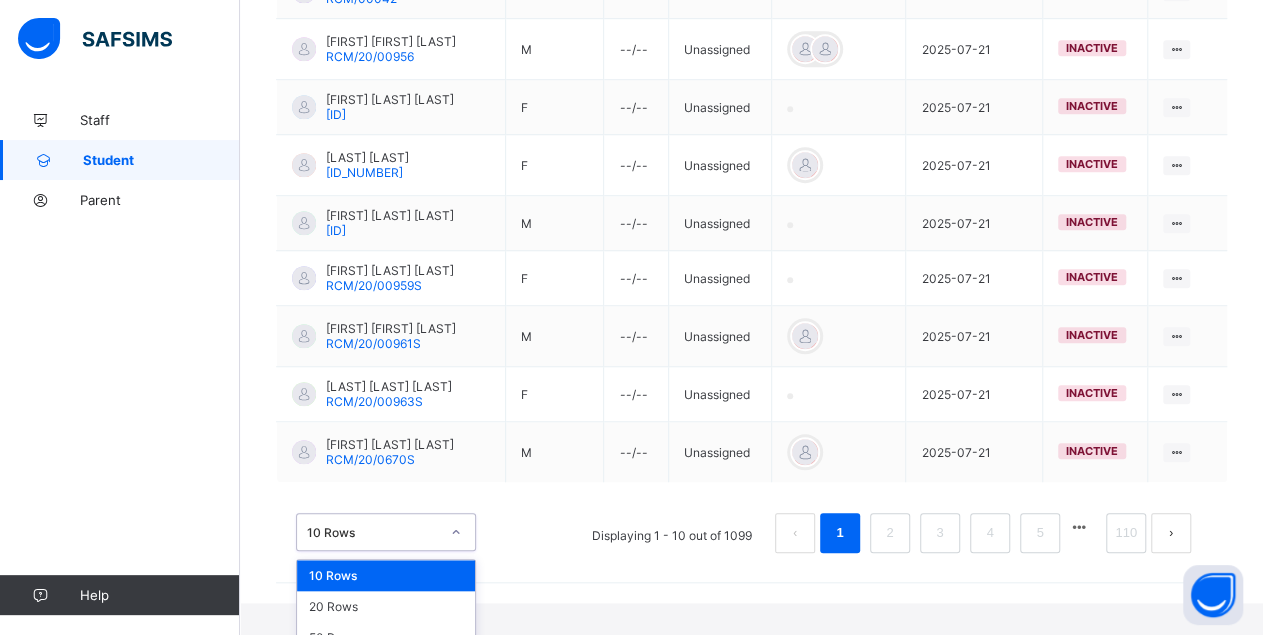 click on "option 10 Rows focused, 1 of 3. 3 results available. Use Up and Down to choose options, press Enter to select the currently focused option, press Escape to exit the menu, press Tab to select the option and exit the menu. 10 Rows 10 Rows 20 Rows 50 Rows" at bounding box center [386, 532] 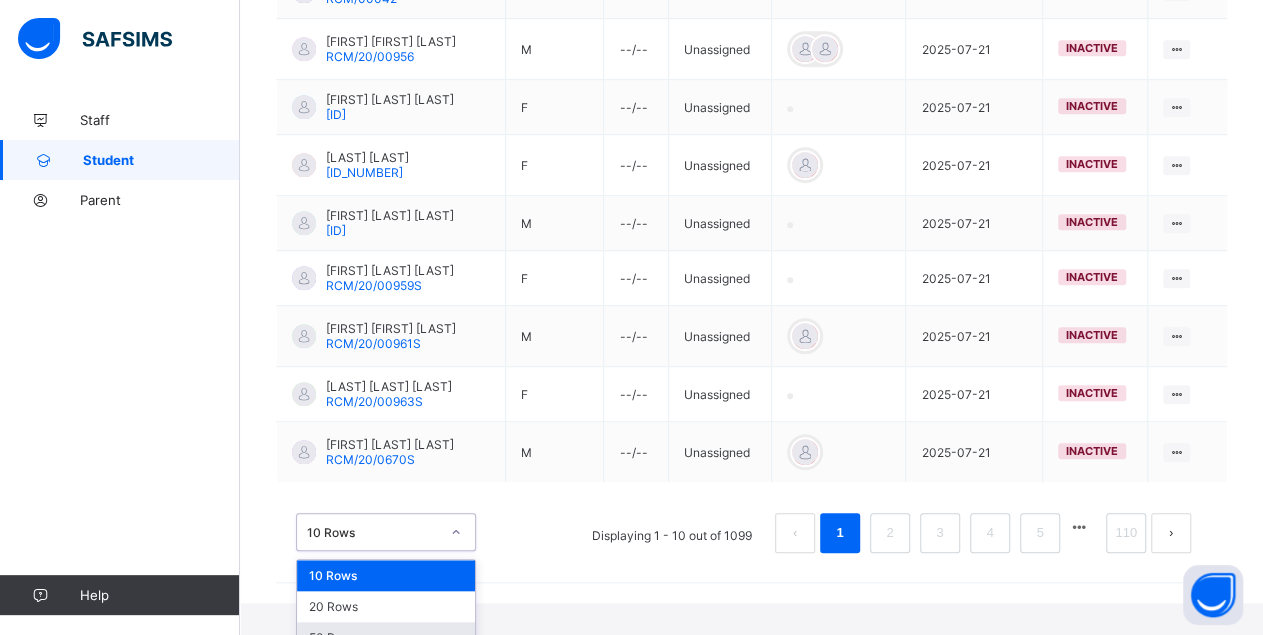 click on "50 Rows" at bounding box center [386, 637] 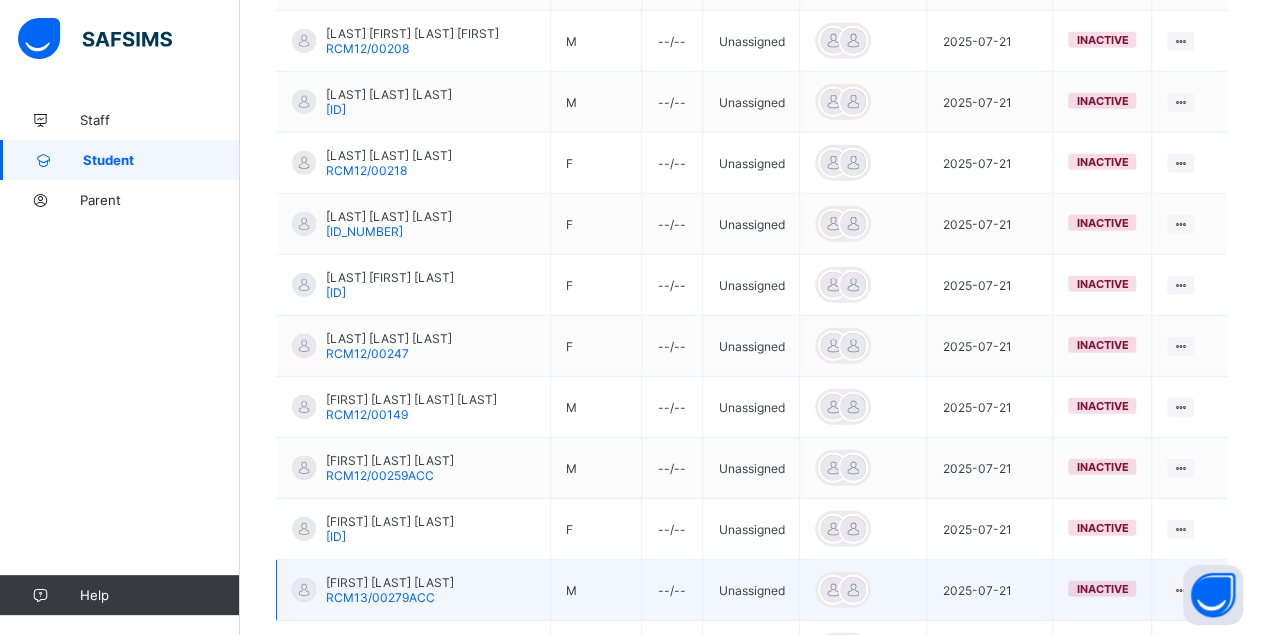 scroll, scrollTop: 2953, scrollLeft: 0, axis: vertical 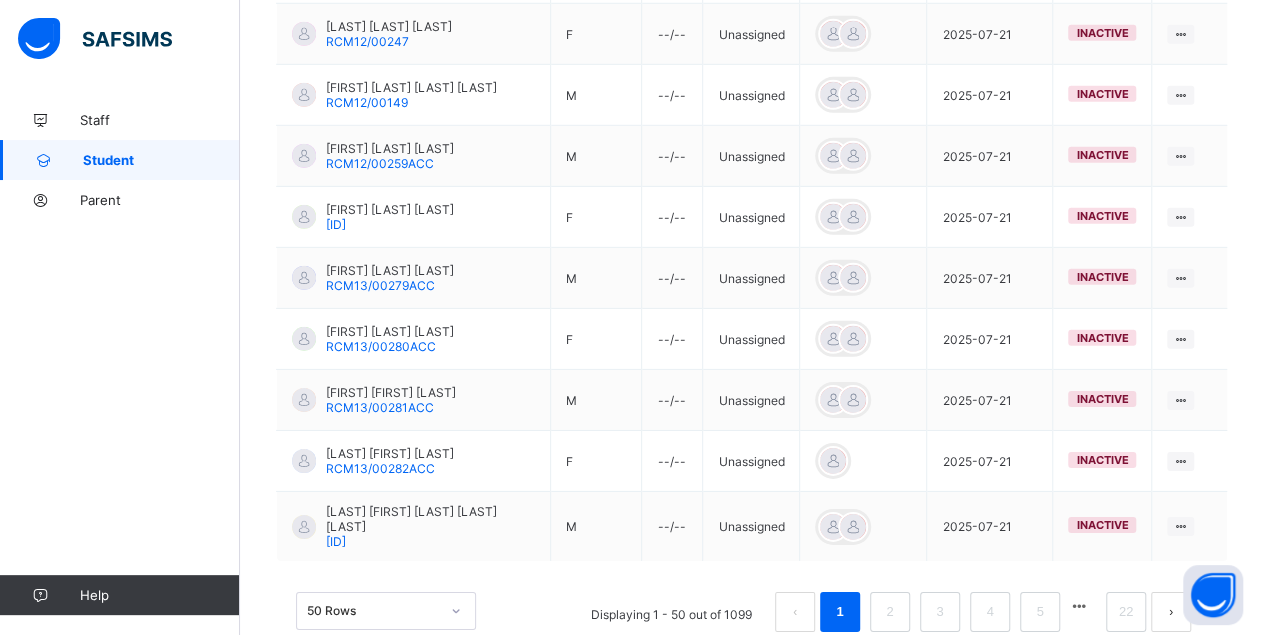 click at bounding box center (1079, 606) 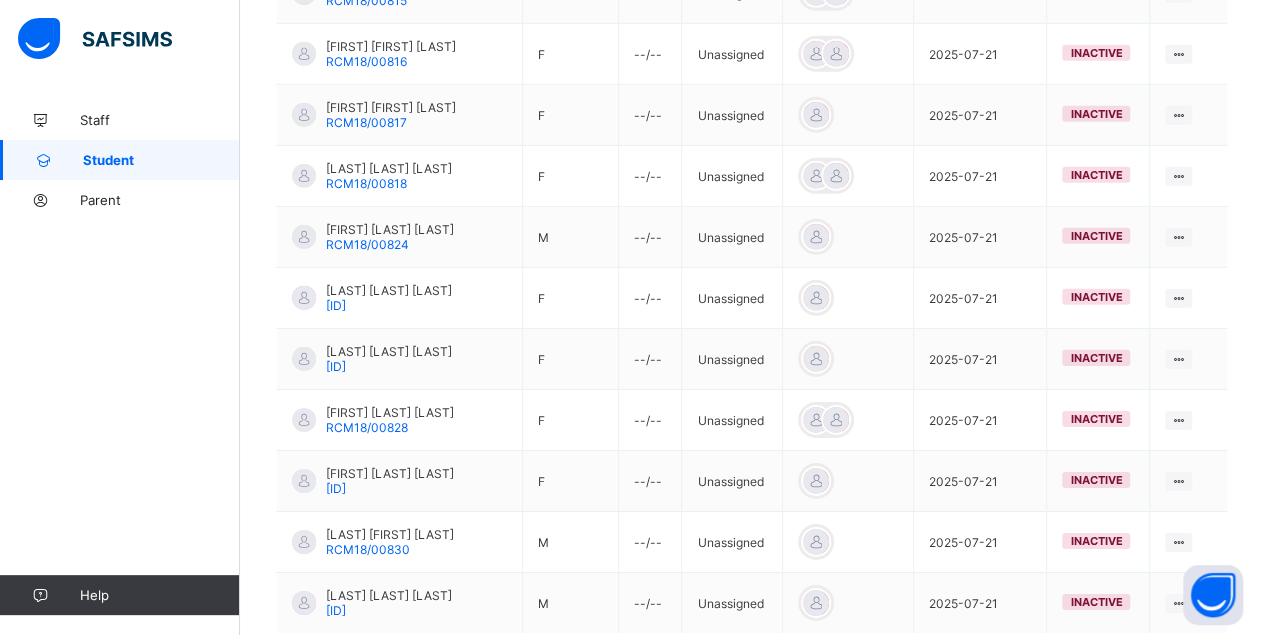 scroll, scrollTop: 3070, scrollLeft: 0, axis: vertical 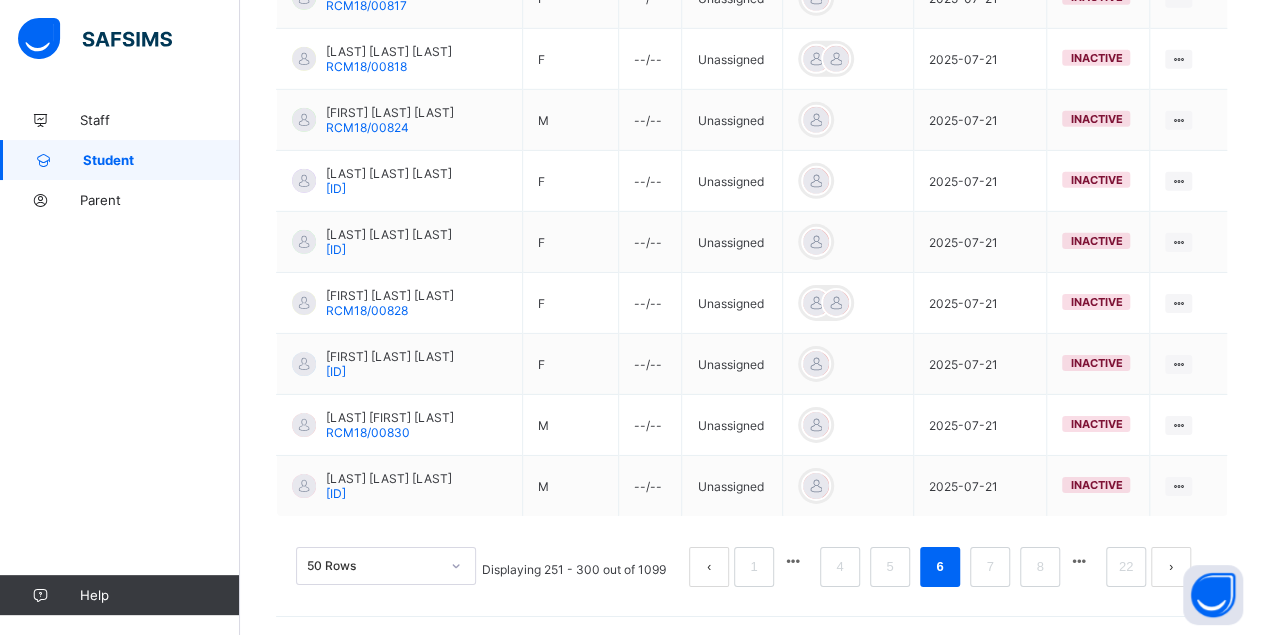 click at bounding box center (1079, 561) 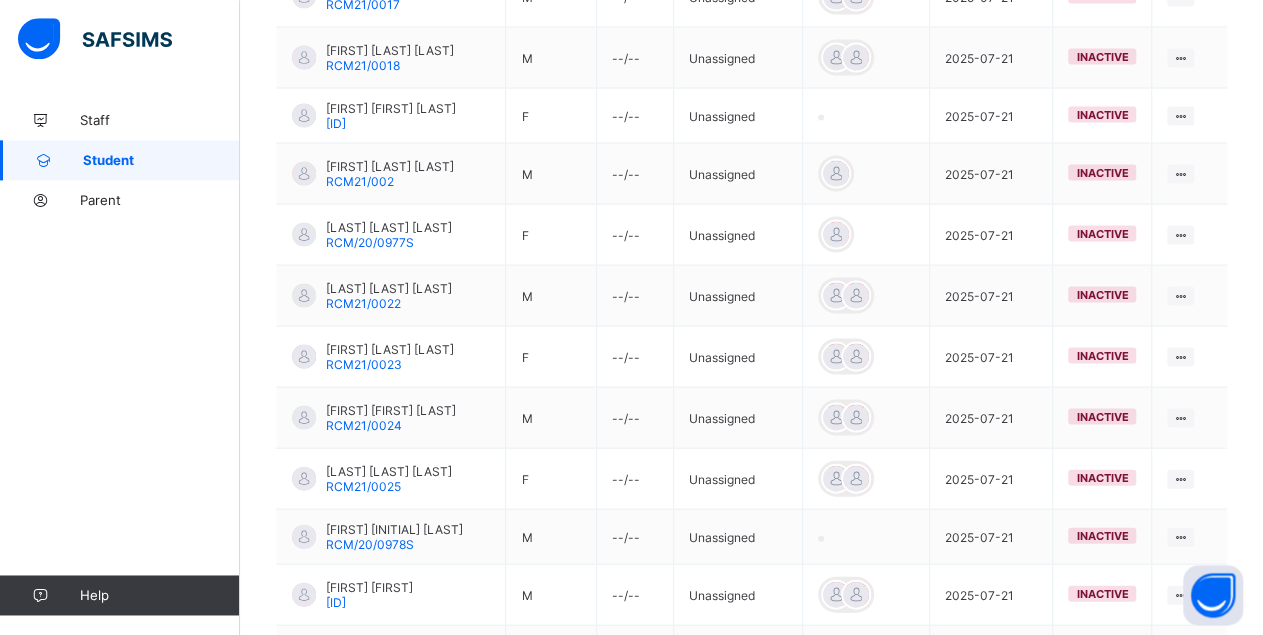 scroll, scrollTop: 3044, scrollLeft: 0, axis: vertical 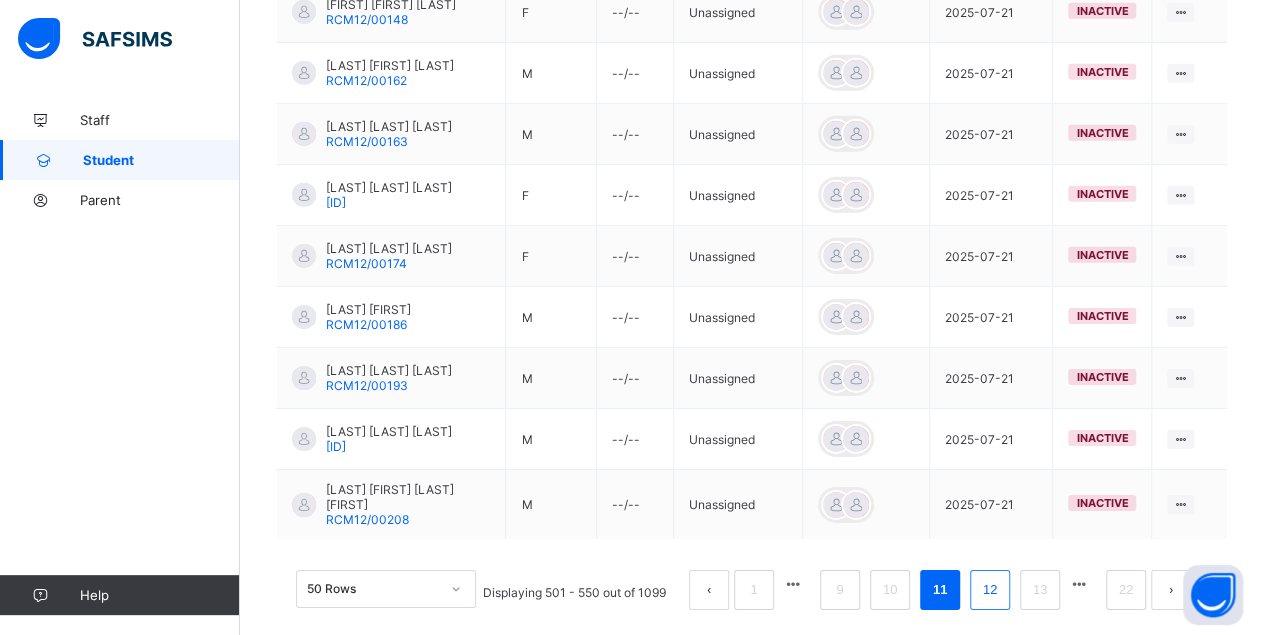 click on "12" at bounding box center [990, 590] 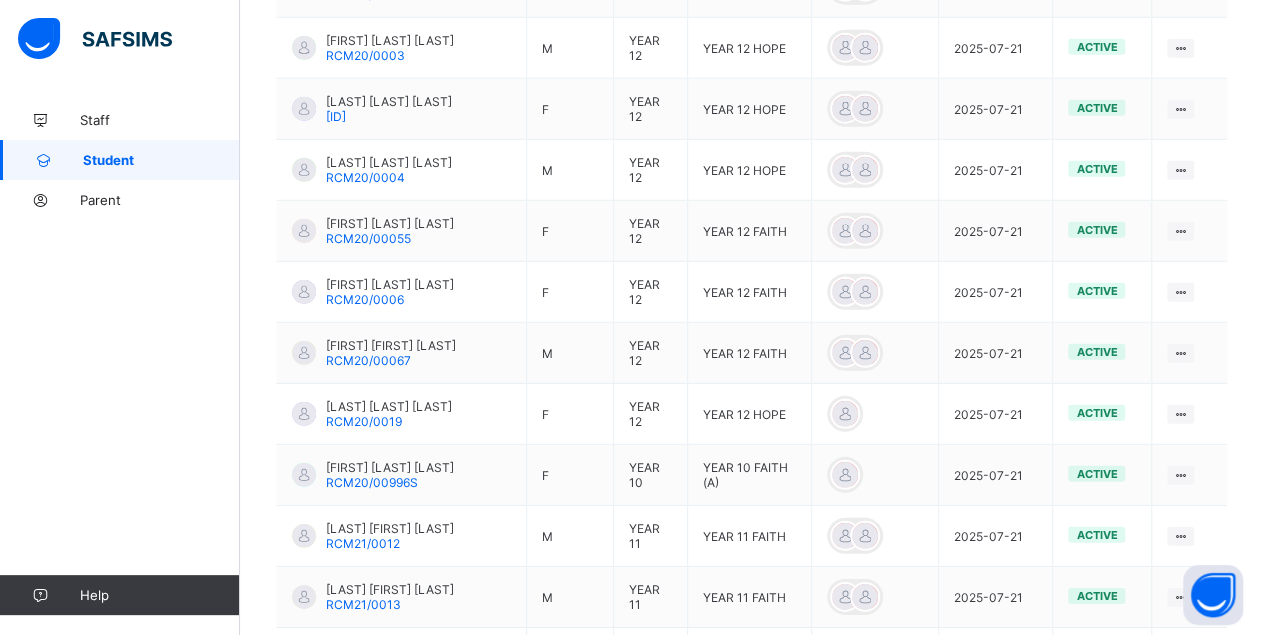 scroll, scrollTop: 3120, scrollLeft: 0, axis: vertical 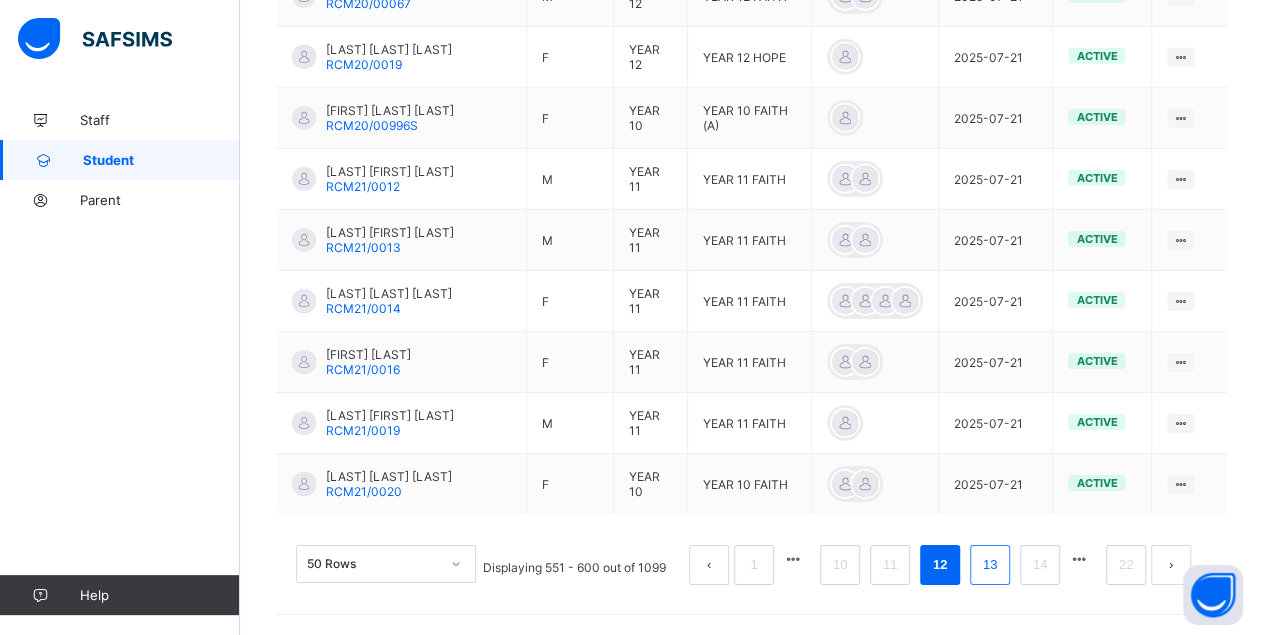 click on "13" at bounding box center [990, 565] 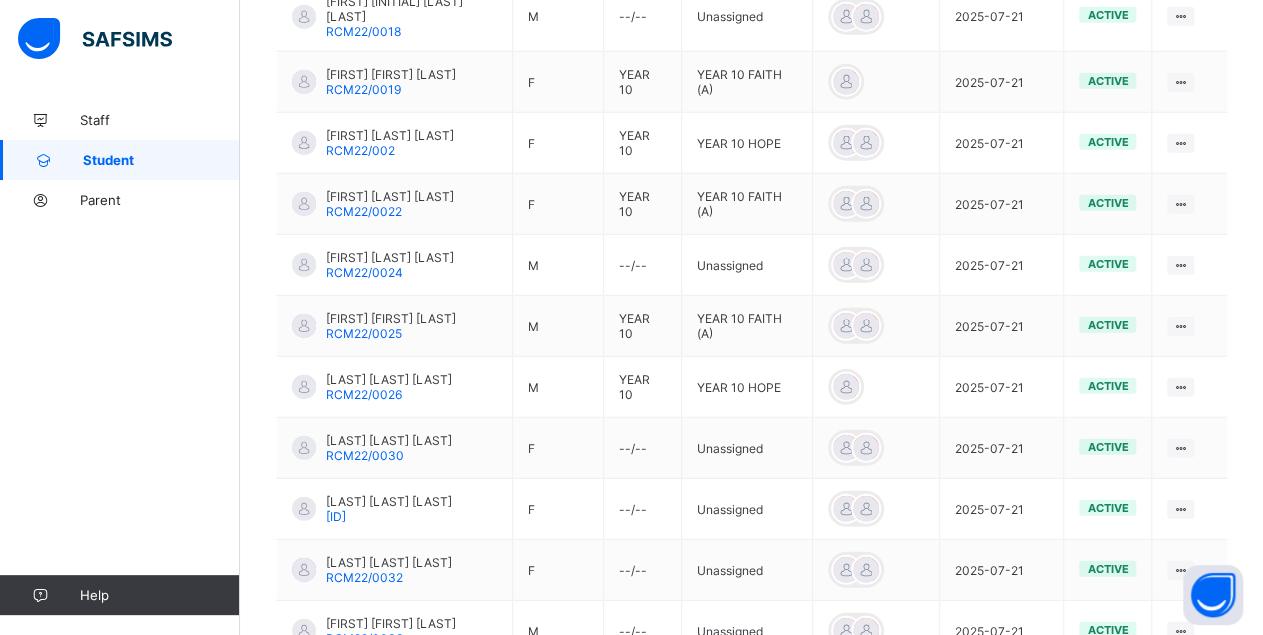 scroll, scrollTop: 3081, scrollLeft: 0, axis: vertical 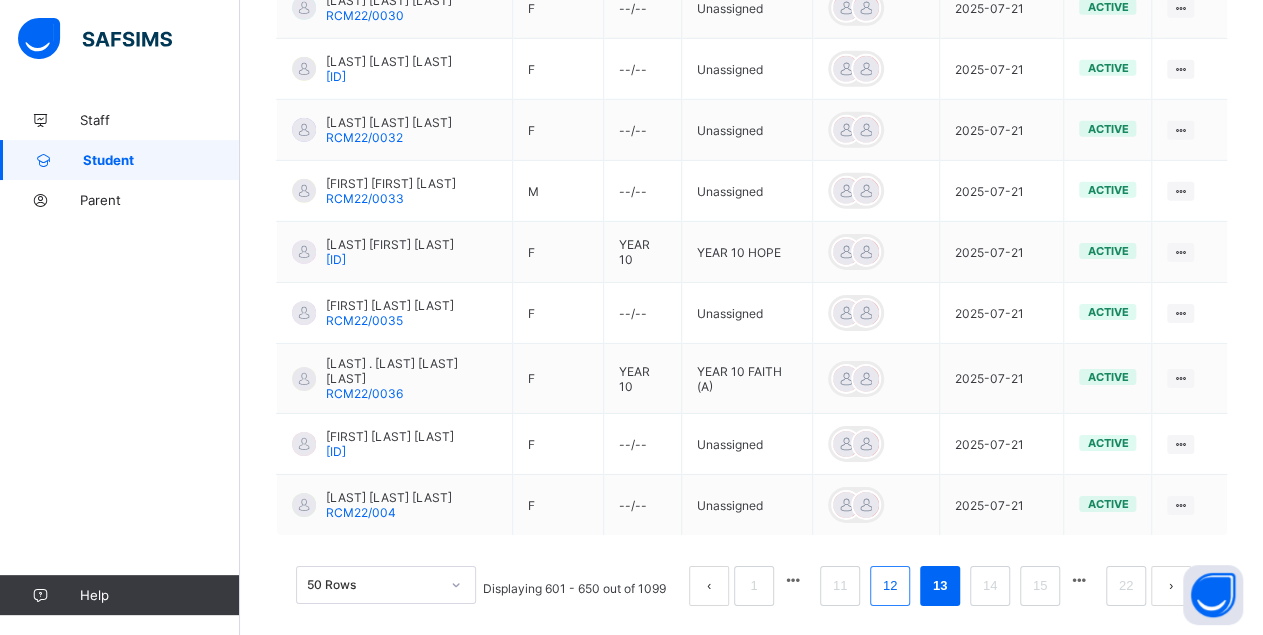click on "12" at bounding box center [890, 586] 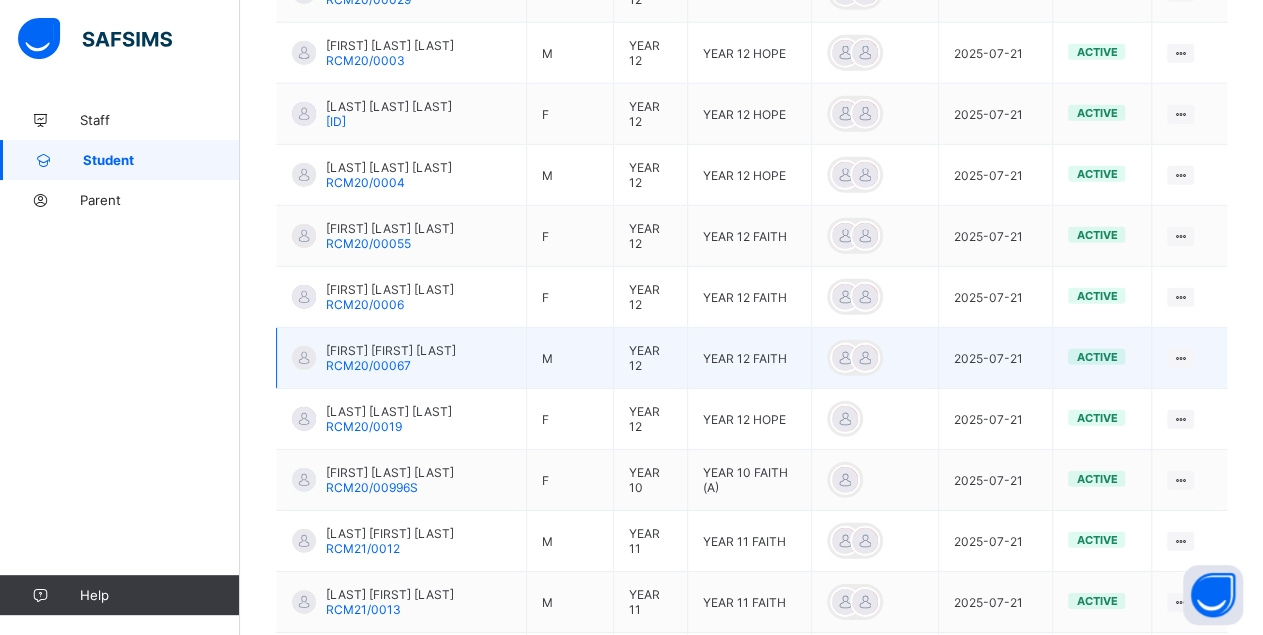 scroll, scrollTop: 3120, scrollLeft: 0, axis: vertical 